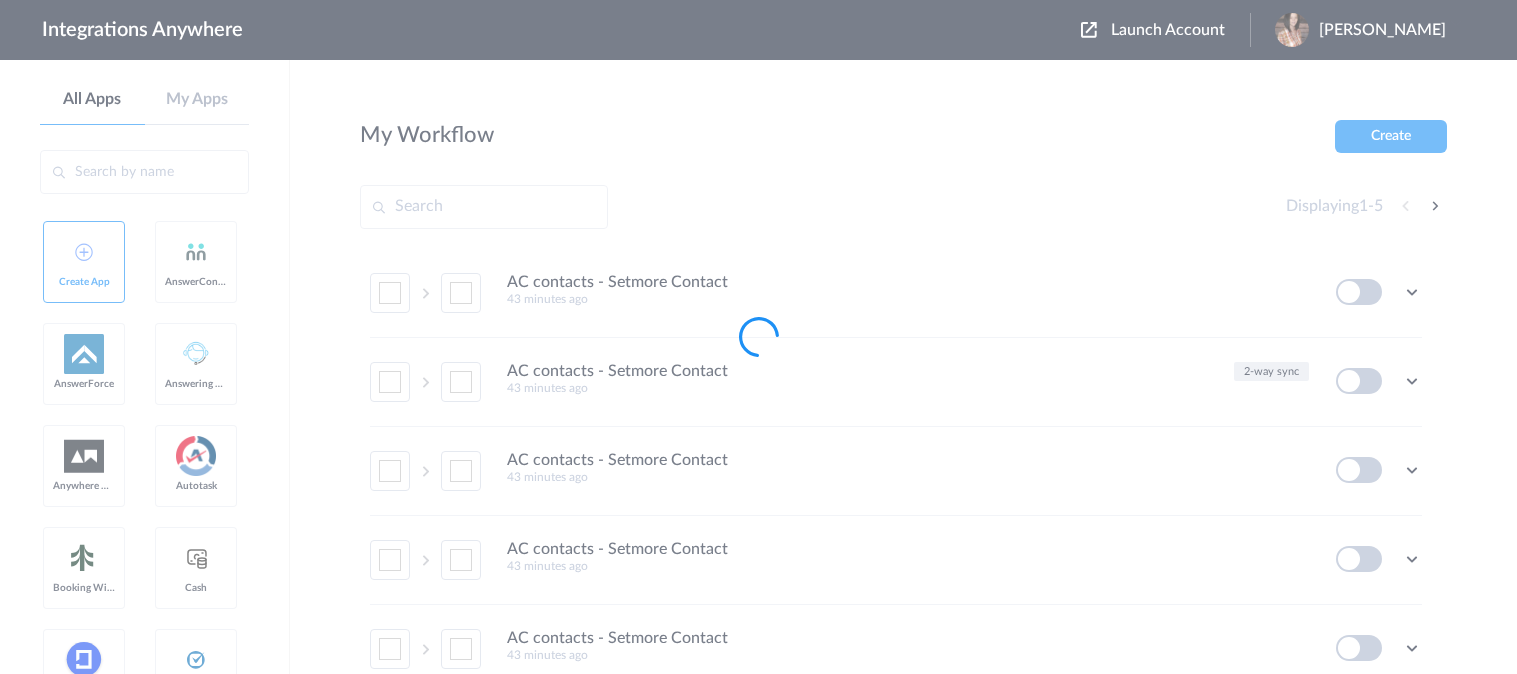 scroll, scrollTop: 0, scrollLeft: 0, axis: both 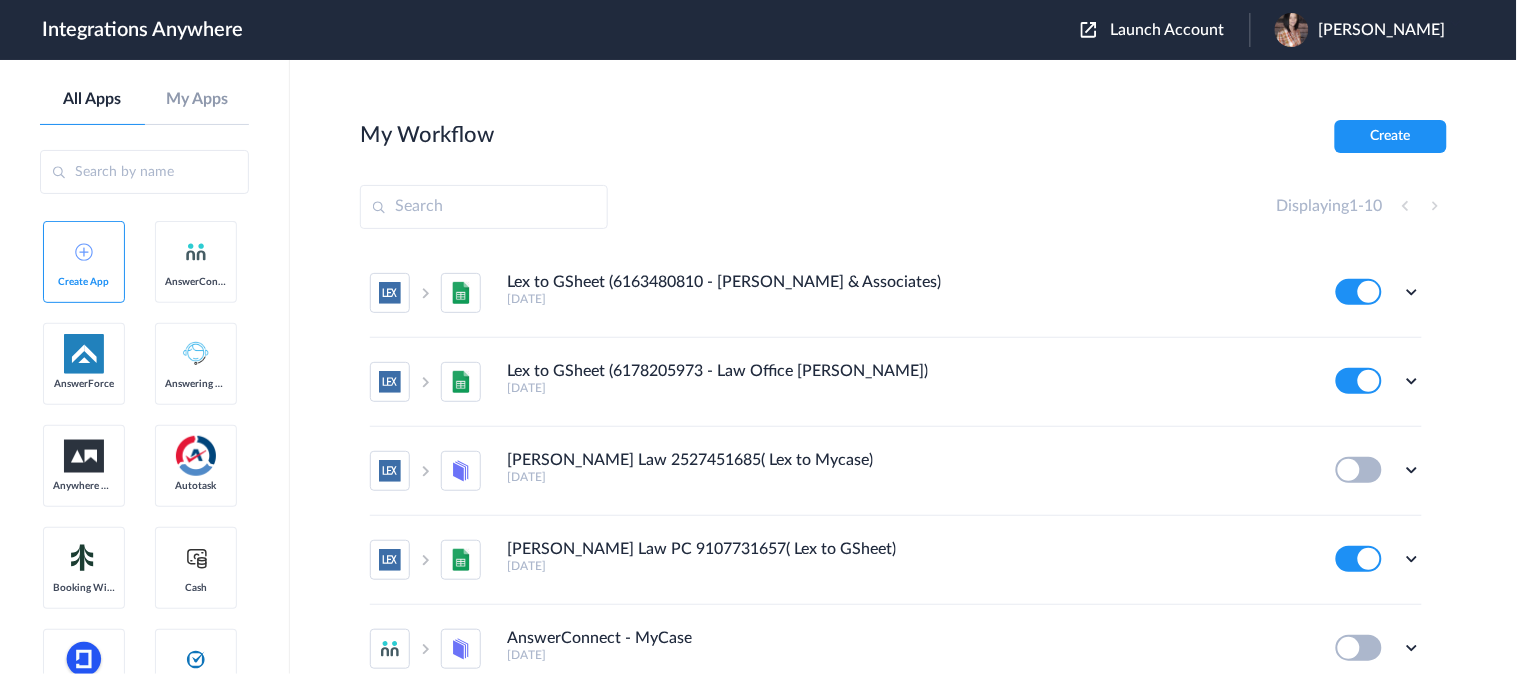 click on "Launch Account" at bounding box center [1168, 30] 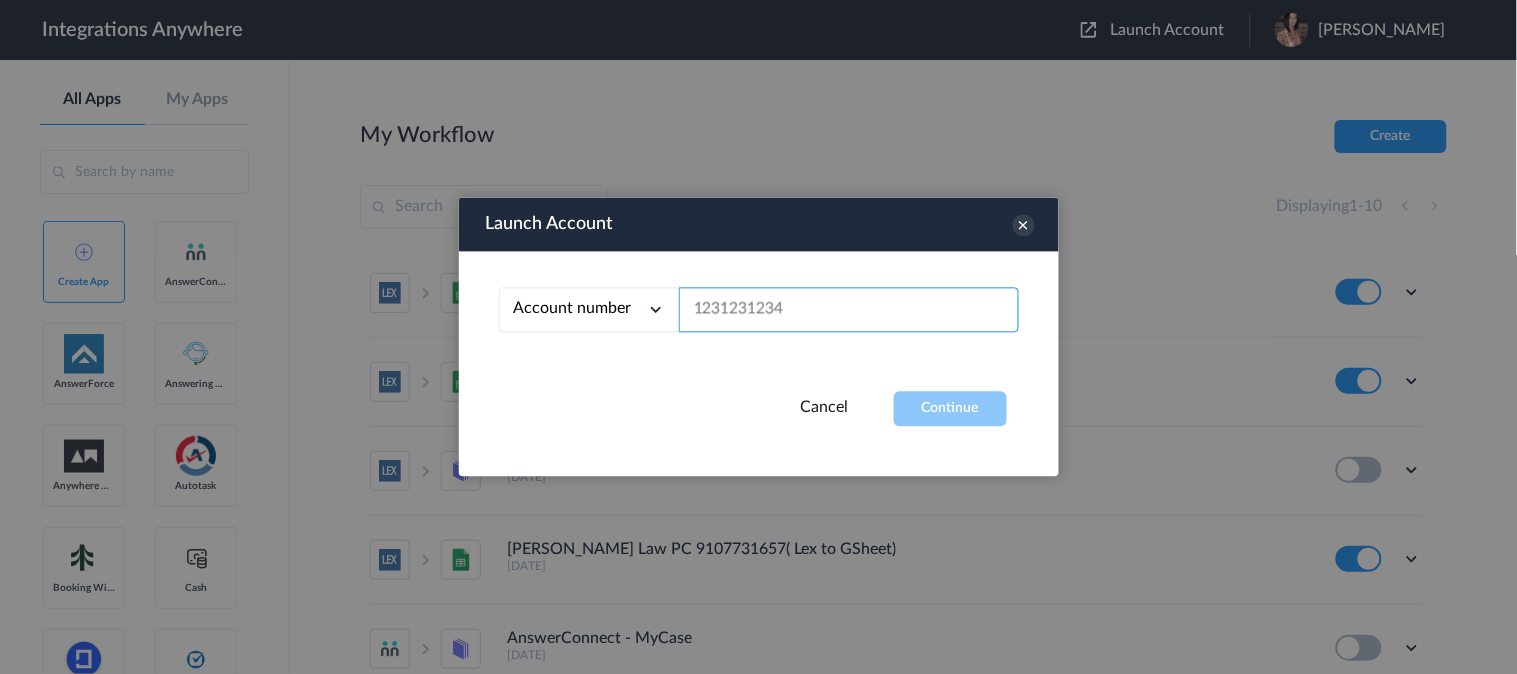 click at bounding box center [849, 310] 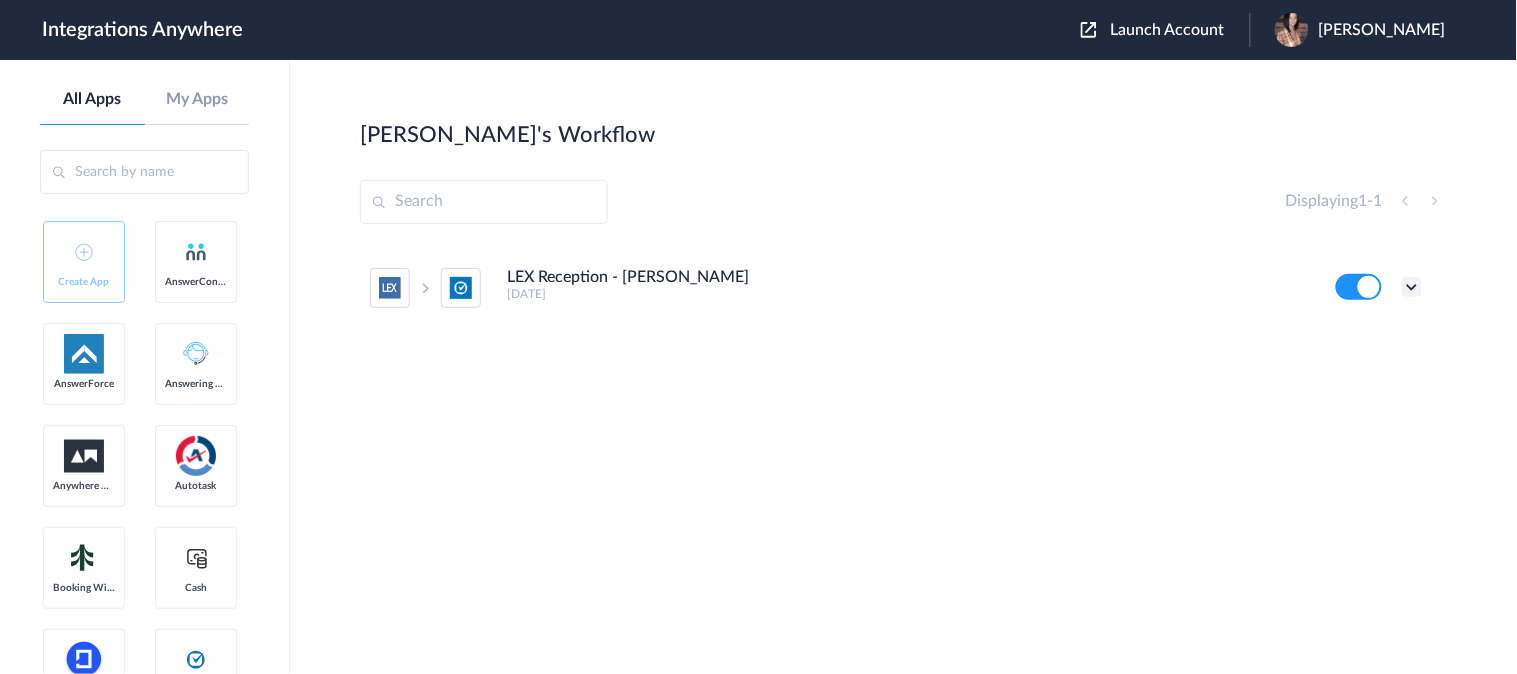 click at bounding box center (1412, 287) 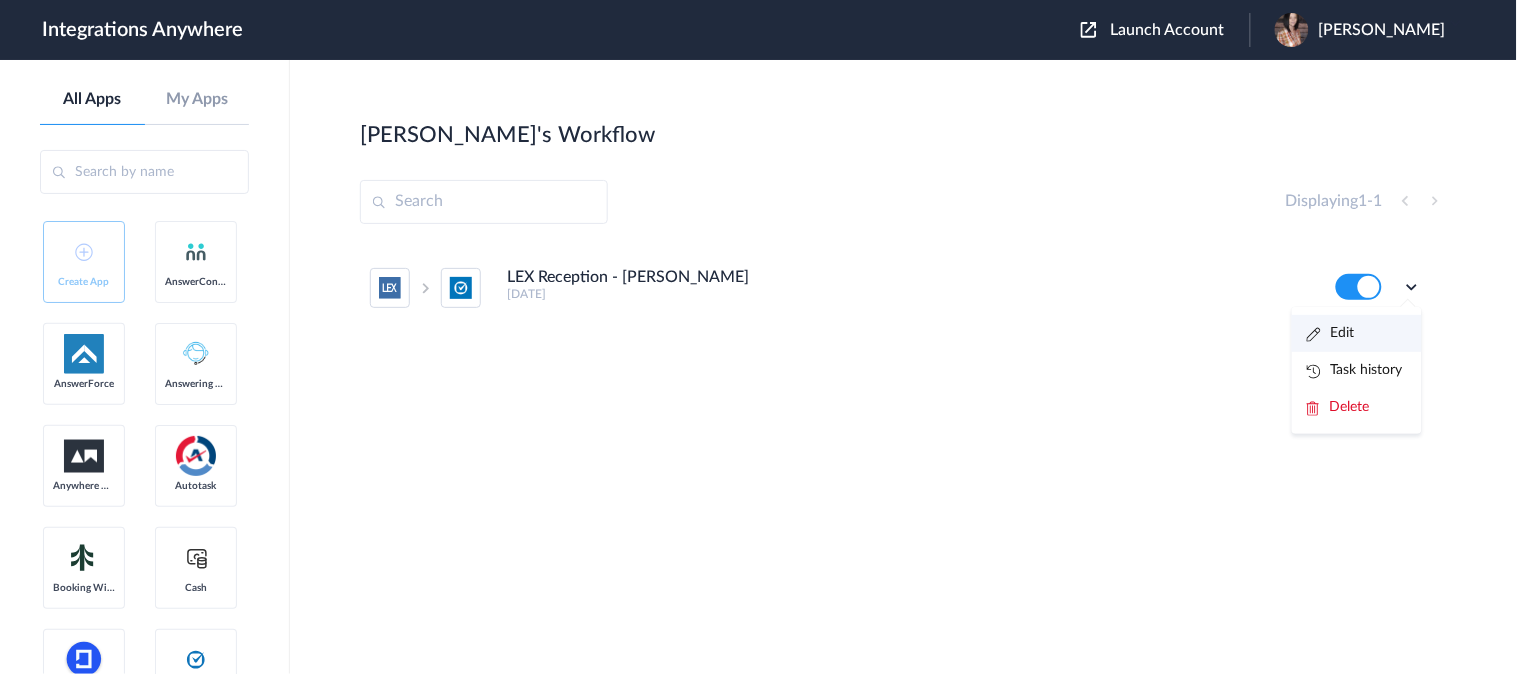 click on "Edit" at bounding box center [1331, 333] 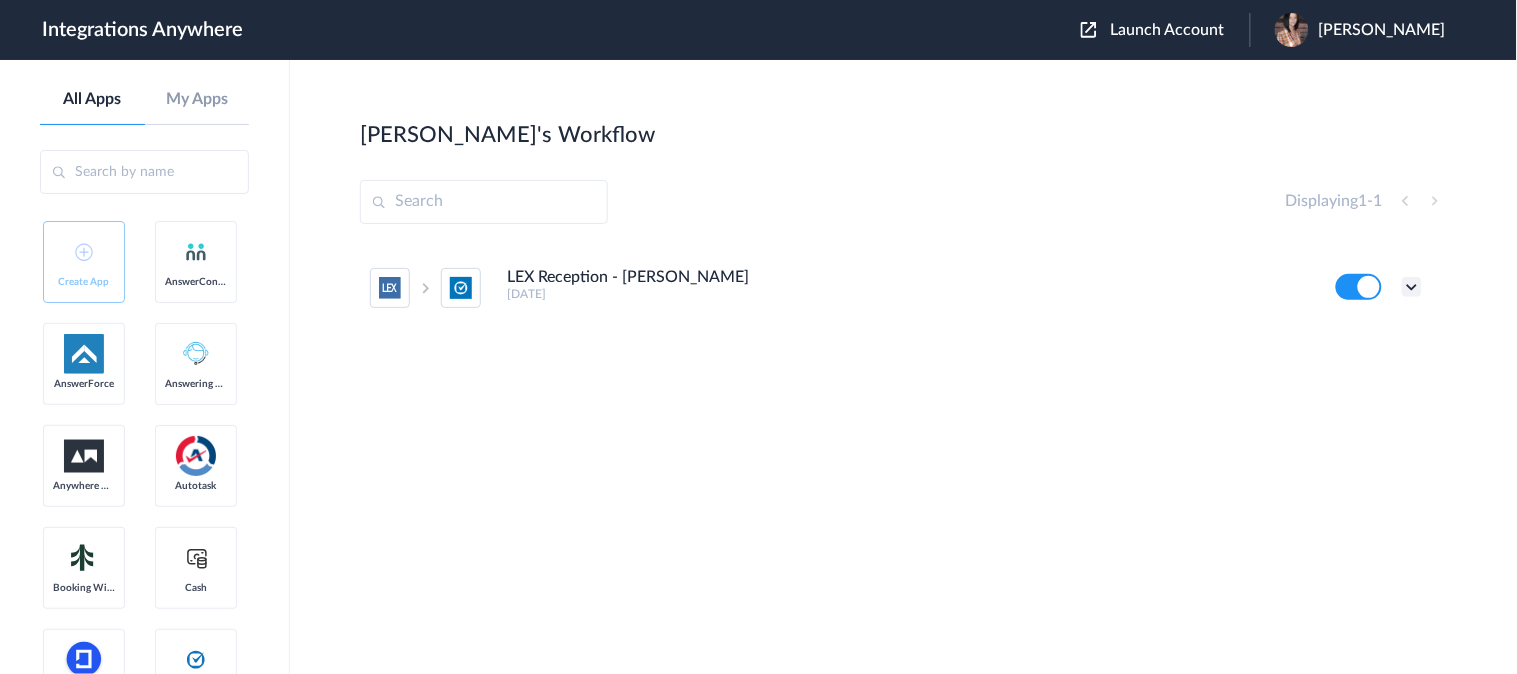 click at bounding box center (1412, 287) 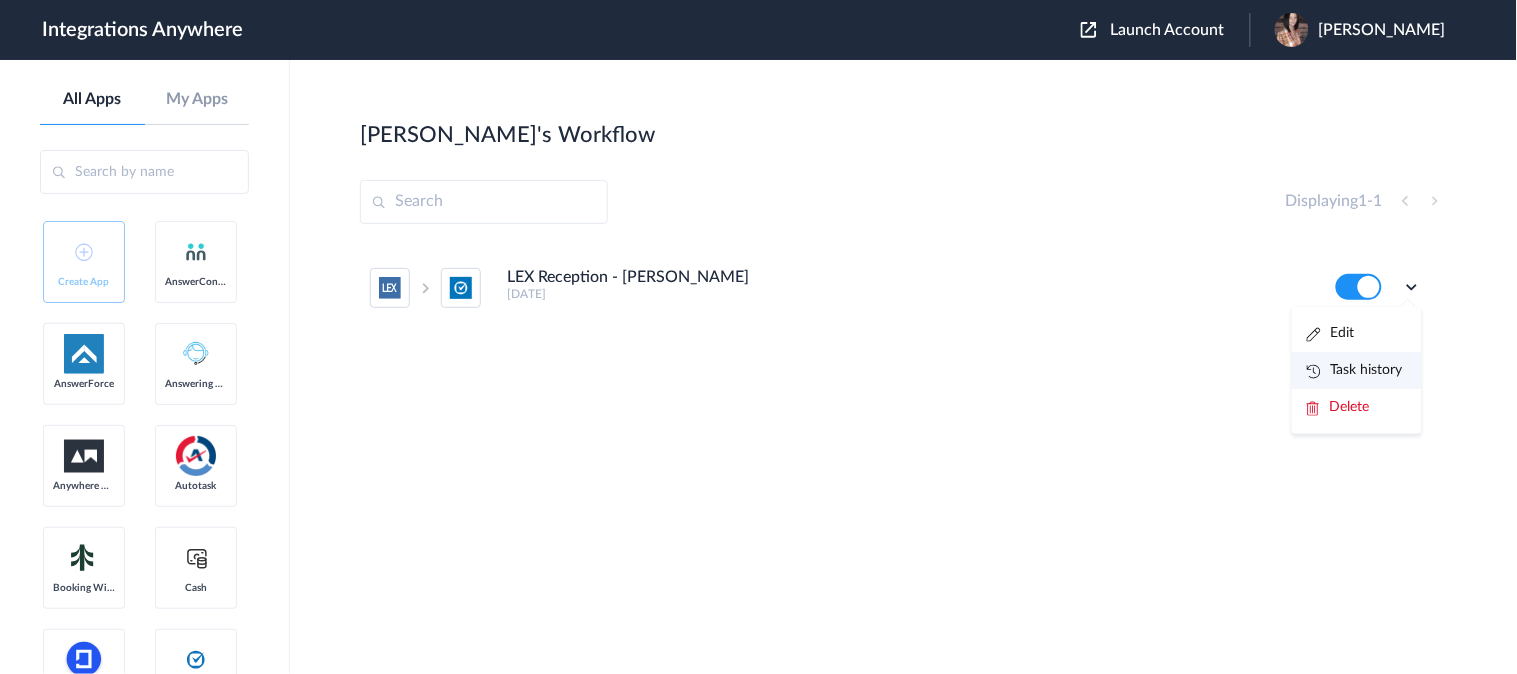 click on "Task history" at bounding box center (1357, 370) 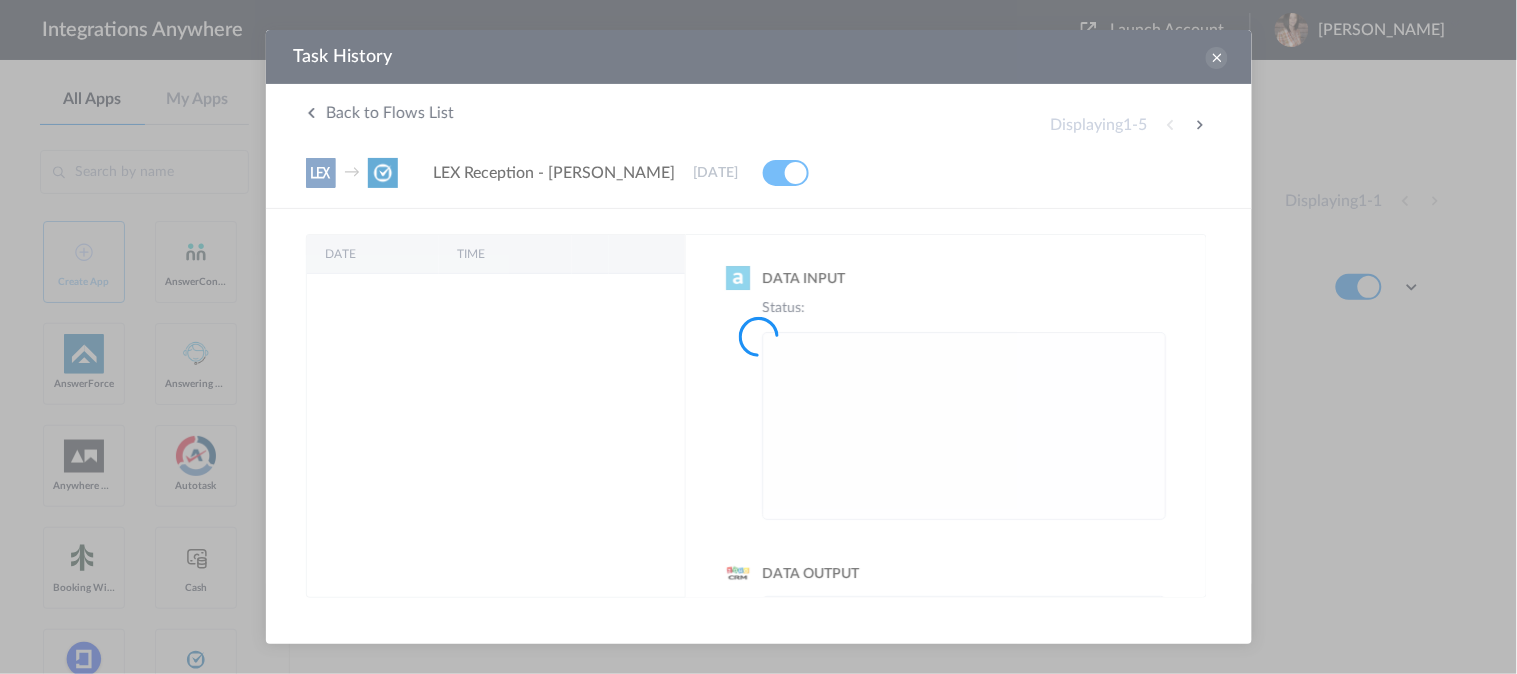 scroll, scrollTop: 0, scrollLeft: 0, axis: both 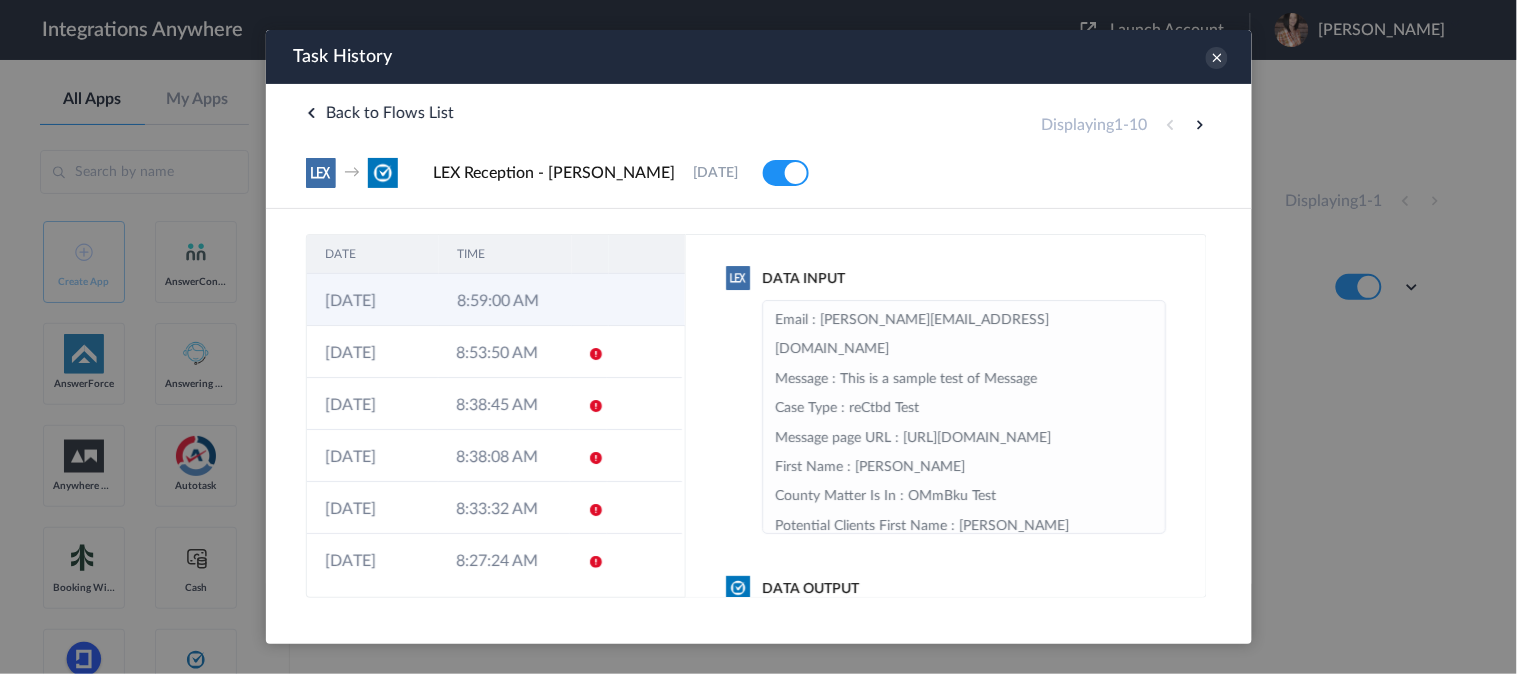 click on "8:59:00 AM" at bounding box center [504, 299] 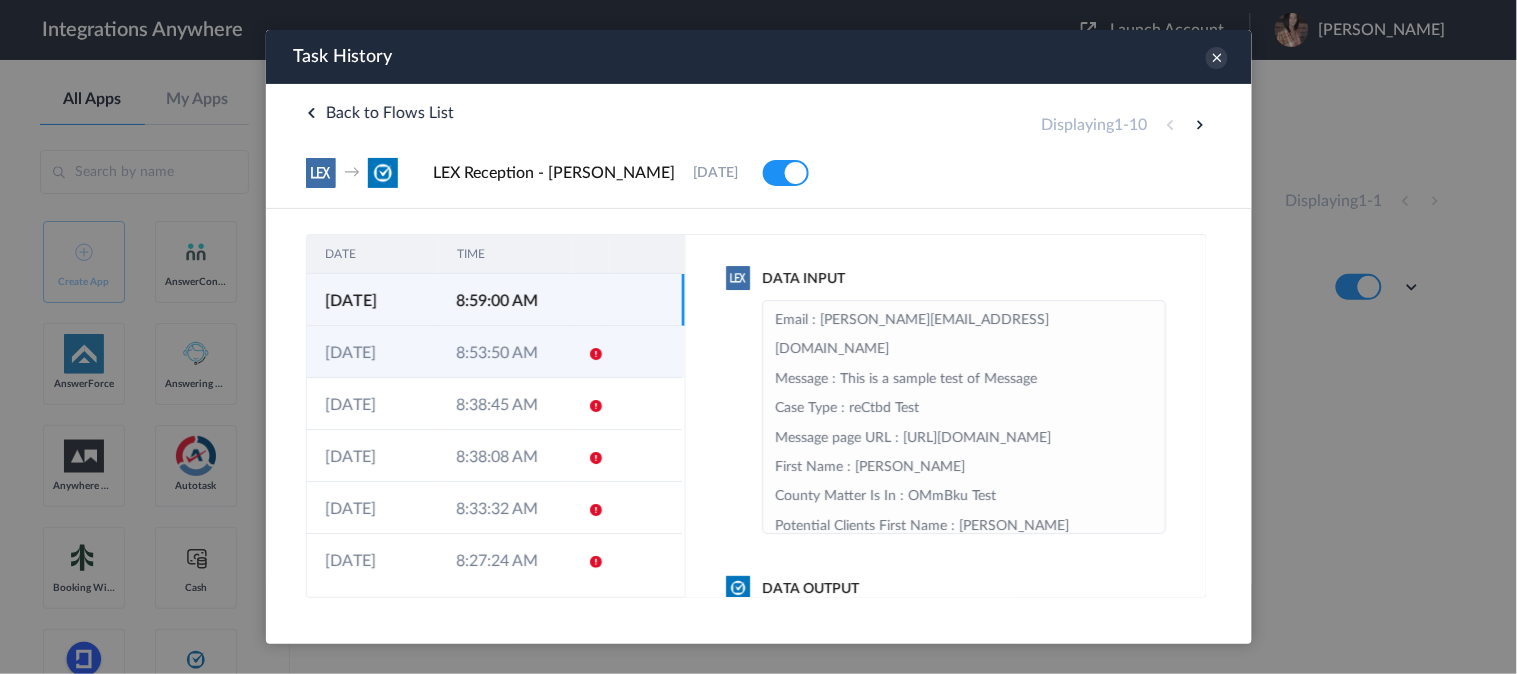 click on "8:53:50 AM" at bounding box center [502, 351] 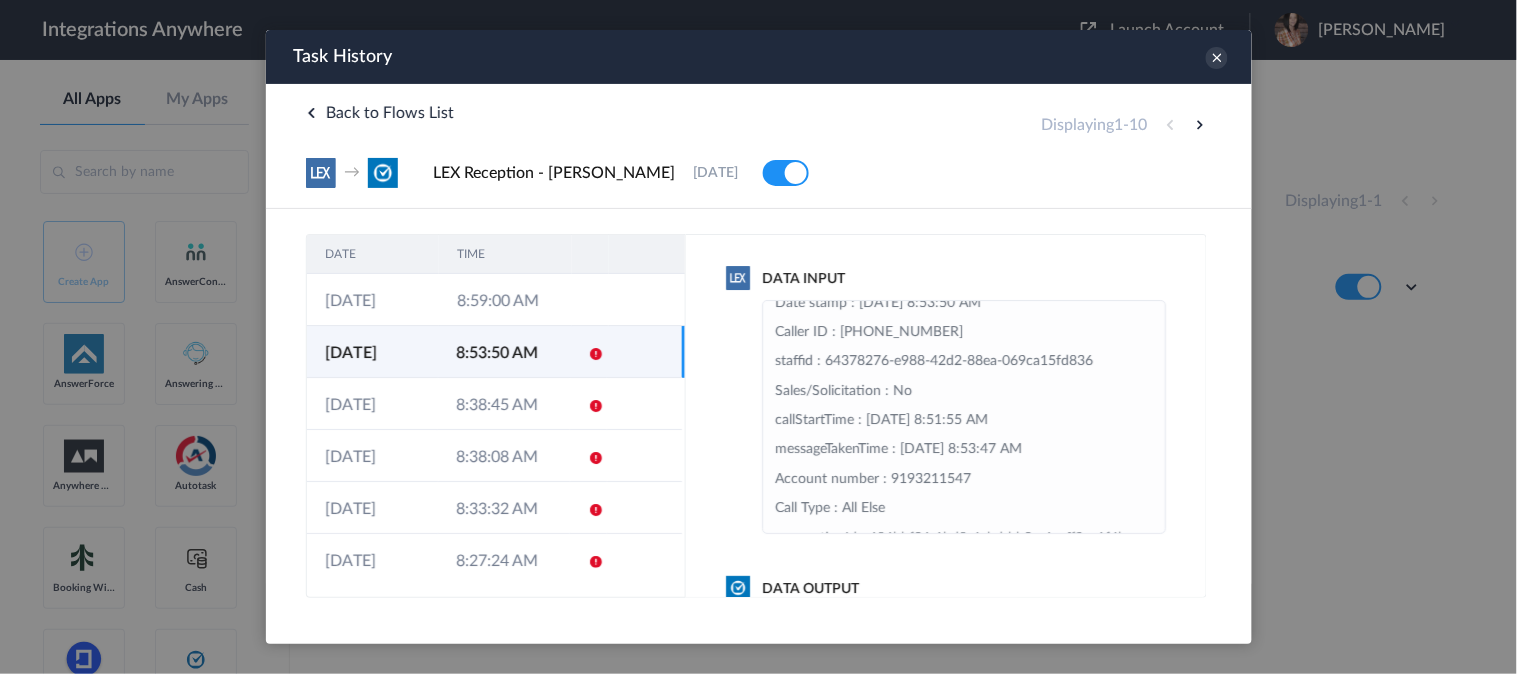 scroll, scrollTop: 333, scrollLeft: 0, axis: vertical 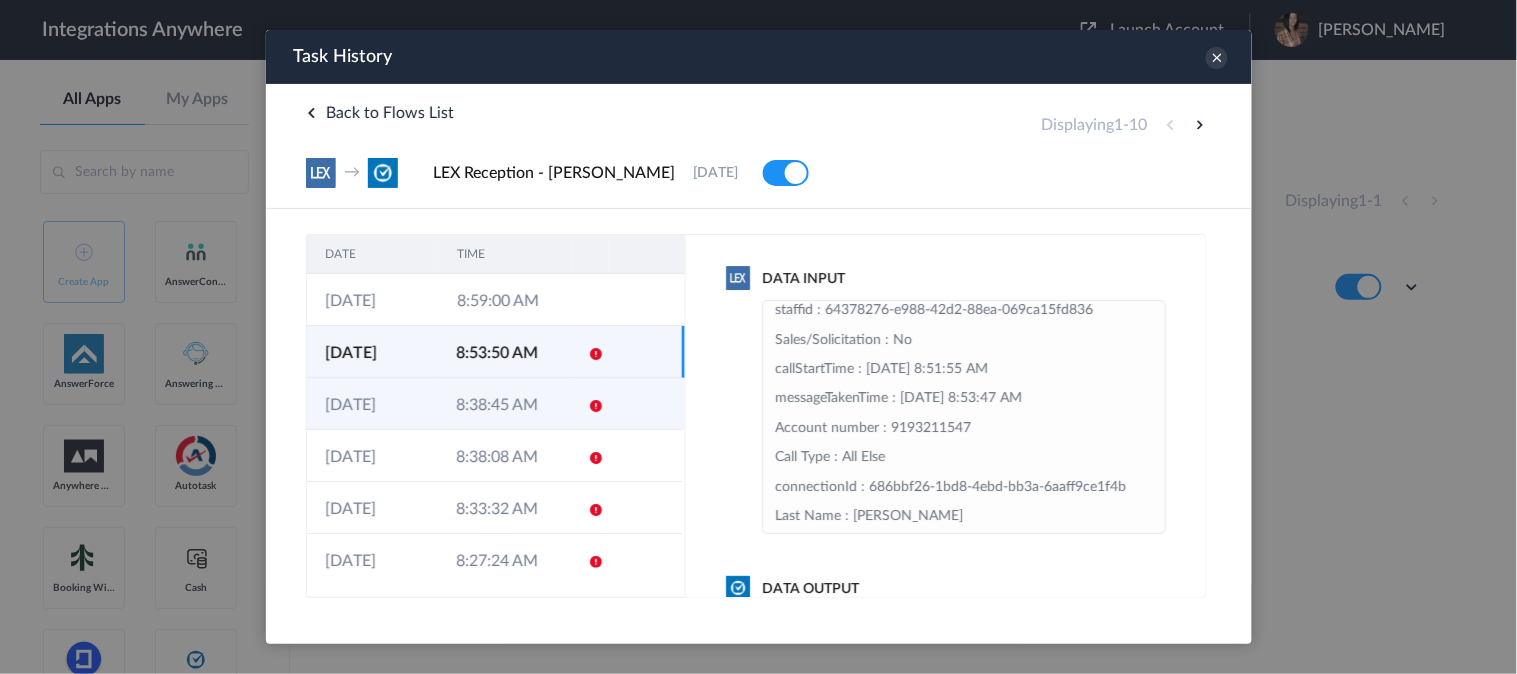 click on "8:38:45 AM" at bounding box center [502, 403] 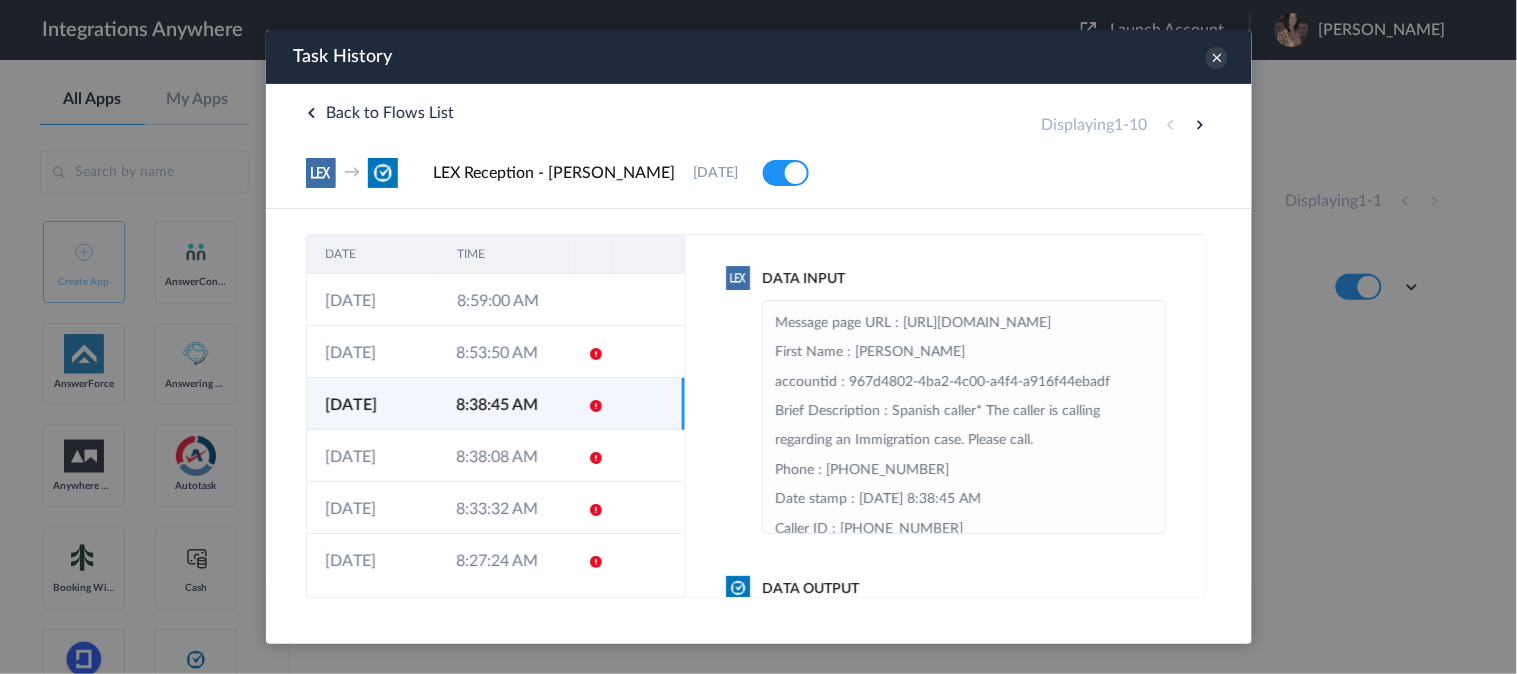 scroll, scrollTop: 111, scrollLeft: 0, axis: vertical 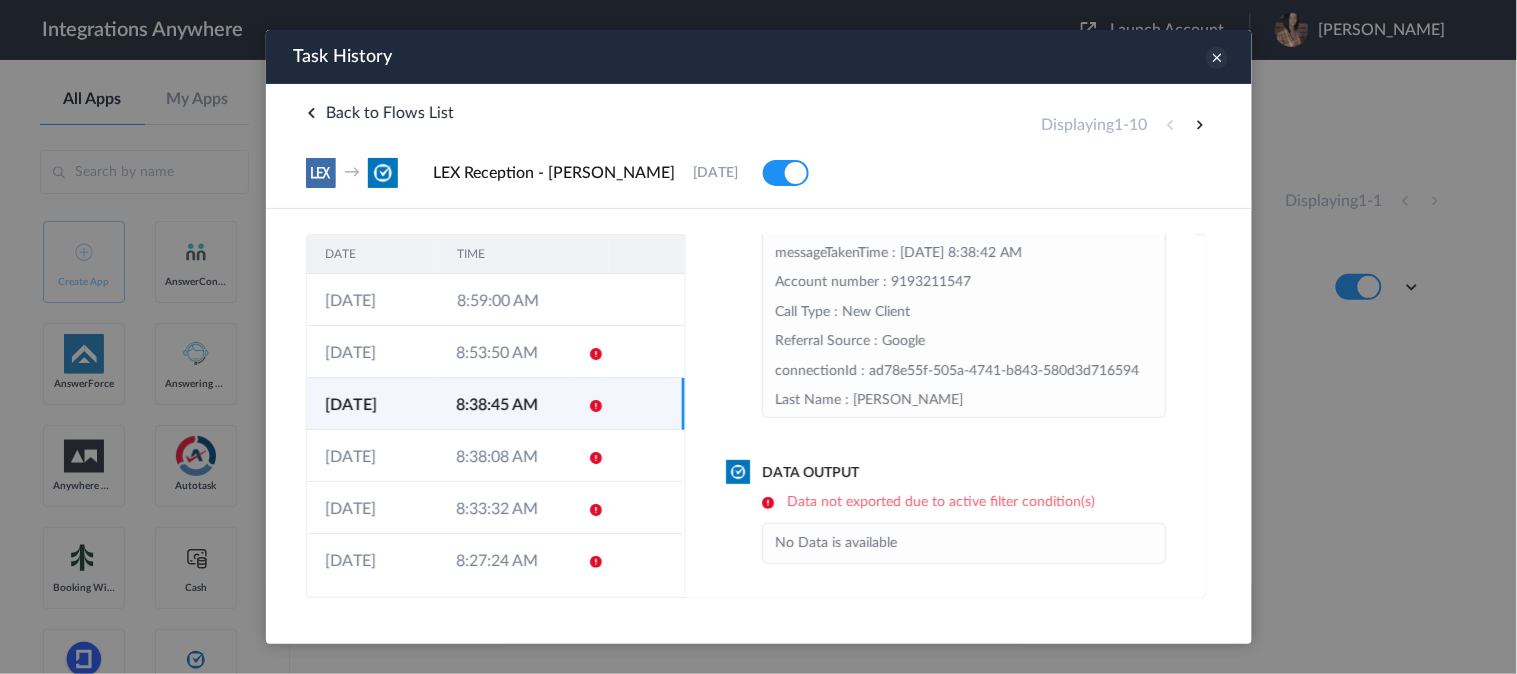 click at bounding box center [1216, 57] 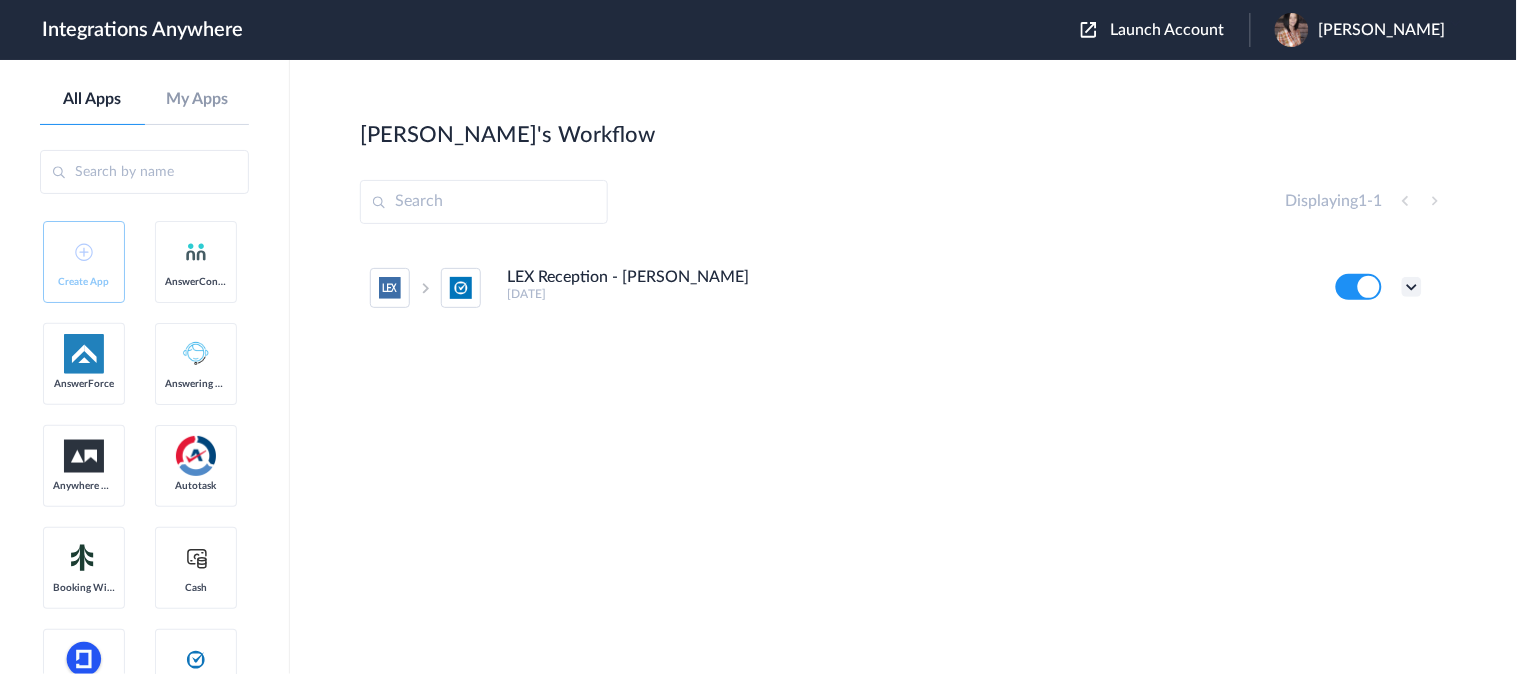 click at bounding box center (1412, 287) 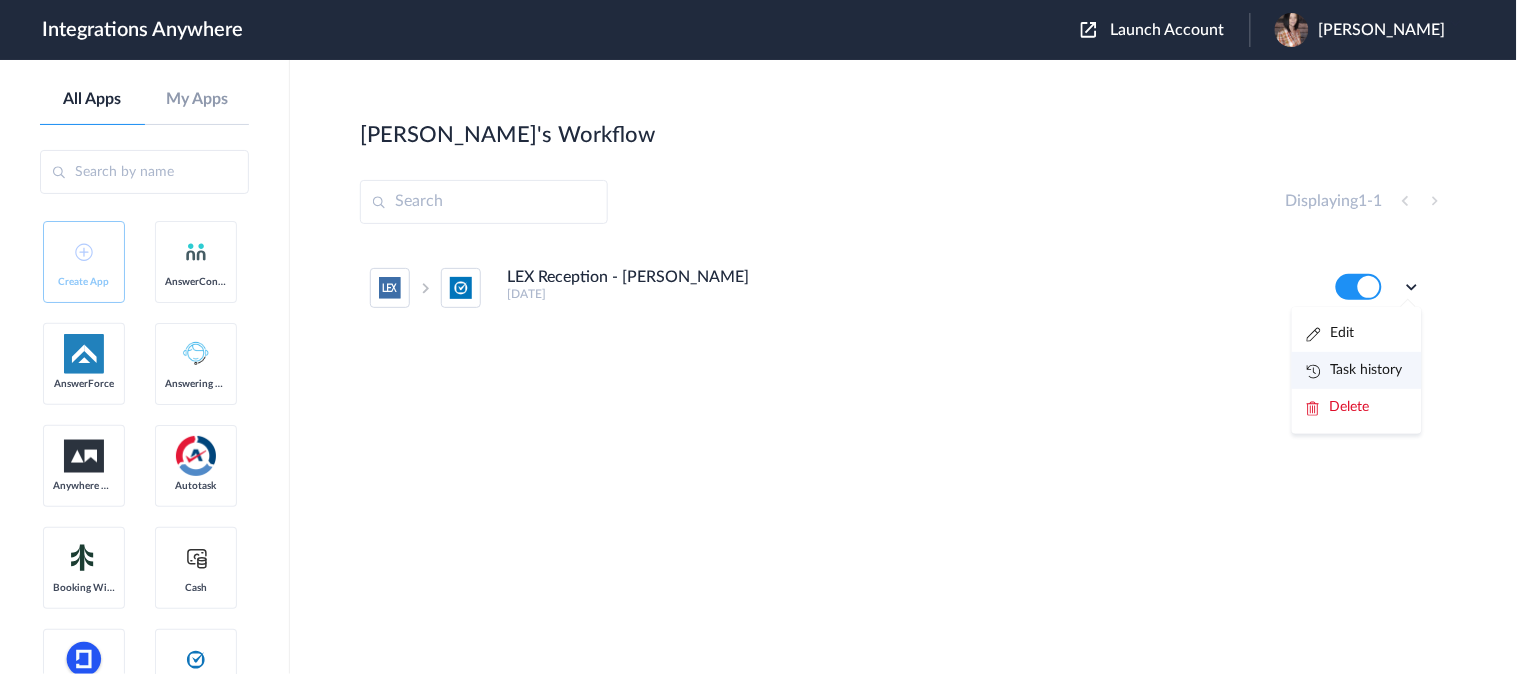 click on "Task history" at bounding box center (1355, 370) 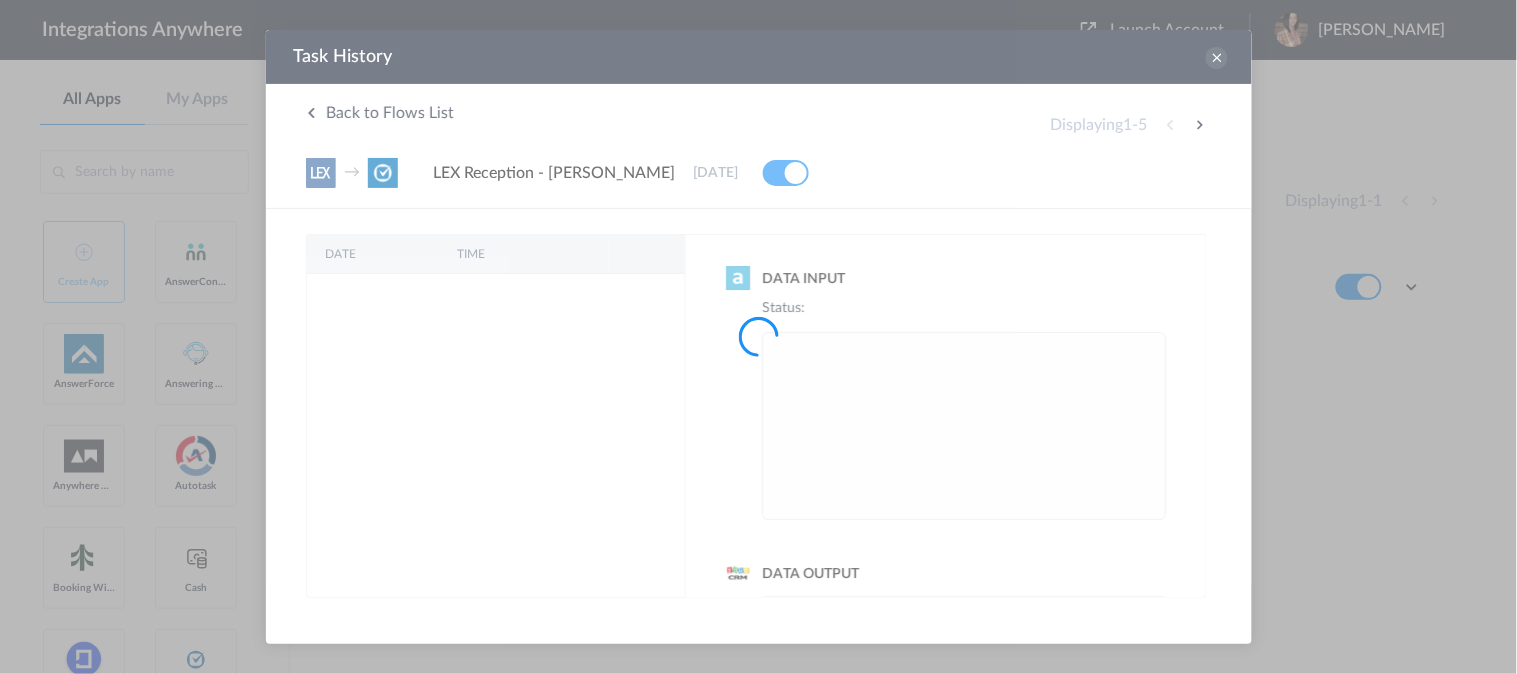 scroll, scrollTop: 0, scrollLeft: 0, axis: both 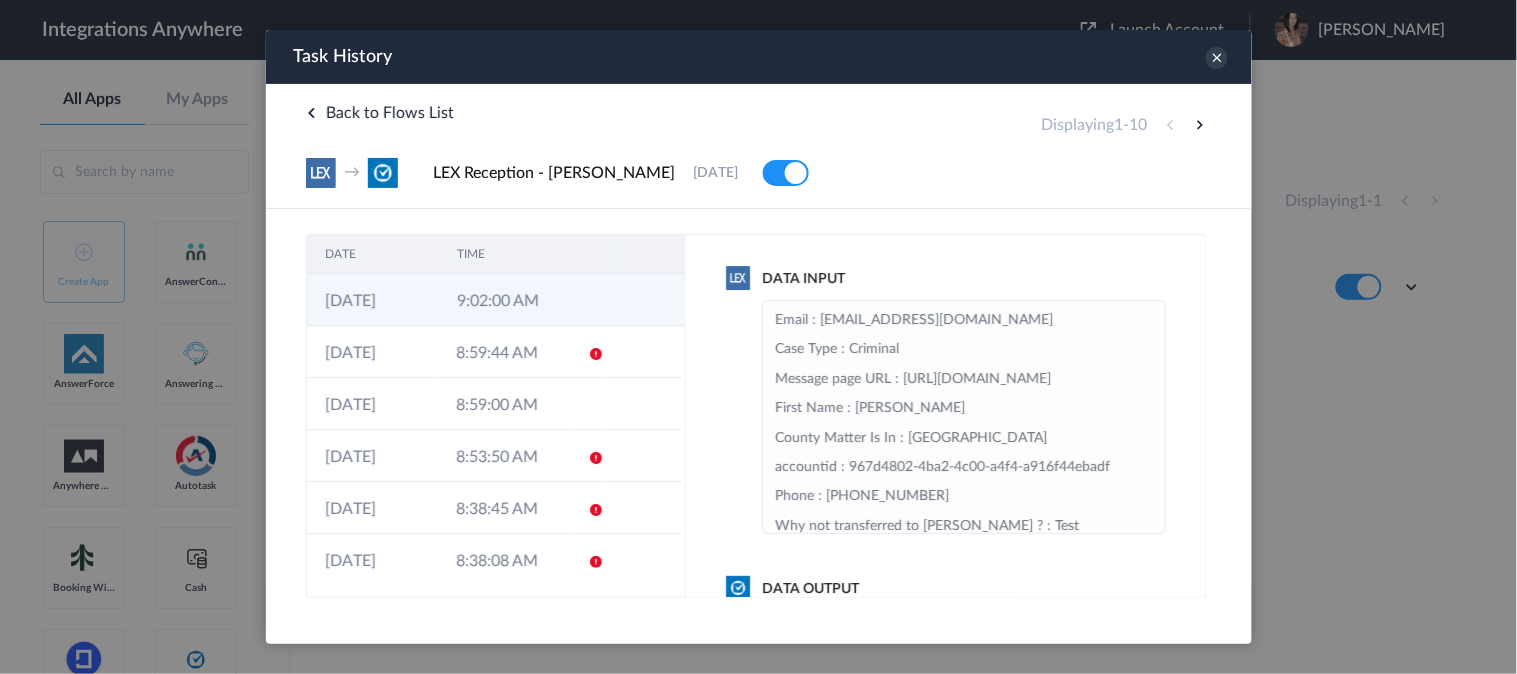 click on "9:02:00 AM" at bounding box center (504, 299) 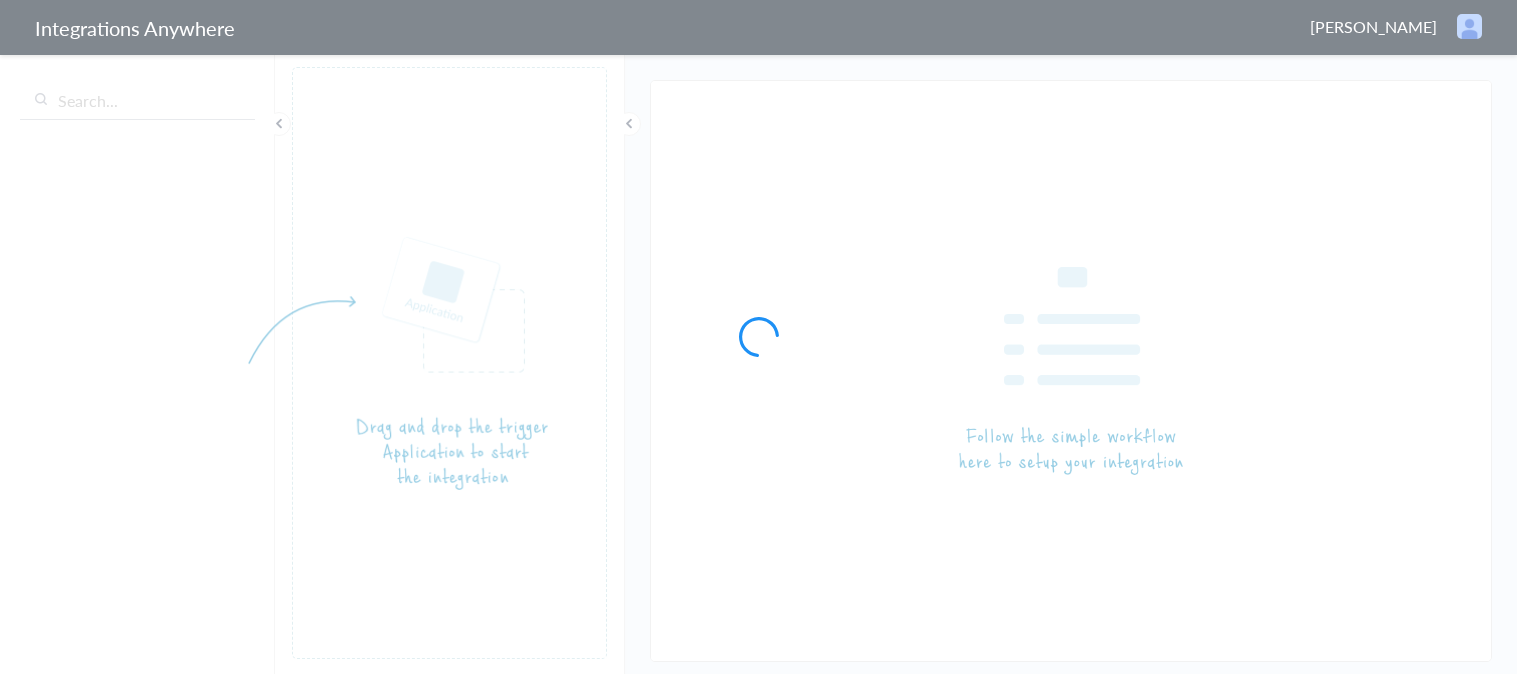 scroll, scrollTop: 0, scrollLeft: 0, axis: both 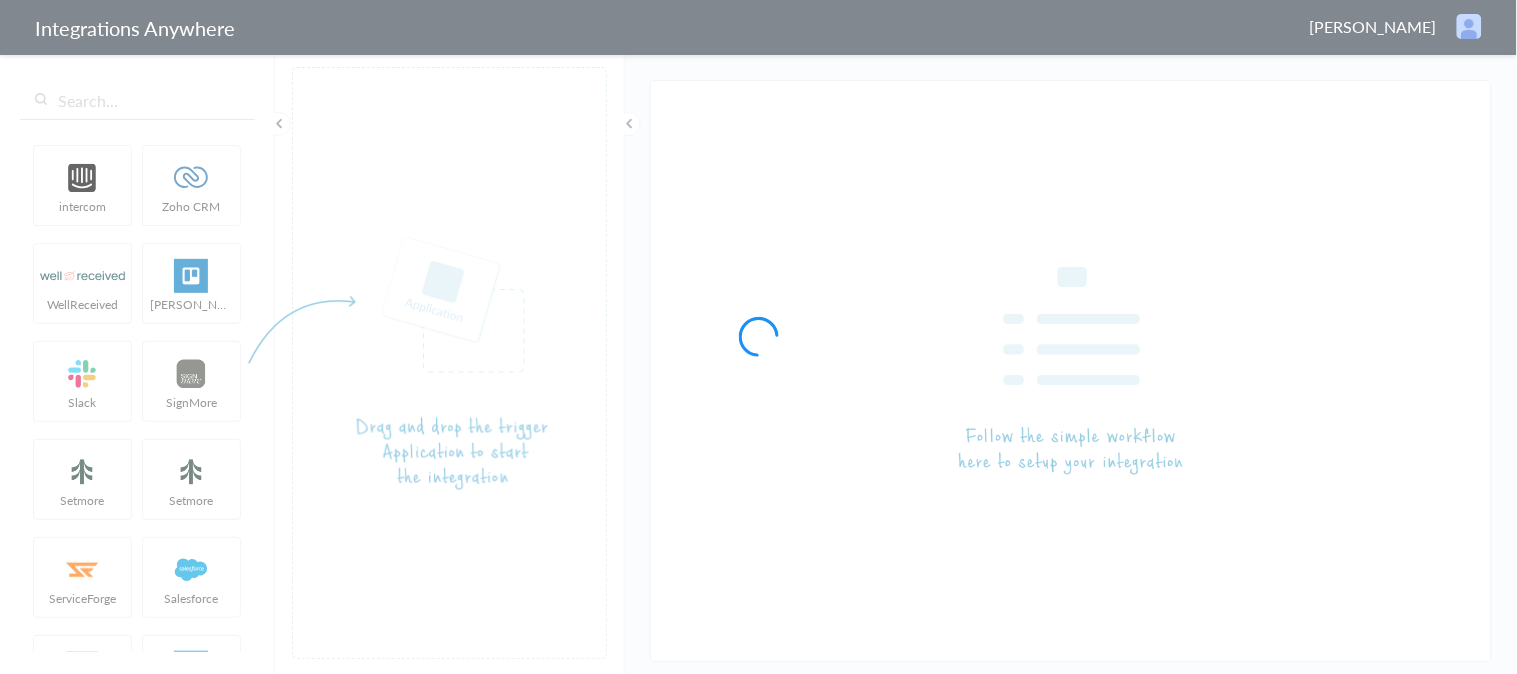 type on "LEX Reception - [PERSON_NAME]" 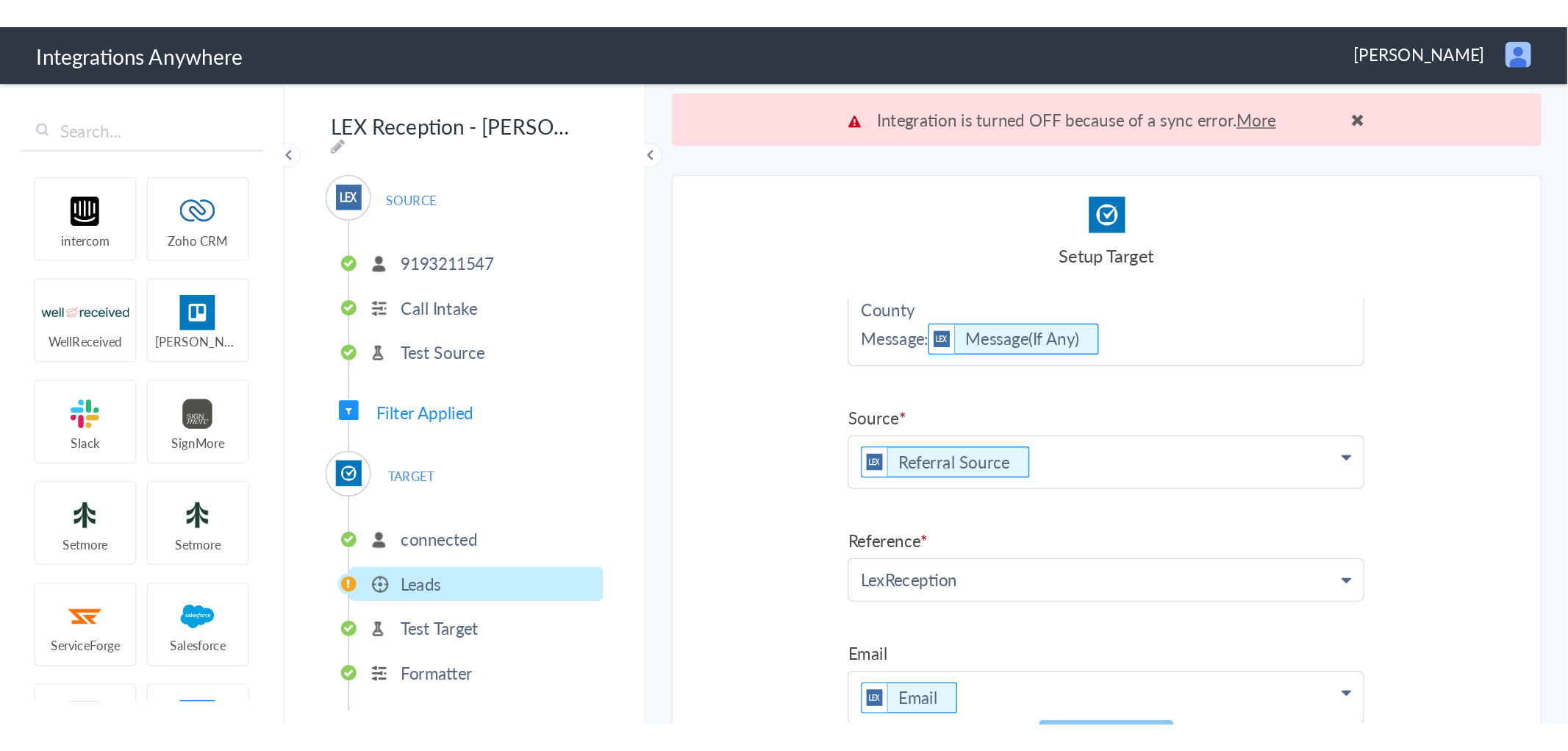 scroll, scrollTop: 11, scrollLeft: 0, axis: vertical 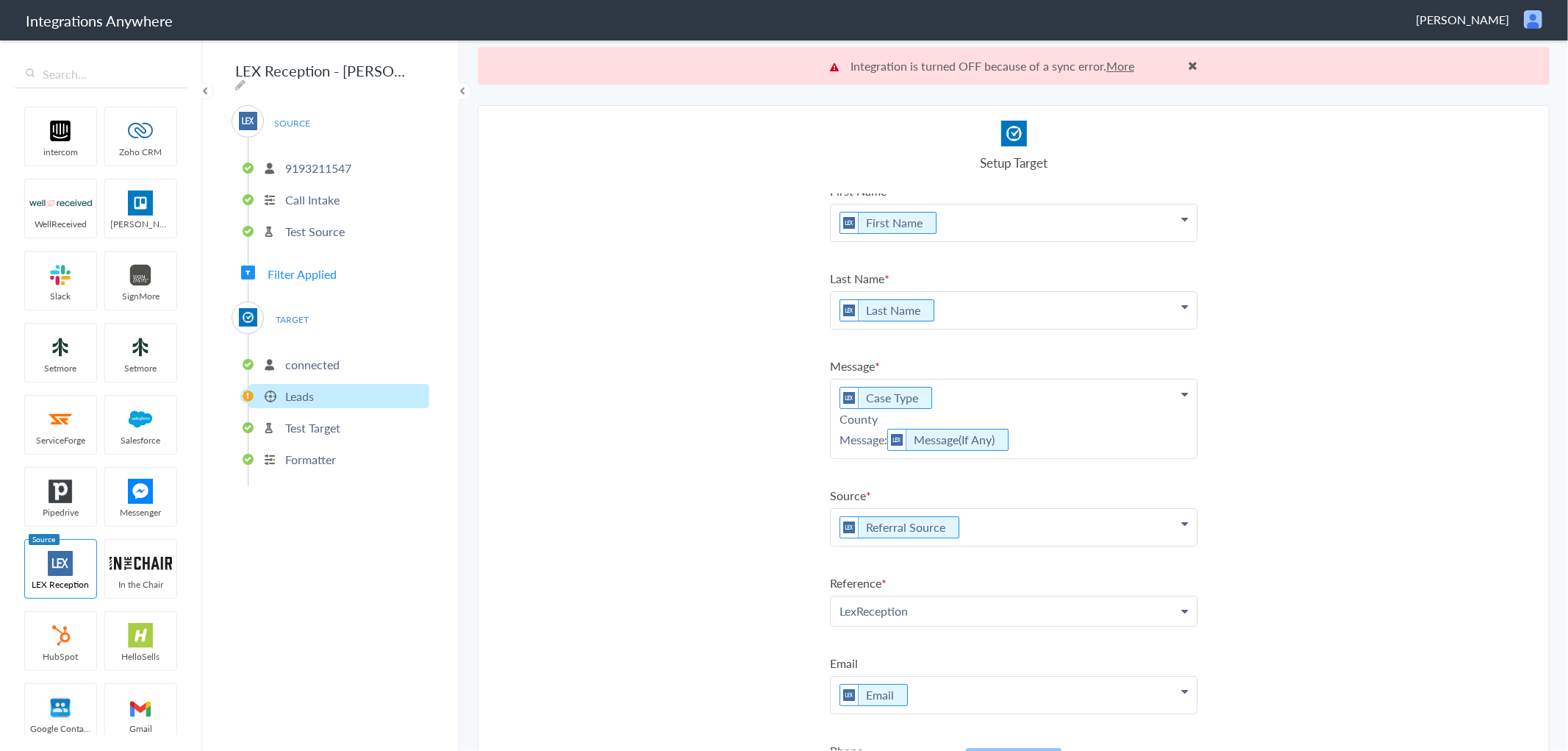 click on "Case Type      County     Message:  Message(If Any)" at bounding box center [1014, 223] 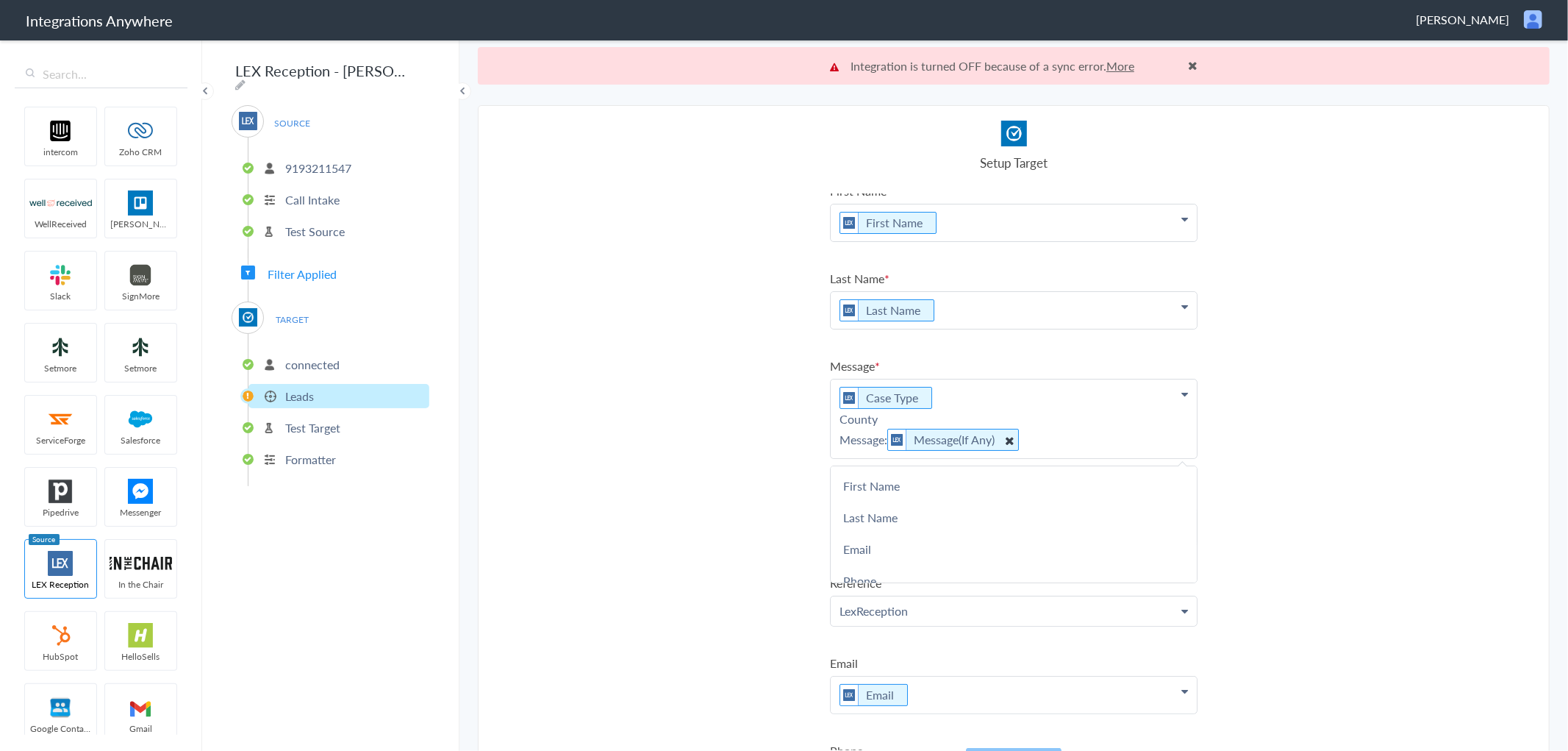 type 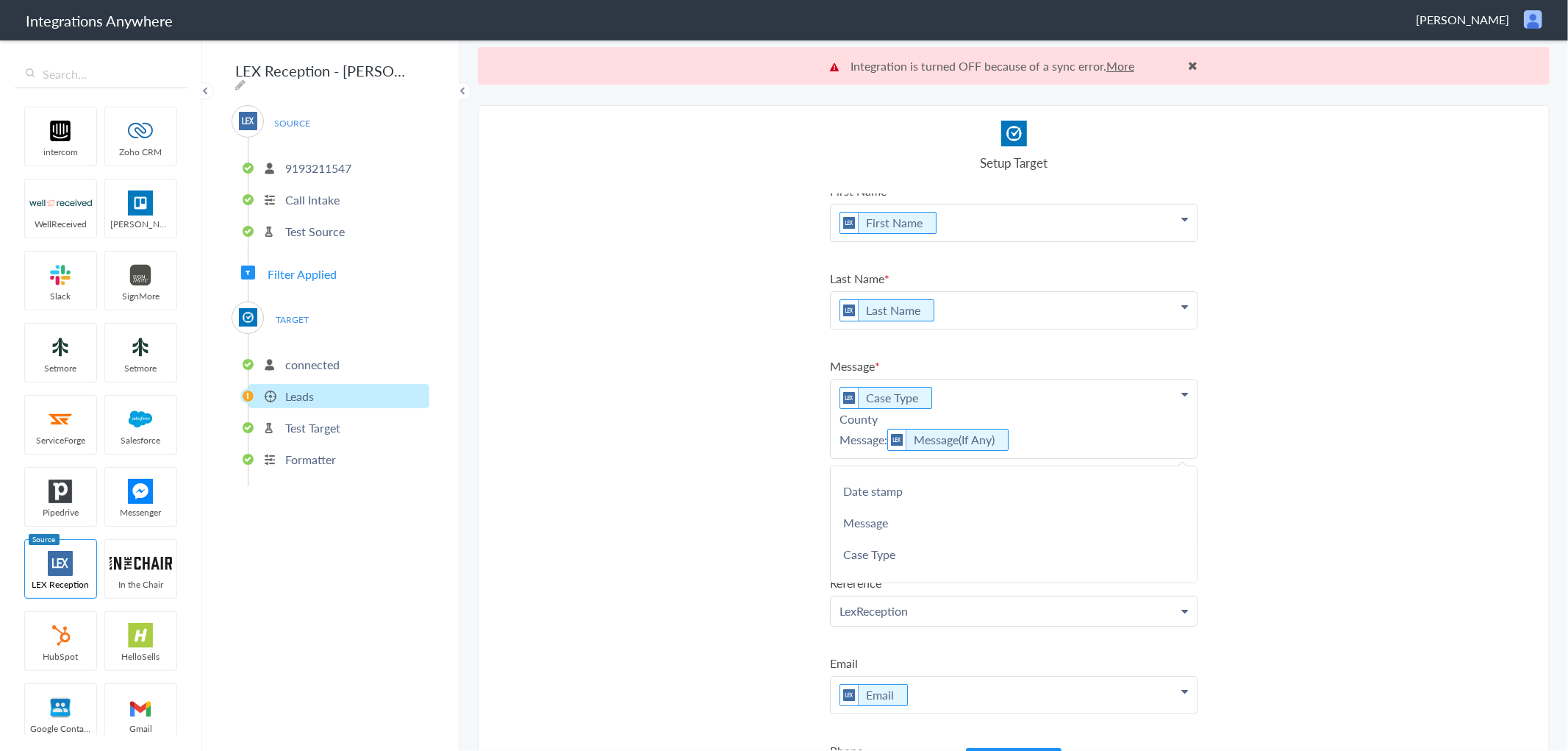 scroll, scrollTop: 245, scrollLeft: 0, axis: vertical 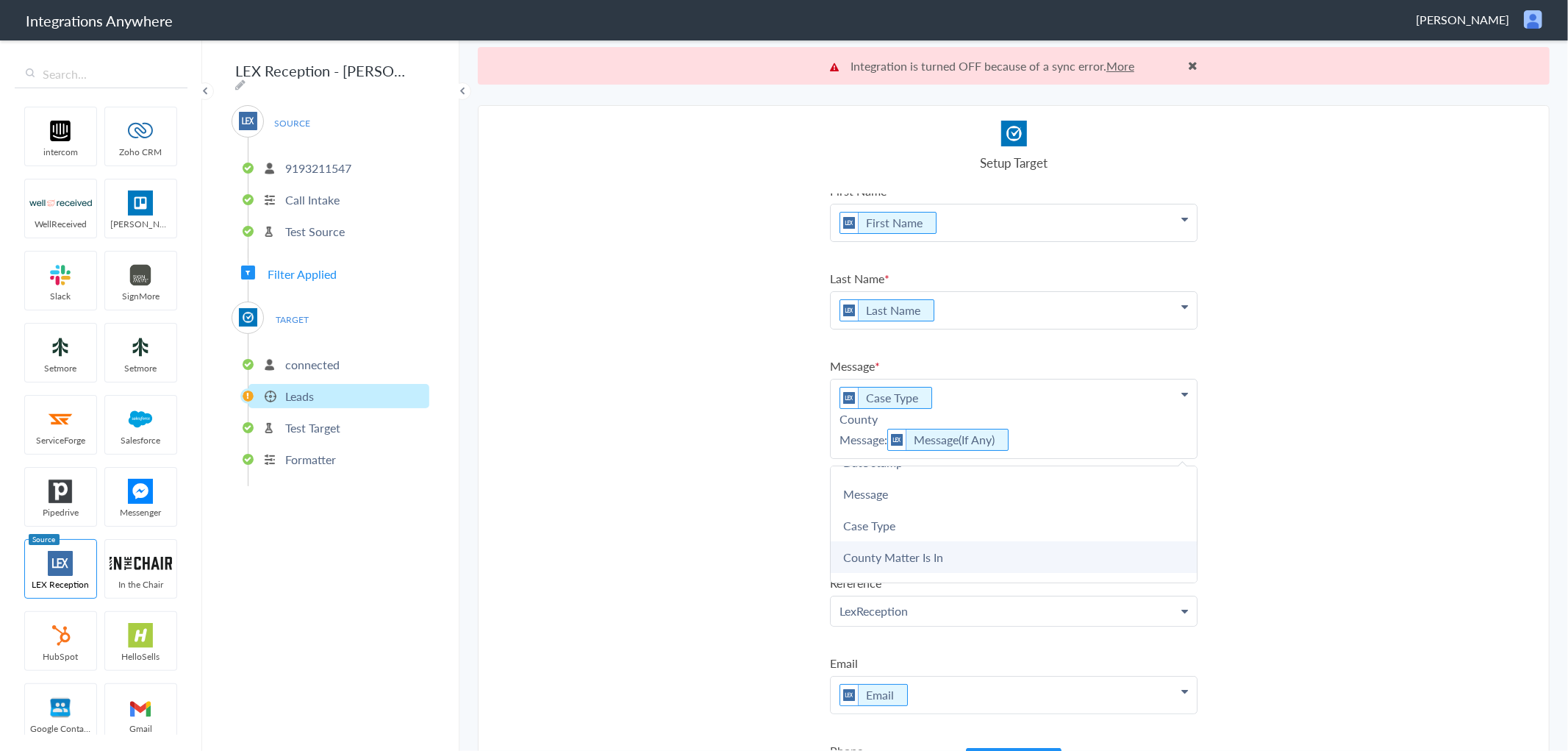 click on "County Matter Is In" at bounding box center (0, 0) 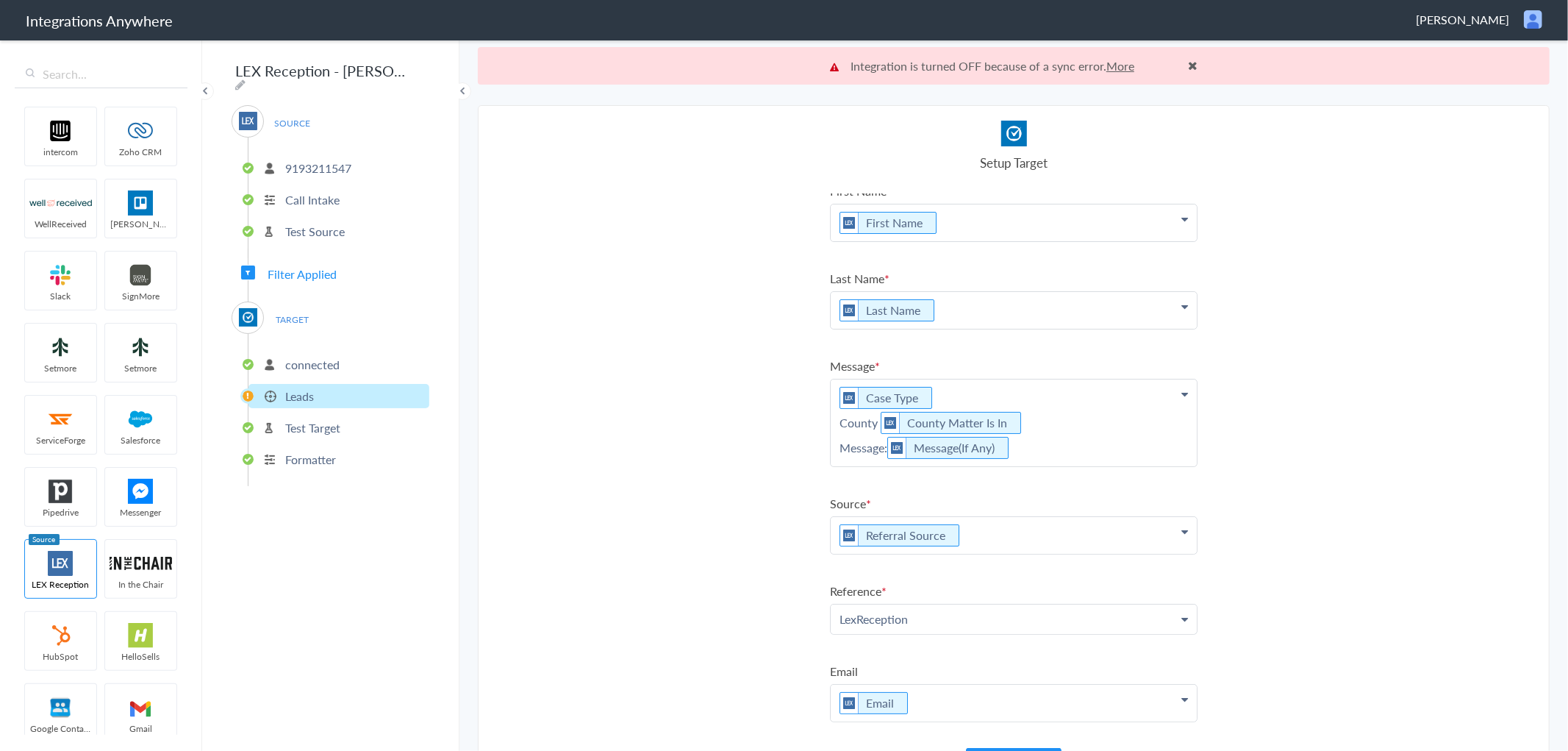 click on "Case Type      County    County Matter Is In      Message:  Message(If Any)" at bounding box center [1014, 223] 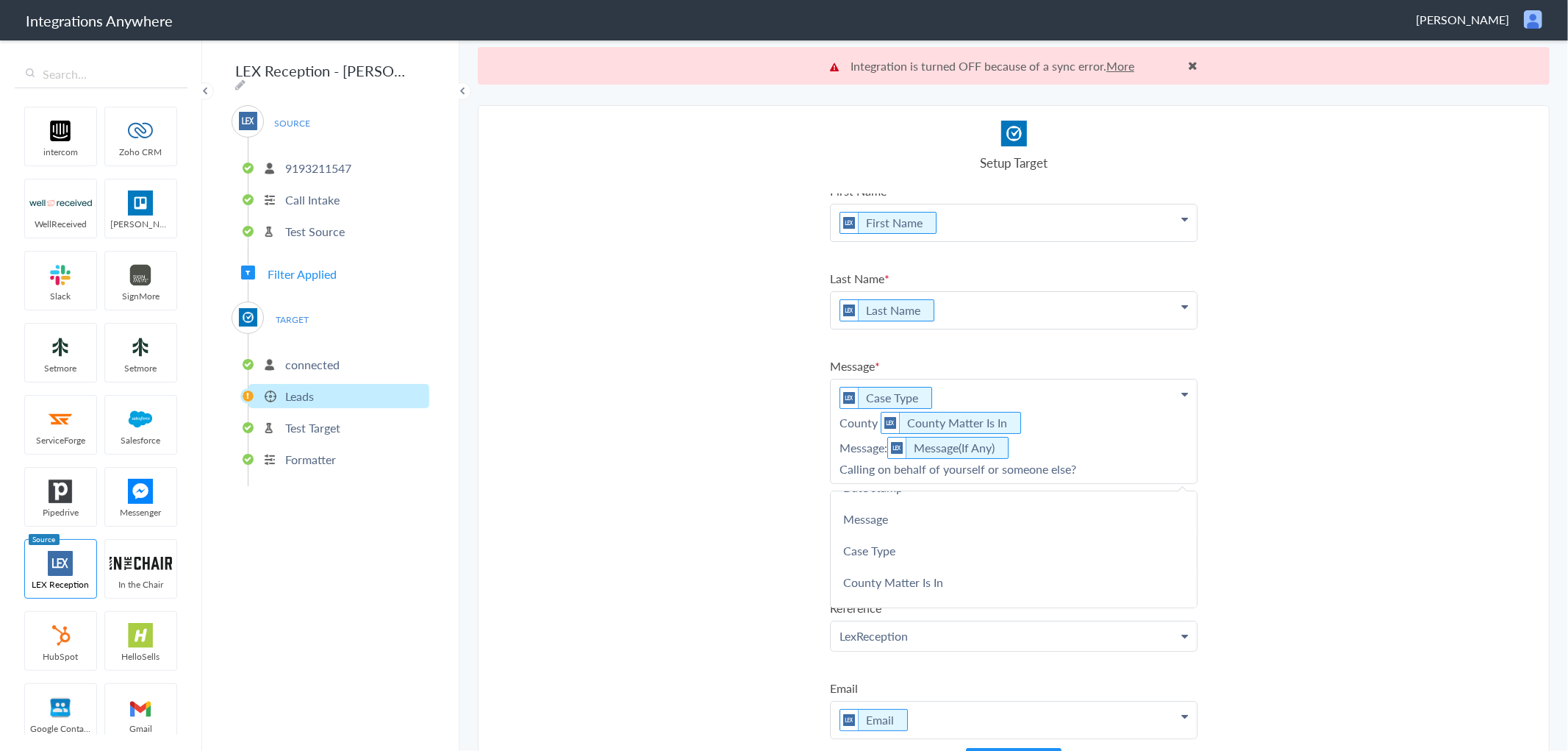 scroll, scrollTop: 0, scrollLeft: 0, axis: both 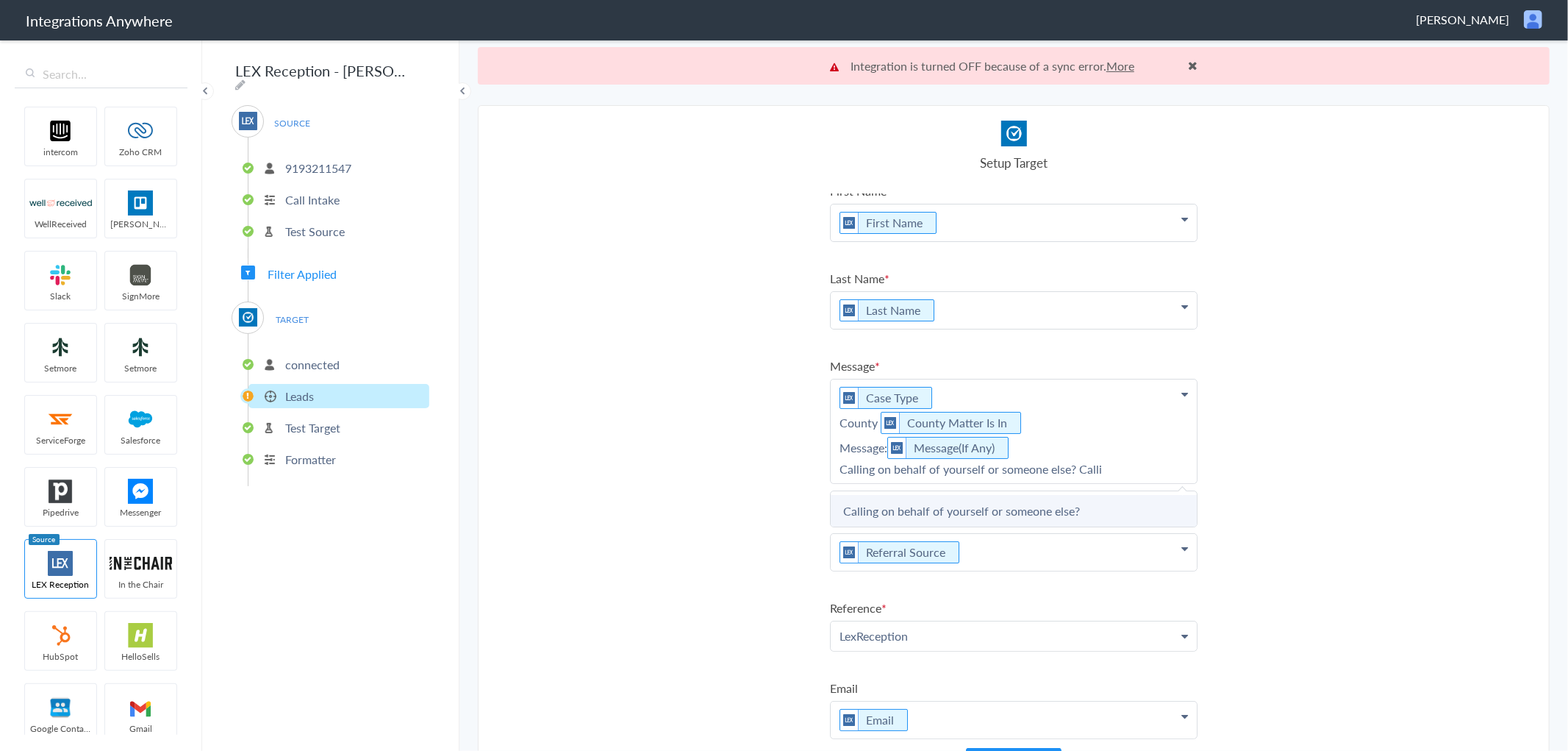 click on "Calling on behalf of yourself or someone else?" at bounding box center (0, 0) 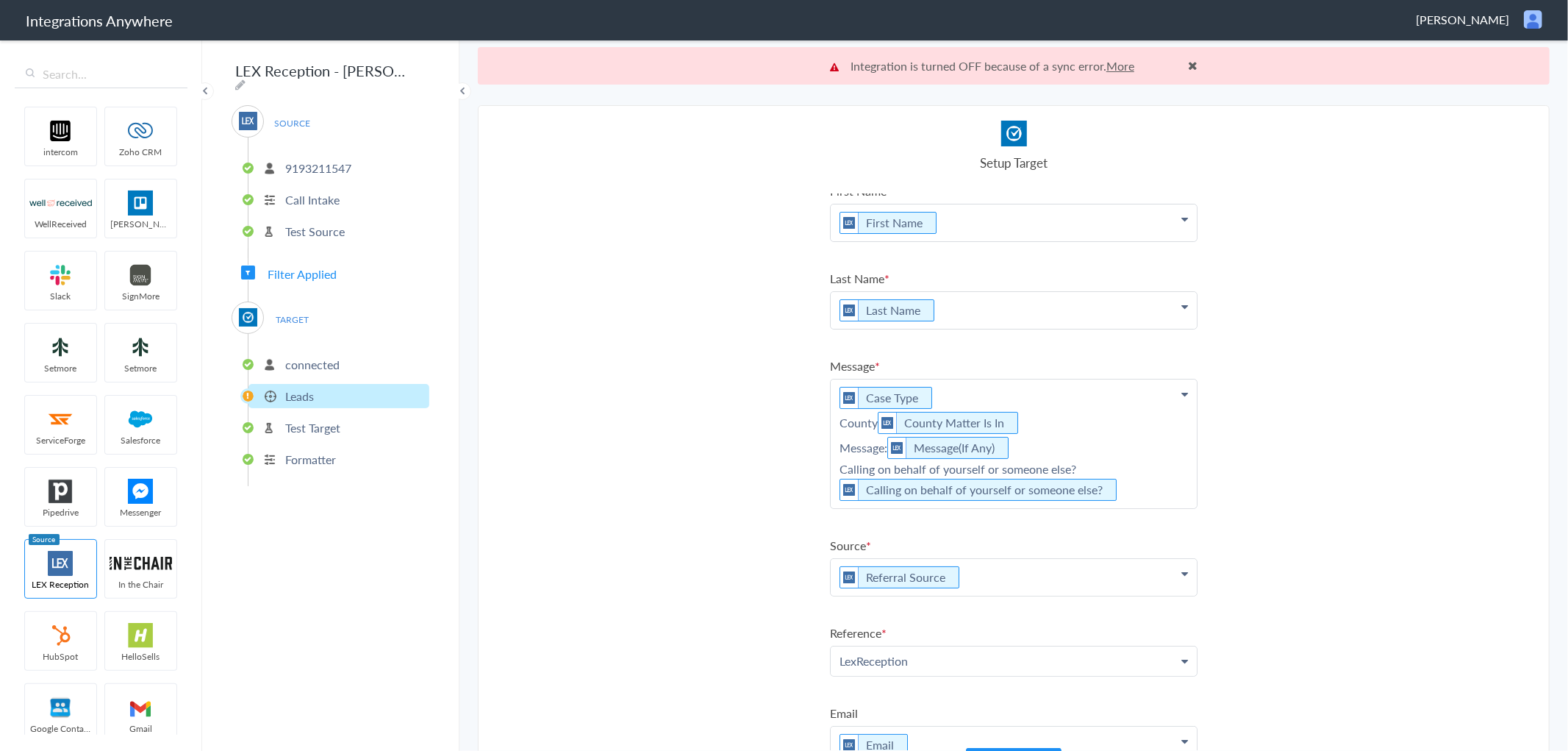 click on "Case Type     County   County Matter Is In     Message:  Message(If Any)    Calling on behalf of yourself or someone else?  Calling on behalf of yourself or someone else?" at bounding box center (1014, 223) 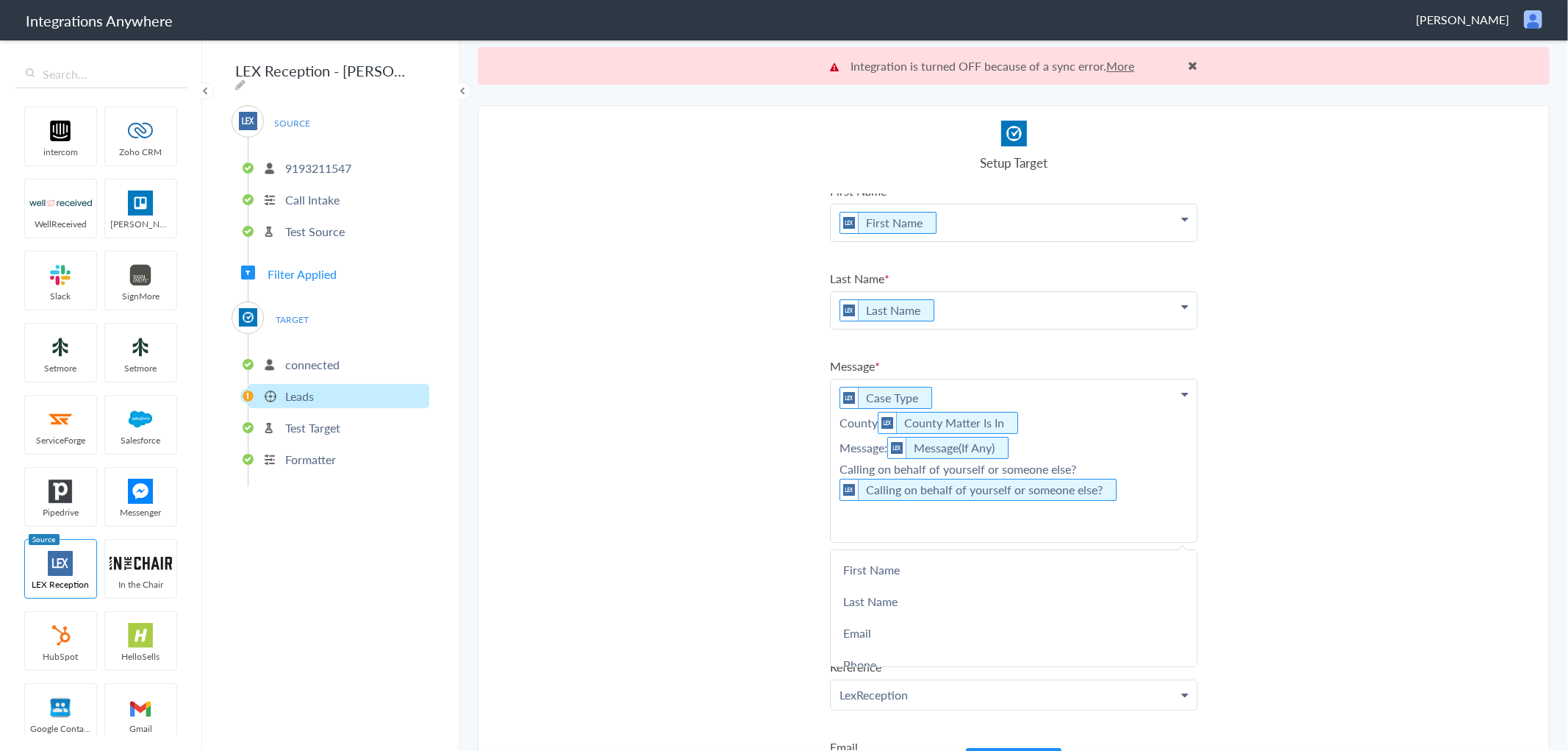 click on "Case Type     County   County Matter Is In     Message:  Message(If Any)    Calling on behalf of yourself or someone else?  Calling on behalf of yourself or someone else?" at bounding box center (1014, 460) 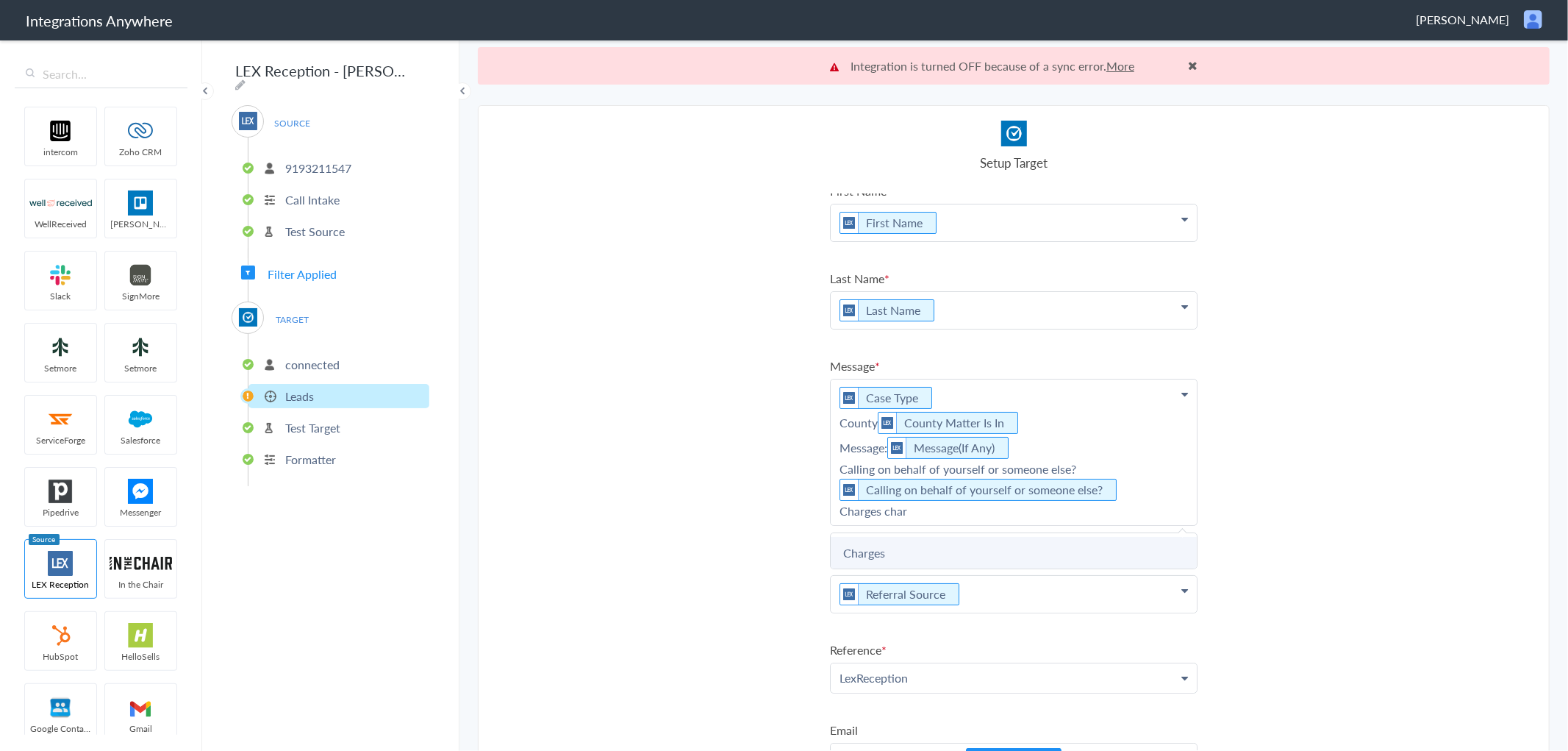 click on "Charges" at bounding box center [0, 0] 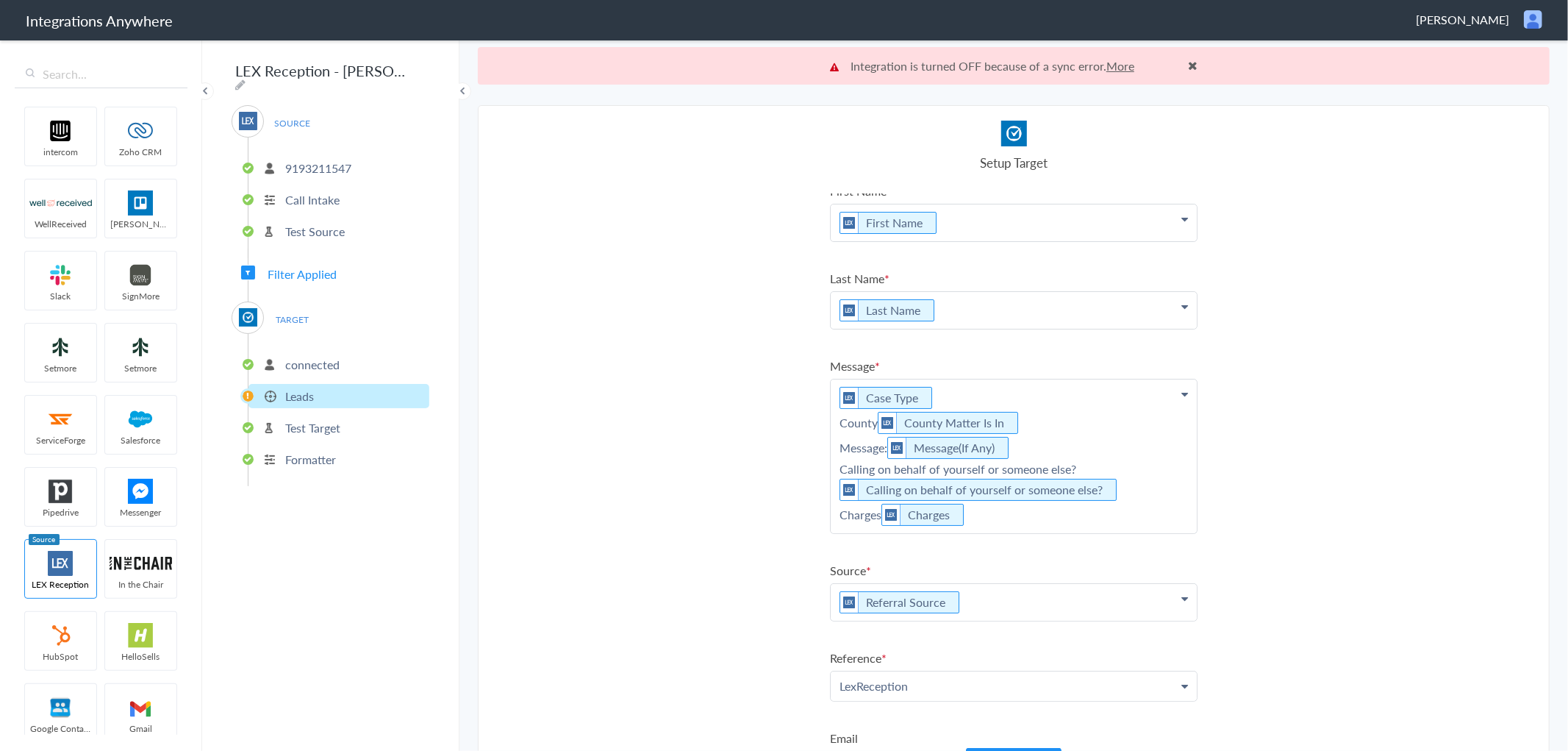 click on "Case Type     County   County Matter Is In     Message:  Message(If Any)    Calling on behalf of yourself or someone else?  Calling on behalf of yourself or someone else?    Charges  Charges" at bounding box center [1014, 223] 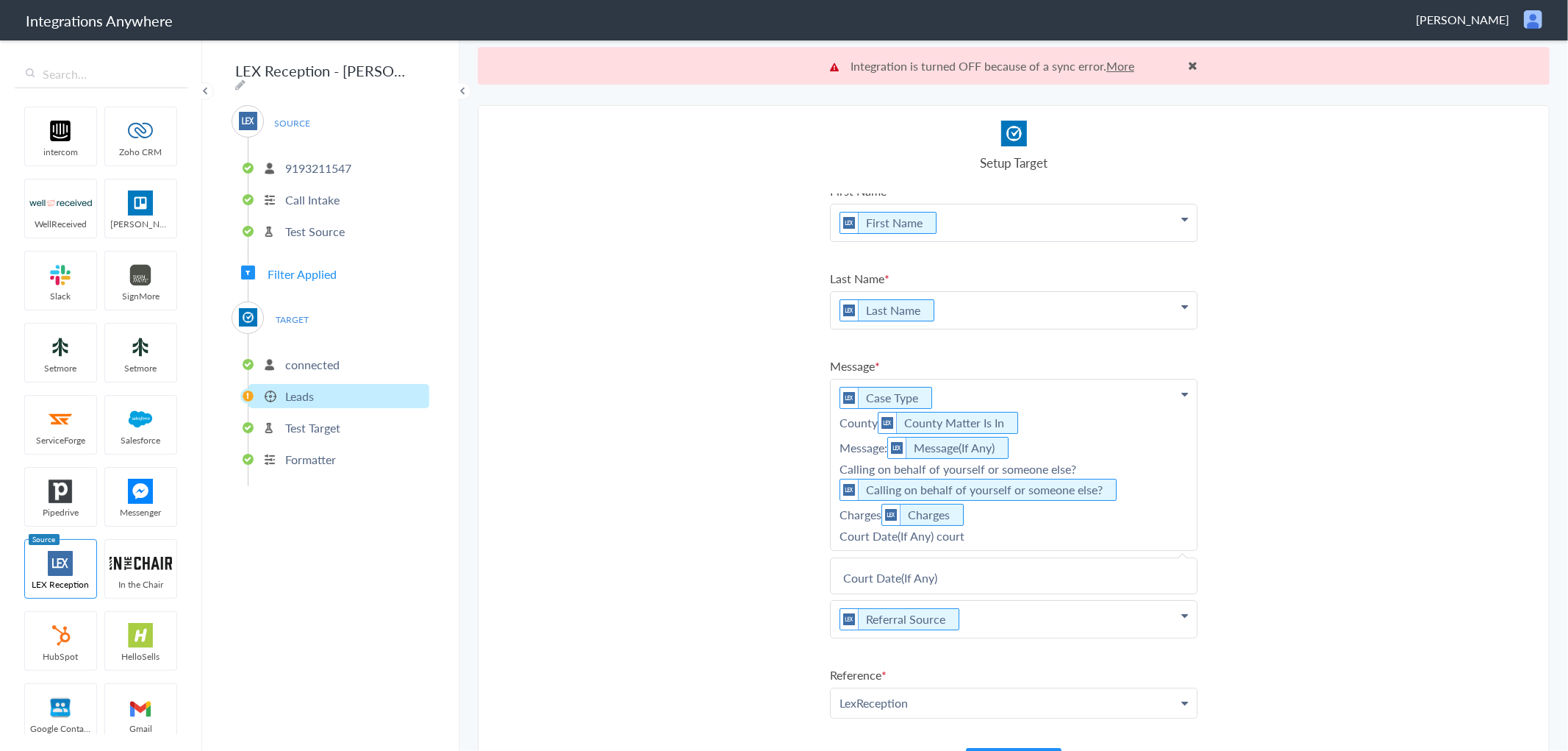 click on "Court Date(If Any)" at bounding box center [0, 0] 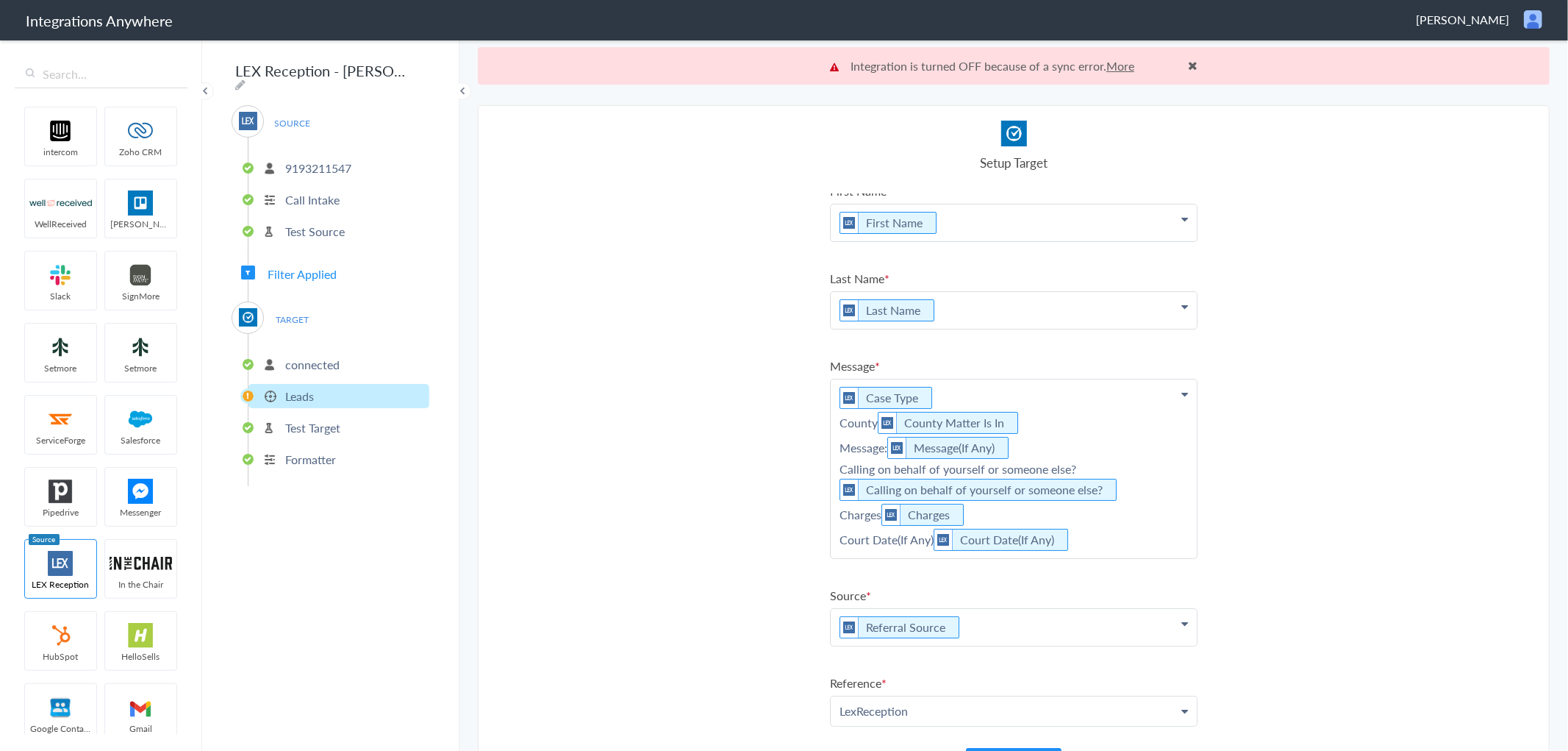 click on "Case Type     County   County Matter Is In     Message:  Message(If Any)    Calling on behalf of yourself or someone else?  Calling on behalf of yourself or someone else?    Charges  Charges    Court Date(If Any)  Court Date(If Any)" at bounding box center [1014, 223] 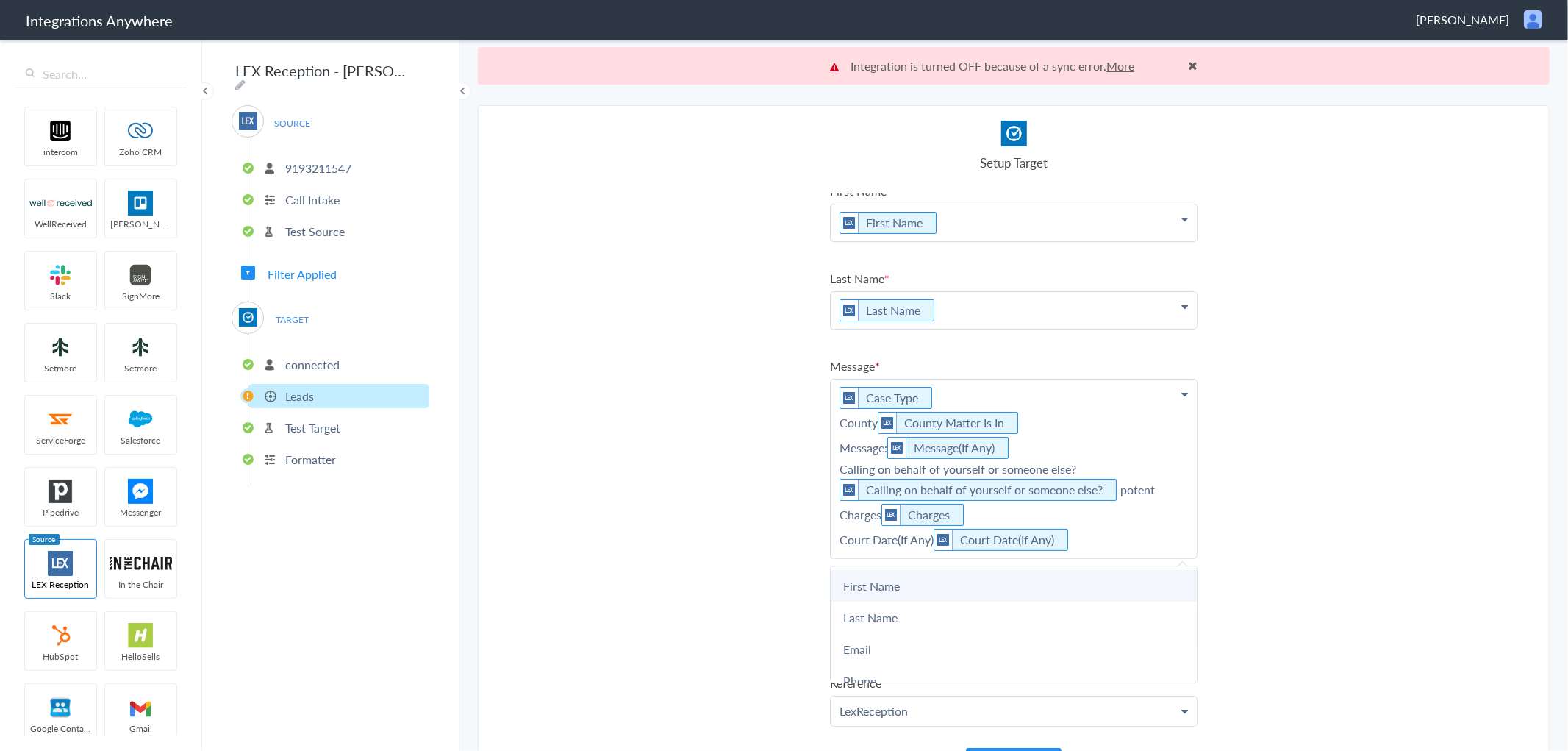 scroll, scrollTop: 82, scrollLeft: 0, axis: vertical 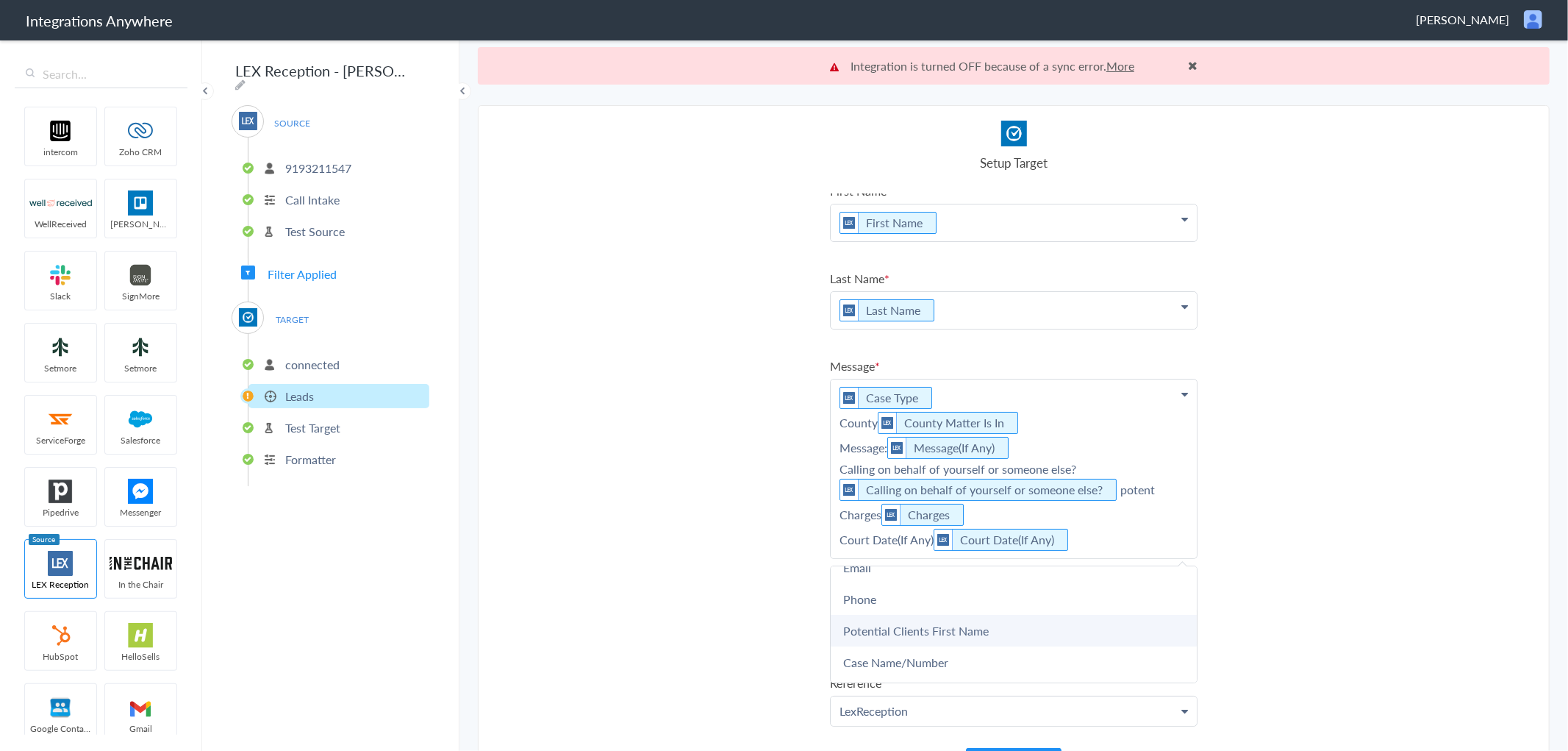 click on "Potential Clients First Name" at bounding box center [0, 0] 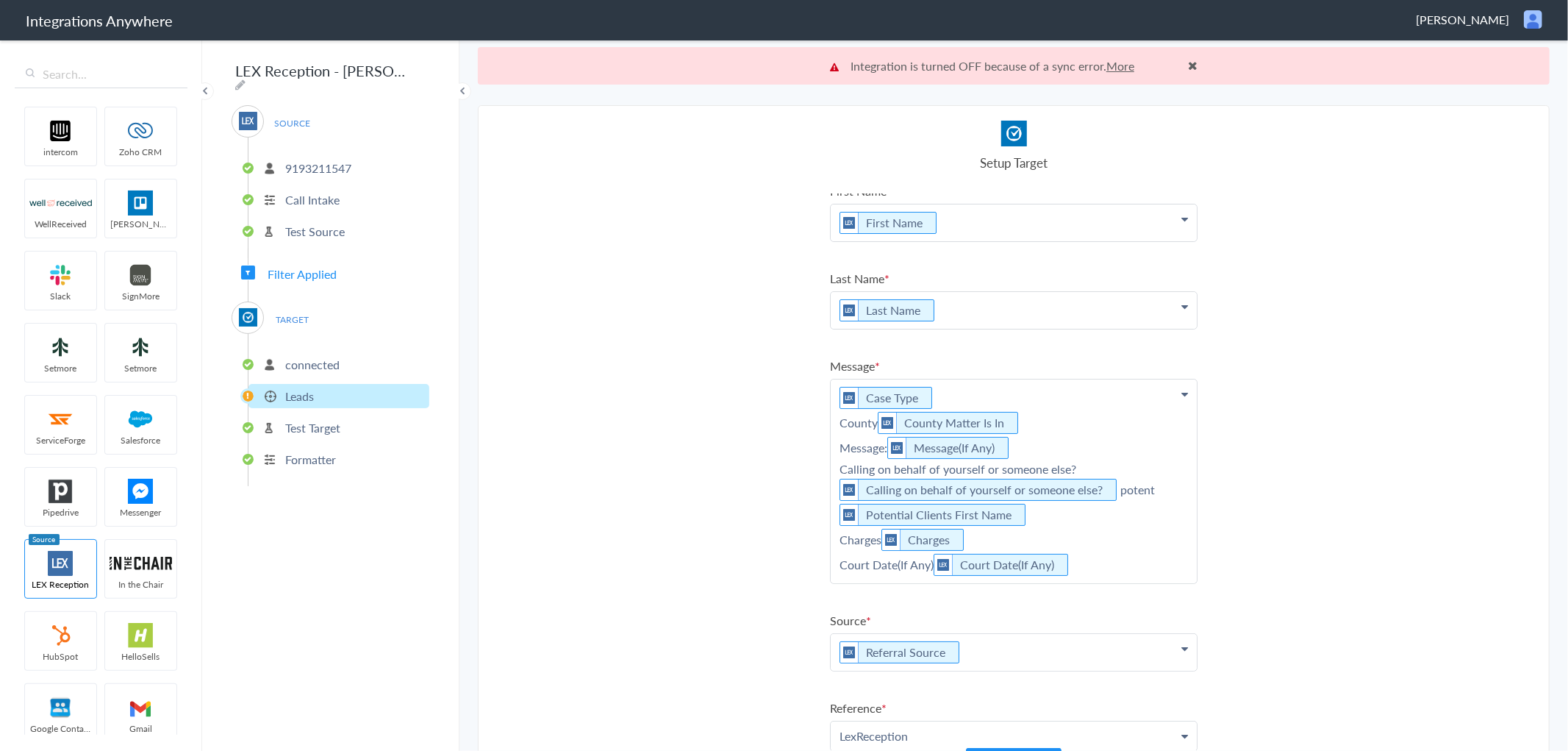 click on "Case Type     County   County Matter Is In     Message:  Message(If Any)    Calling on behalf of yourself or someone else?  Calling on behalf of yourself or someone else?  potent   Potential Clients First Name   Charges  Charges    Court Date(If Any)  Court Date(If Any)" at bounding box center [1014, 223] 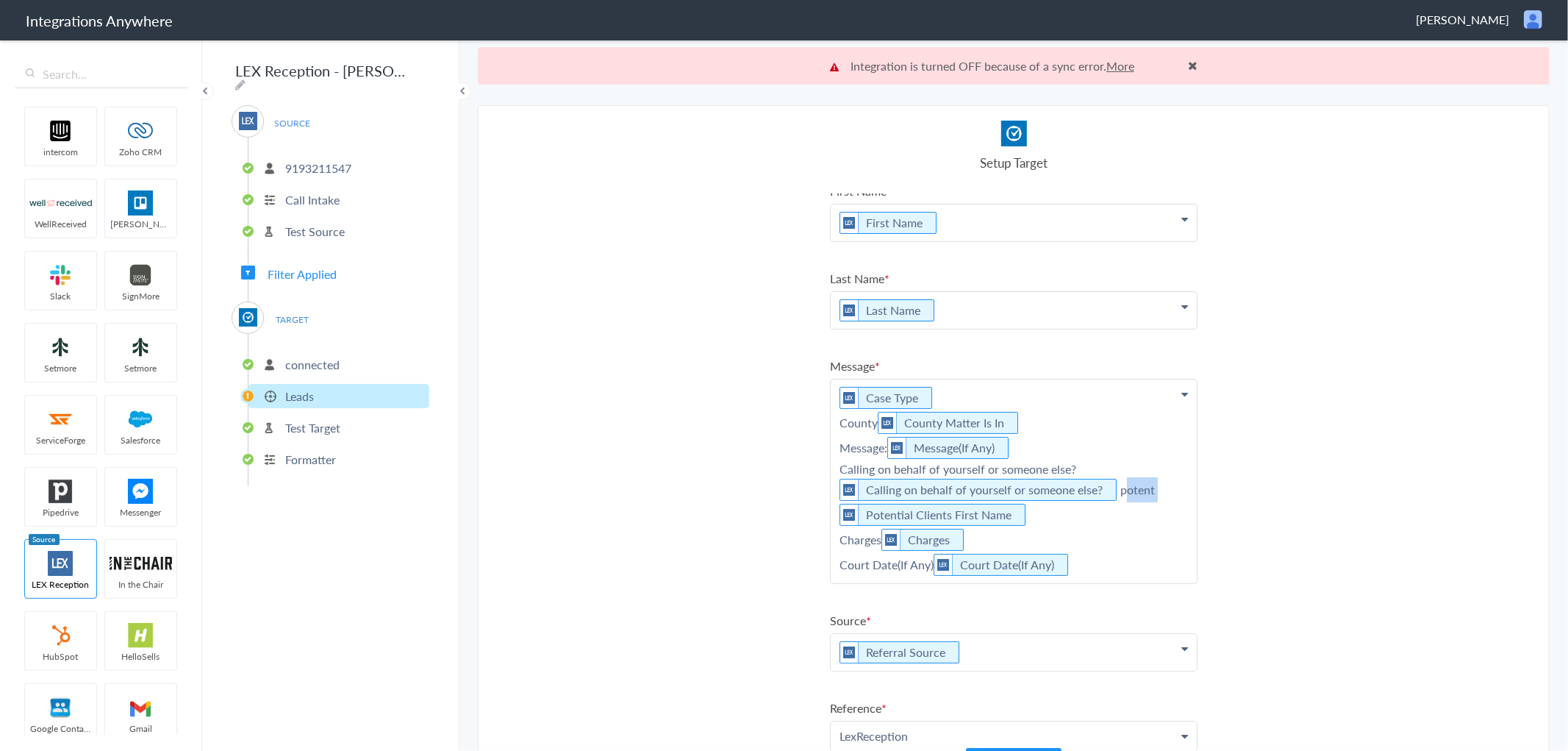 click on "Case Type     County   County Matter Is In     Message:  Message(If Any)    Calling on behalf of yourself or someone else?  Calling on behalf of yourself or someone else?  potent   Potential Clients First Name   Charges  Charges    Court Date(If Any)  Court Date(If Any)" at bounding box center (1014, 223) 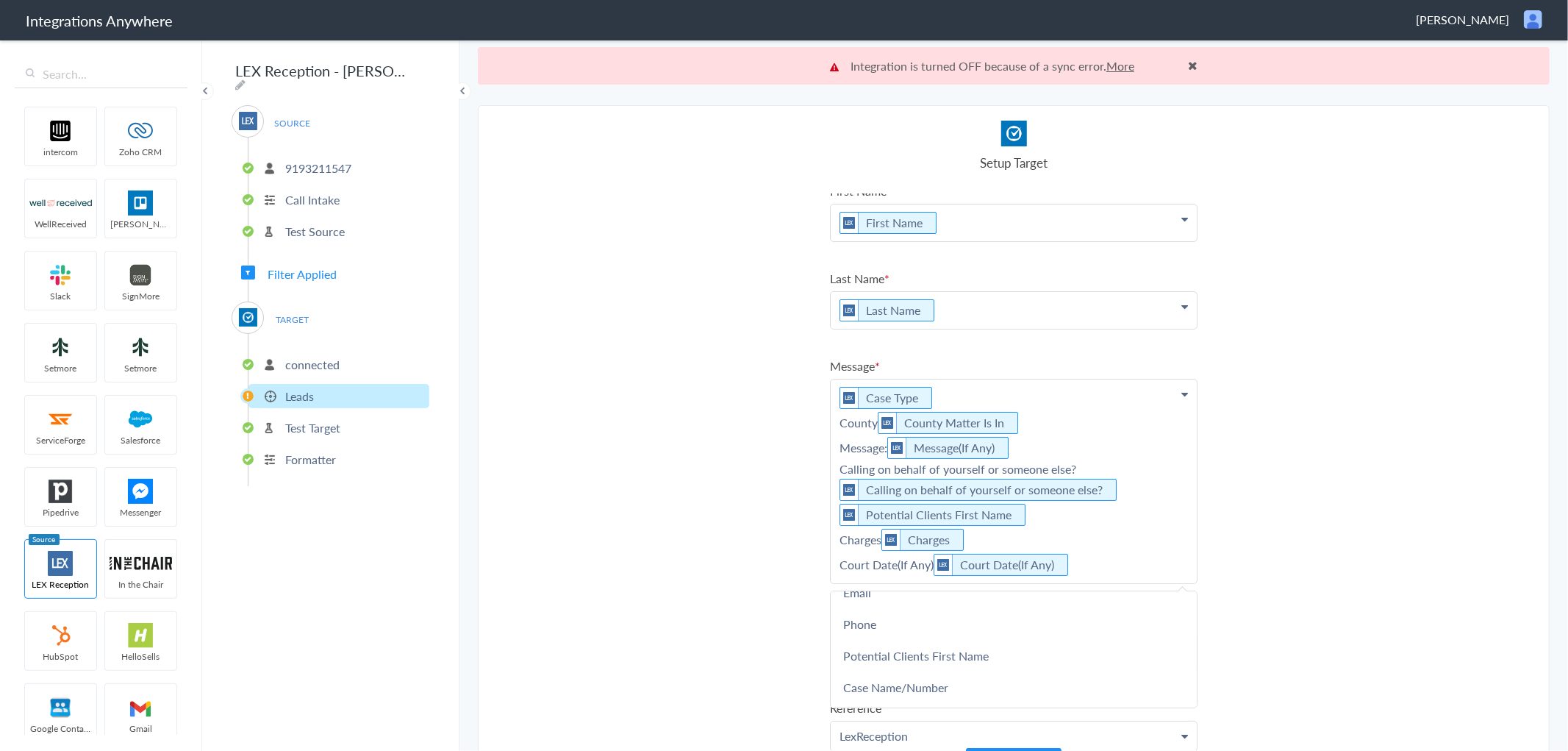 click on "Case Type     County   County Matter Is In     Message:  Message(If Any)    Calling on behalf of yourself or someone else?  Calling on behalf of yourself or someone else?   Potential Clients First Name   Charges  Charges    Court Date(If Any)  Court Date(If Any)" at bounding box center (1014, 481) 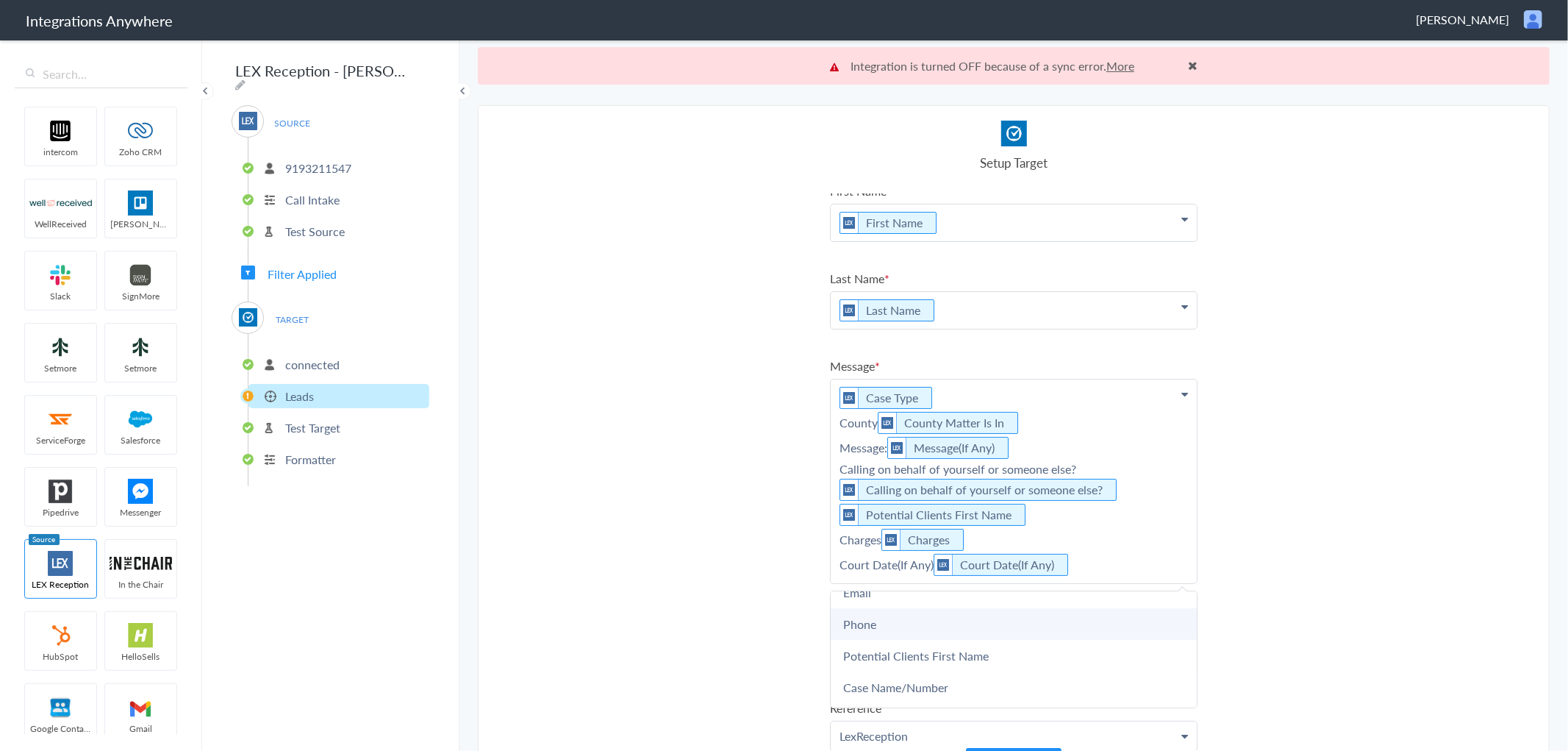 scroll, scrollTop: 163, scrollLeft: 0, axis: vertical 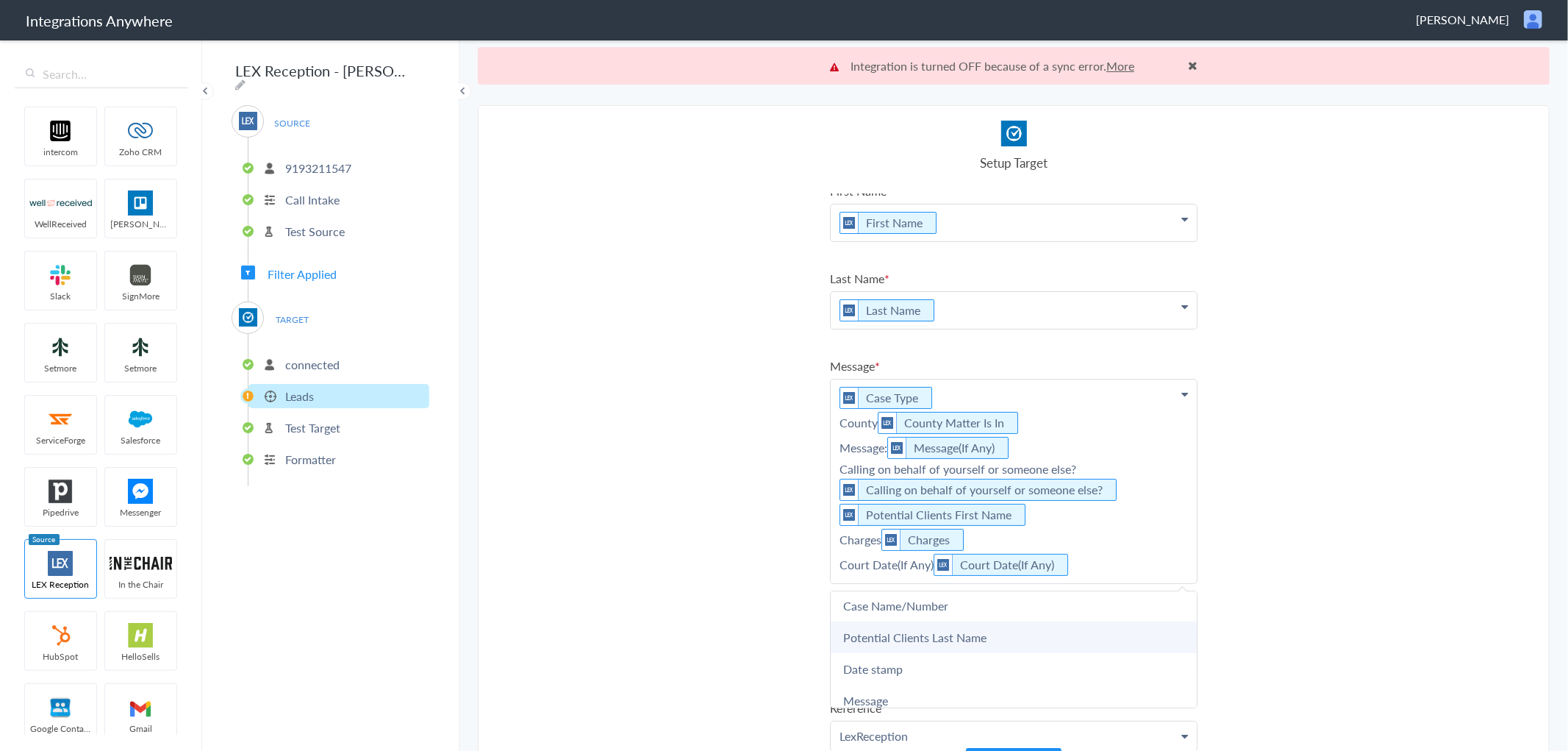 click on "Potential Clients Last Name" at bounding box center [0, 0] 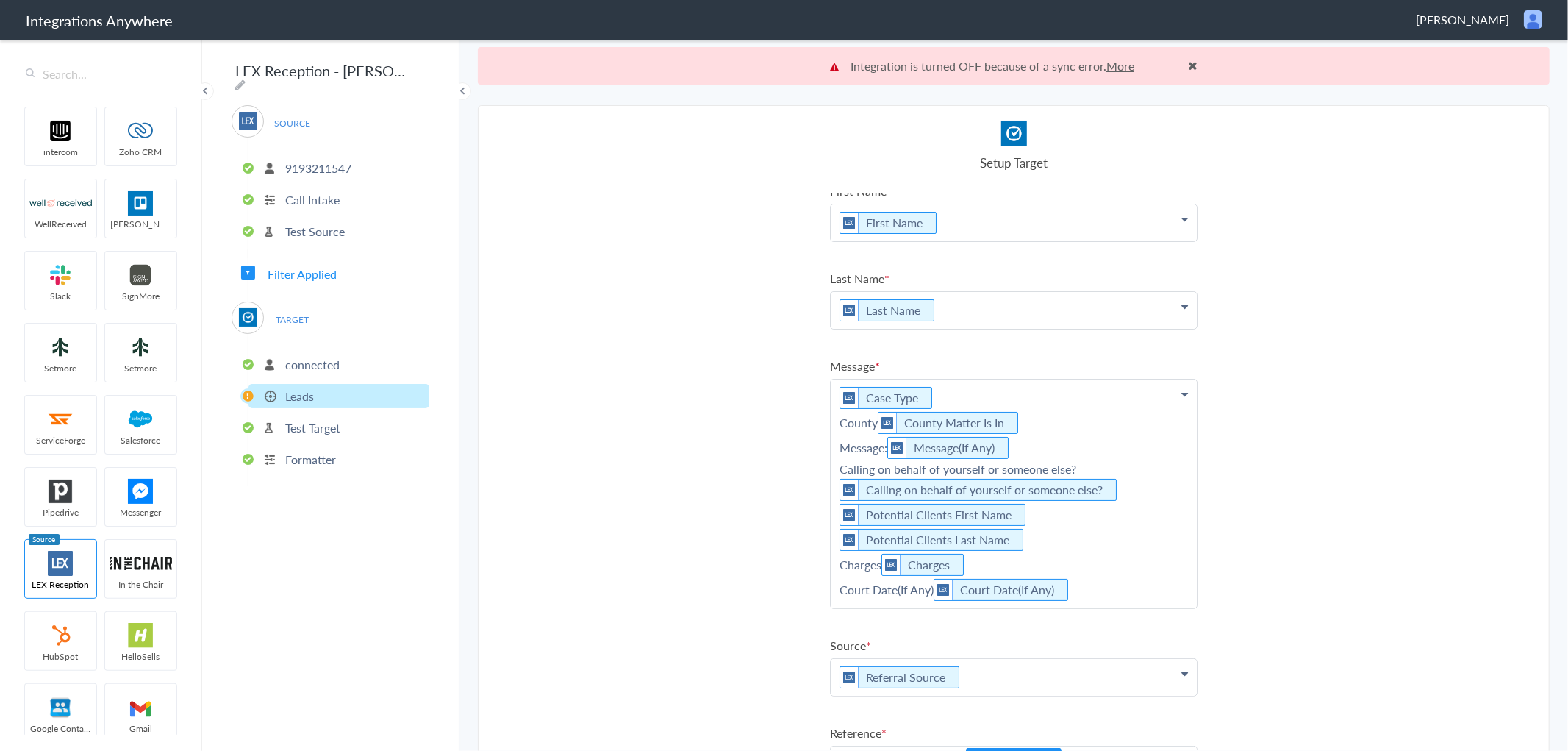 click on "Case Type     County   County Matter Is In     Message:  Message(If Any)    Calling on behalf of yourself or someone else?  Calling on behalf of yourself or someone else?   Potential Clients First Name      Potential Clients Last Name   Charges  Charges    Court Date(If Any)  Court Date(If Any)" at bounding box center [1014, 223] 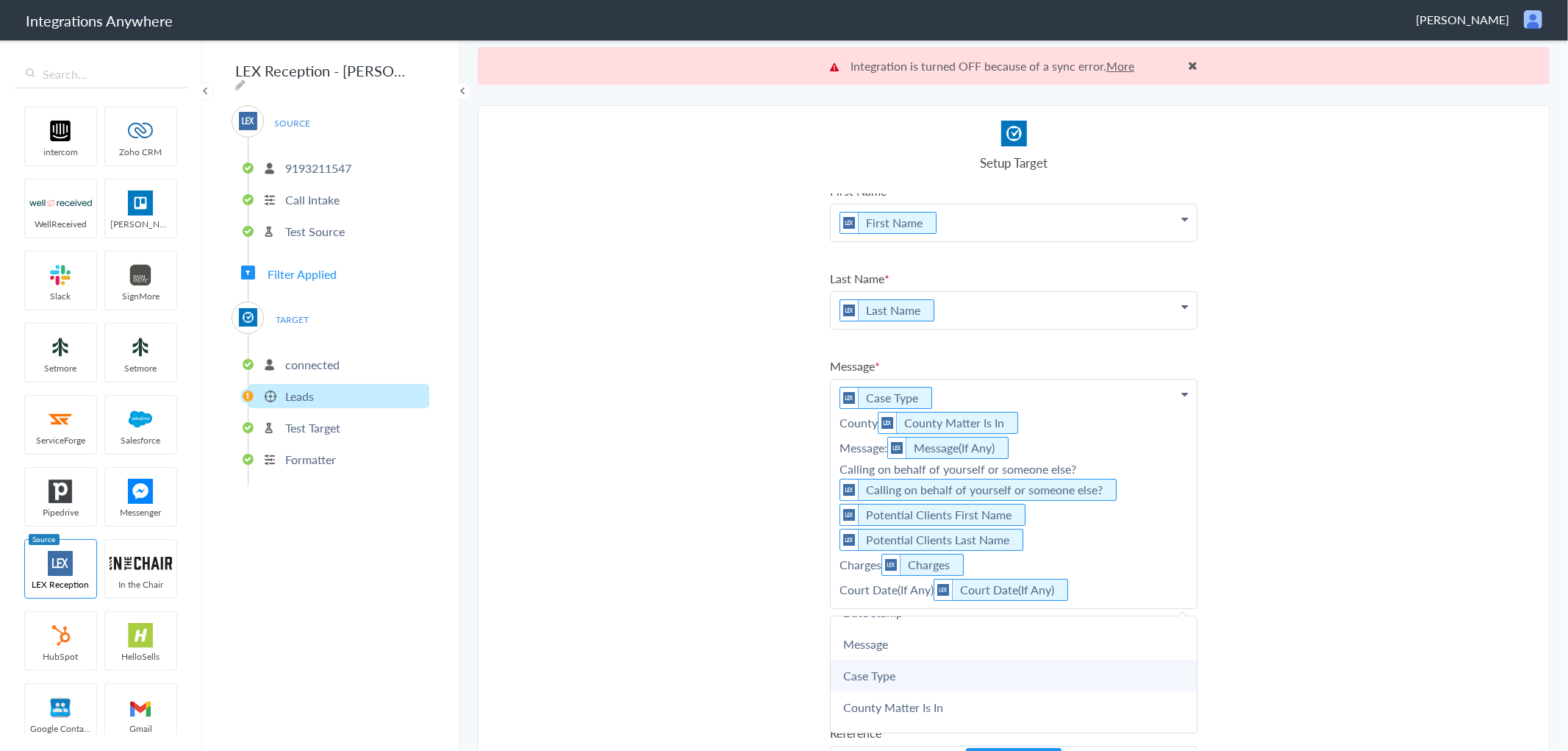 scroll, scrollTop: 327, scrollLeft: 0, axis: vertical 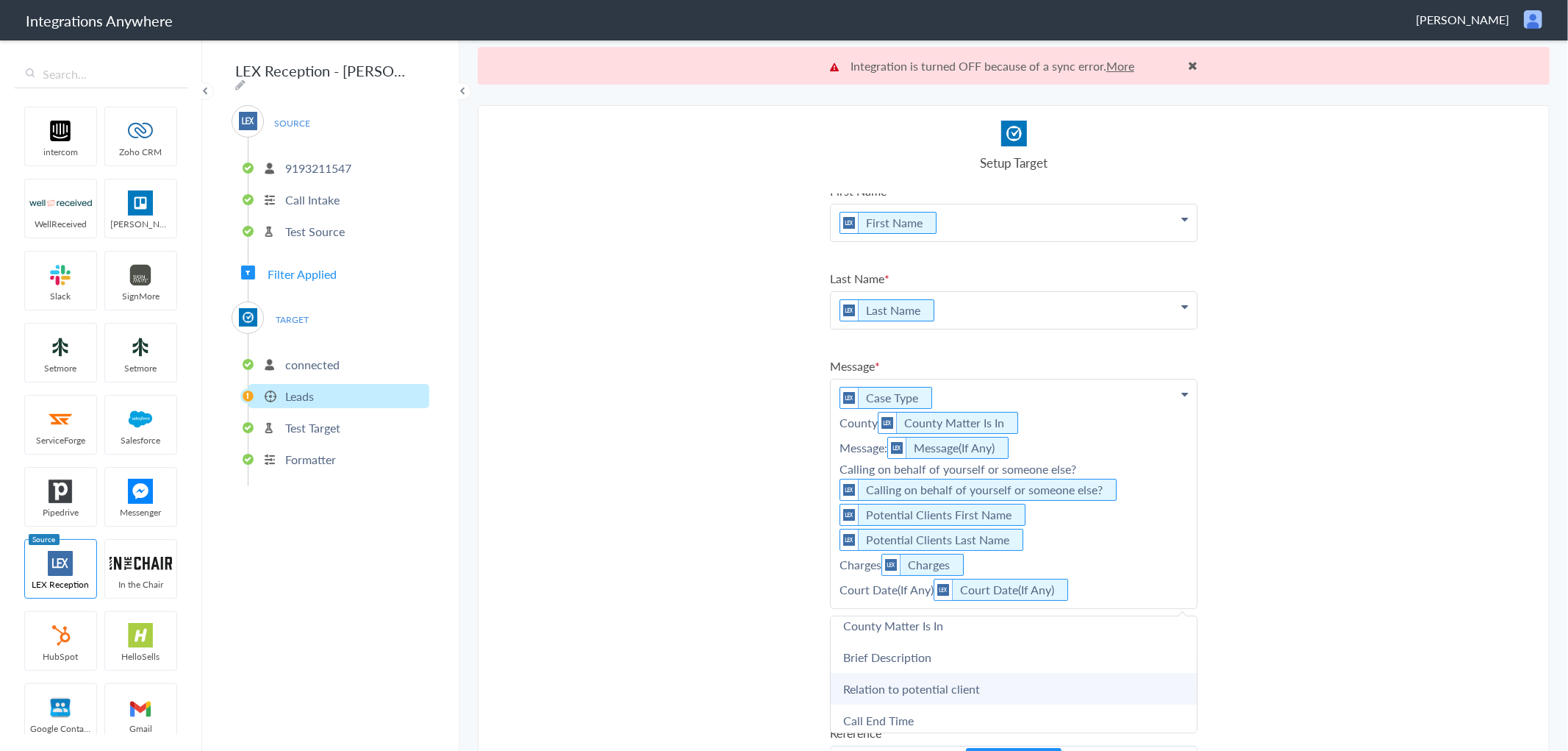 click on "Relation to potential client" at bounding box center [0, 0] 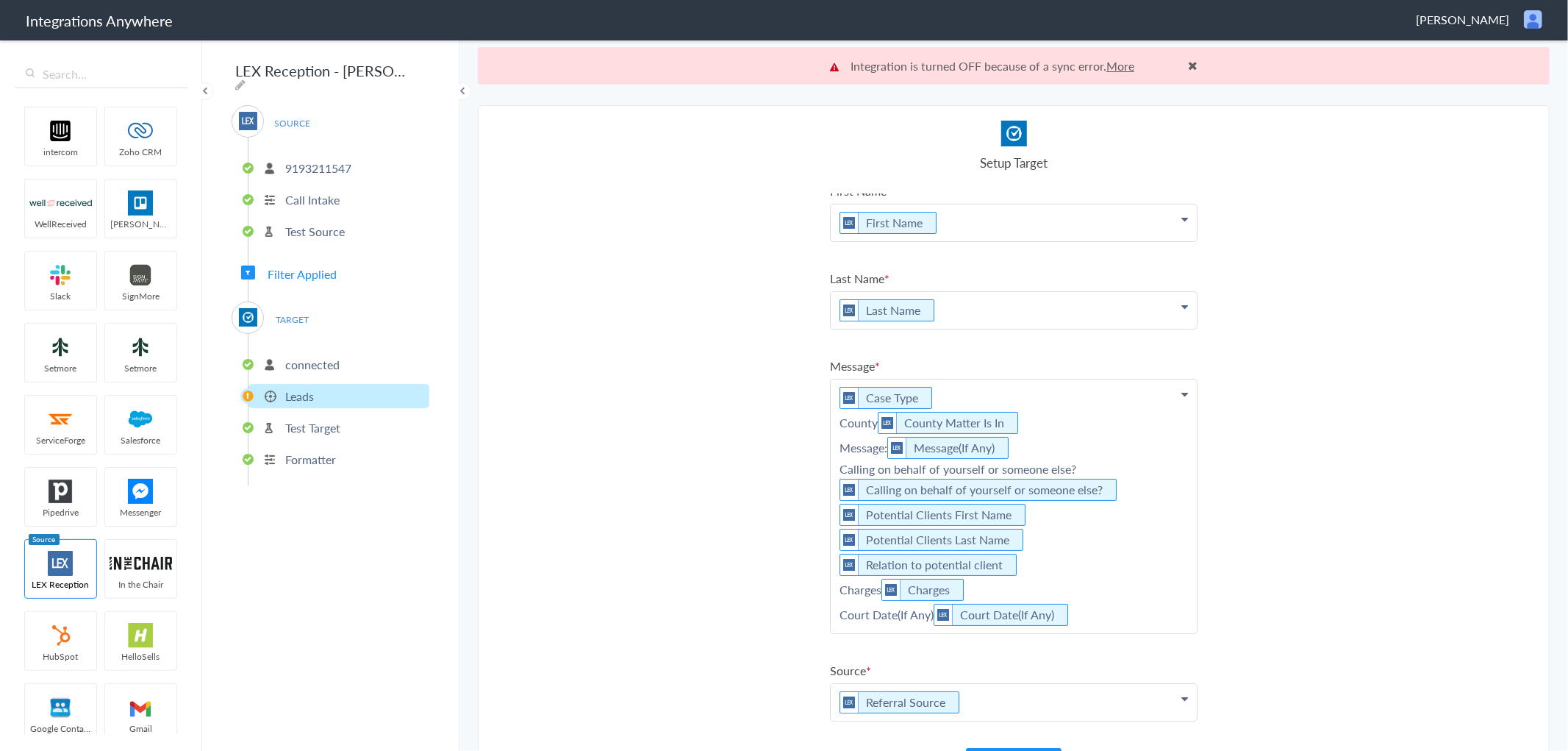 click on "Case Type     County   County Matter Is In     Message:  Message(If Any)    Calling on behalf of yourself or someone else?  Calling on behalf of yourself or someone else?   Potential Clients First Name      Potential Clients Last Name      Relation to potential client   Charges  Charges    Court Date(If Any)  Court Date(If Any)" at bounding box center (1014, 223) 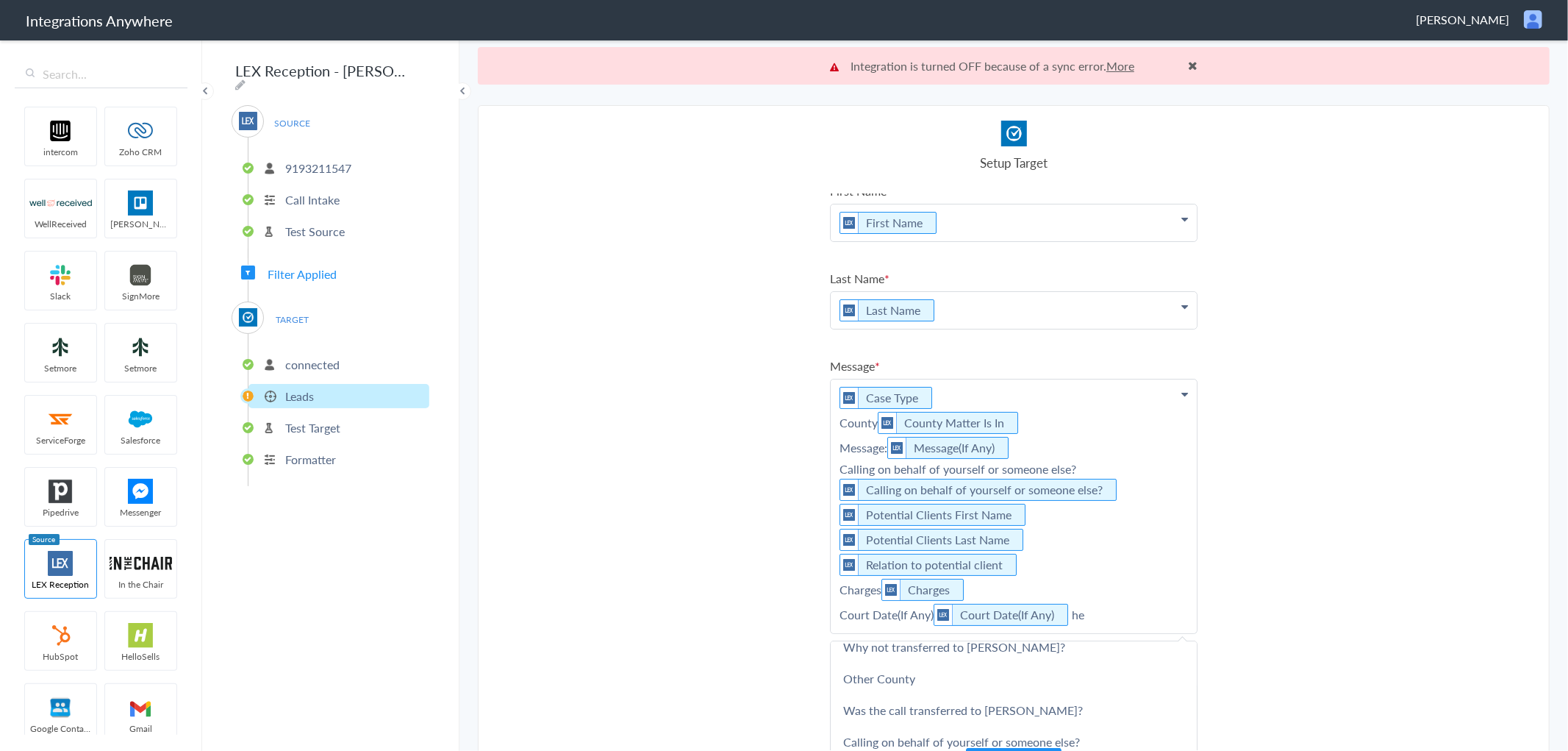 scroll, scrollTop: 0, scrollLeft: 0, axis: both 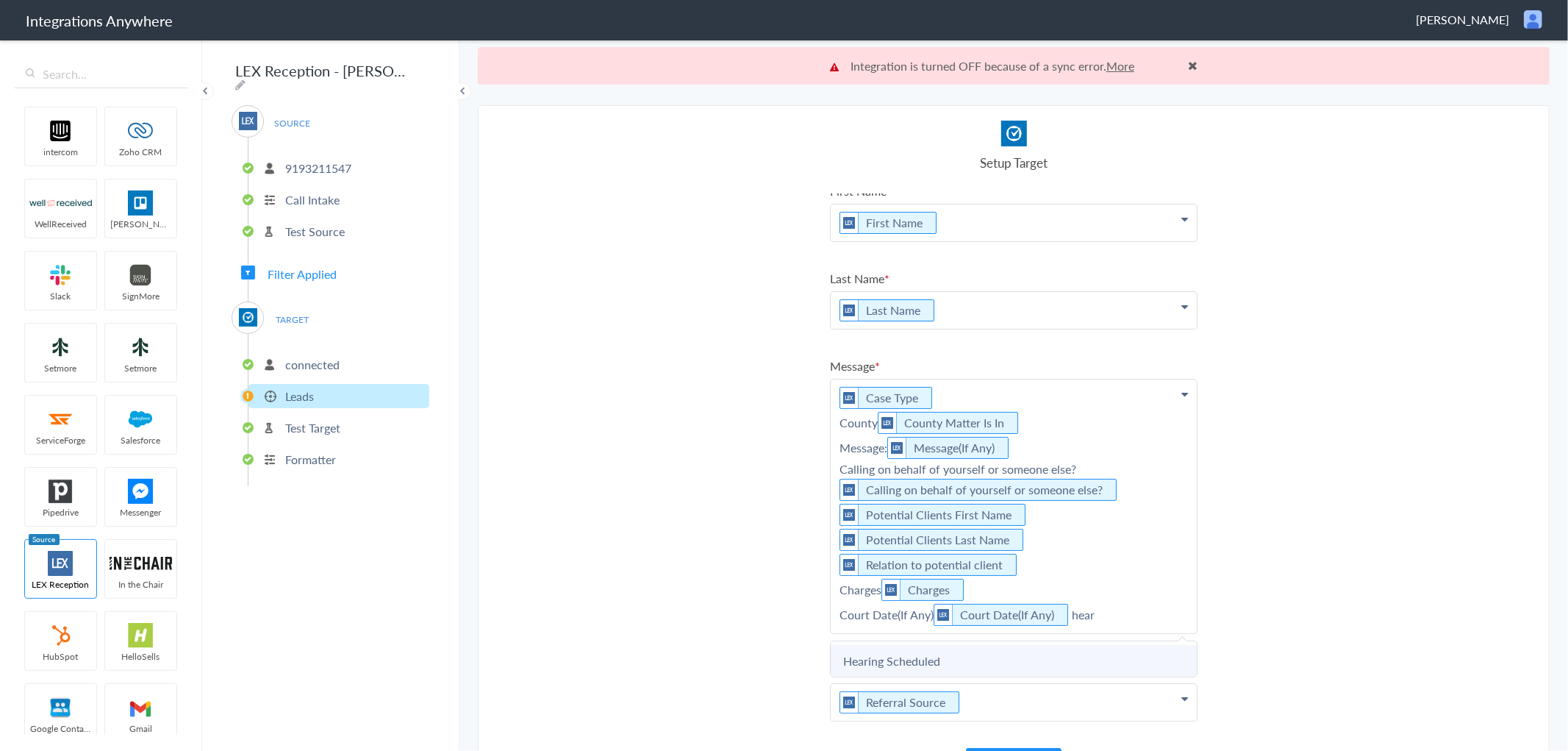click on "Hearing Scheduled" at bounding box center [0, 0] 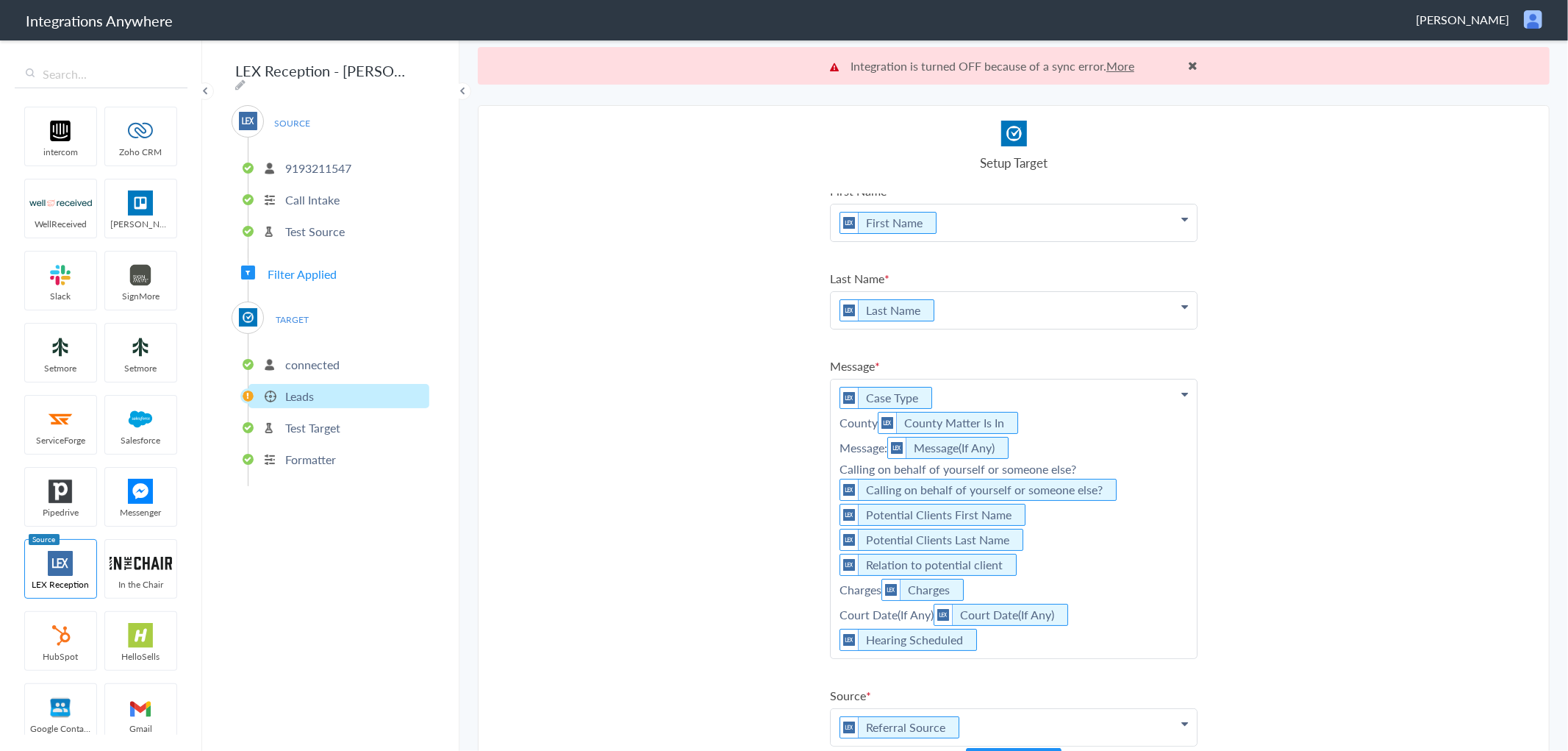 click on "Case Type     County   County Matter Is In     Message:  Message(If Any)    Calling on behalf of yourself or someone else?  Calling on behalf of yourself or someone else?   Potential Clients First Name     Potential Clients Last Name     Relation to potential client   Charges  Charges    Court Date(If Any)  Court Date(If Any)   Hearing Scheduled" at bounding box center (1014, 223) 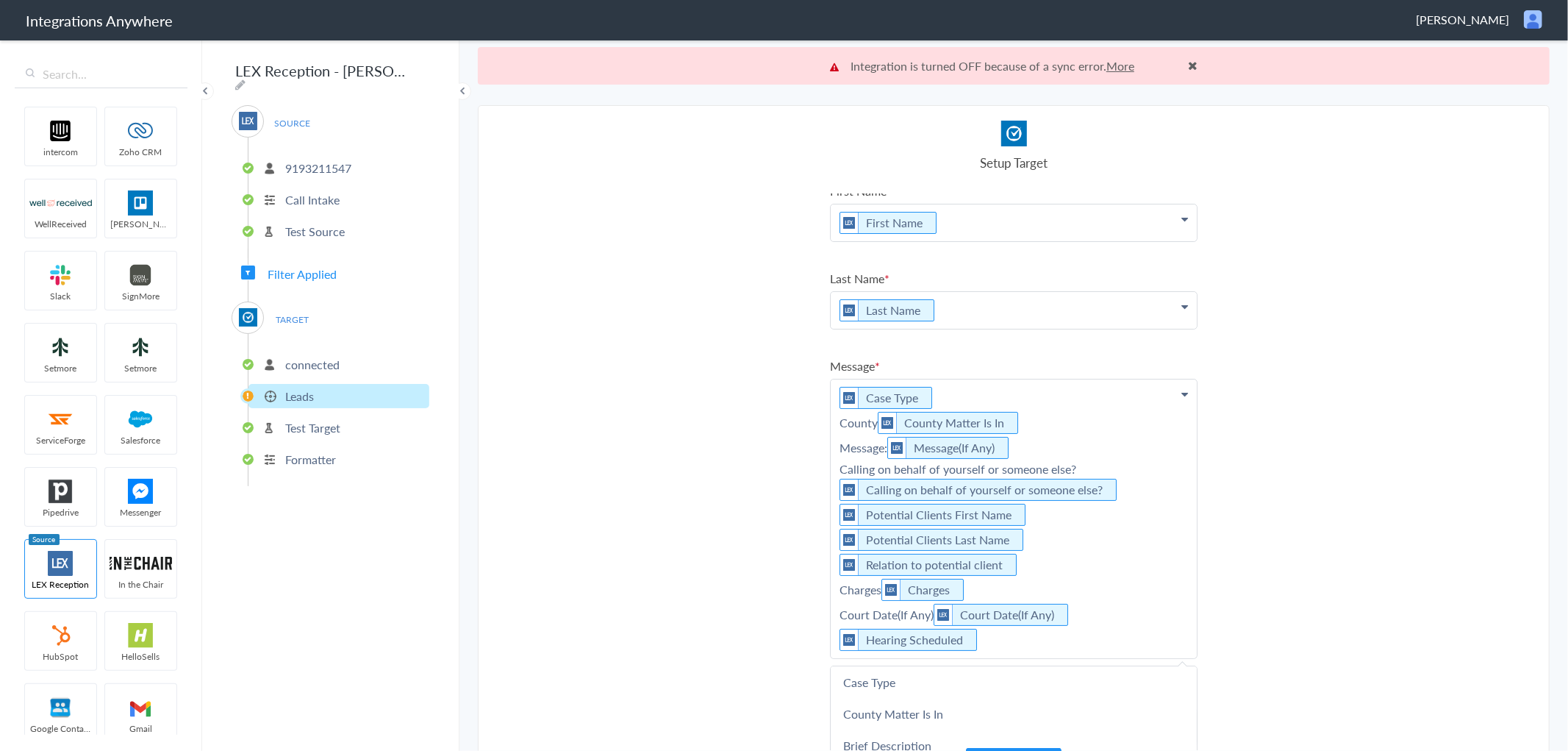 scroll, scrollTop: 327, scrollLeft: 0, axis: vertical 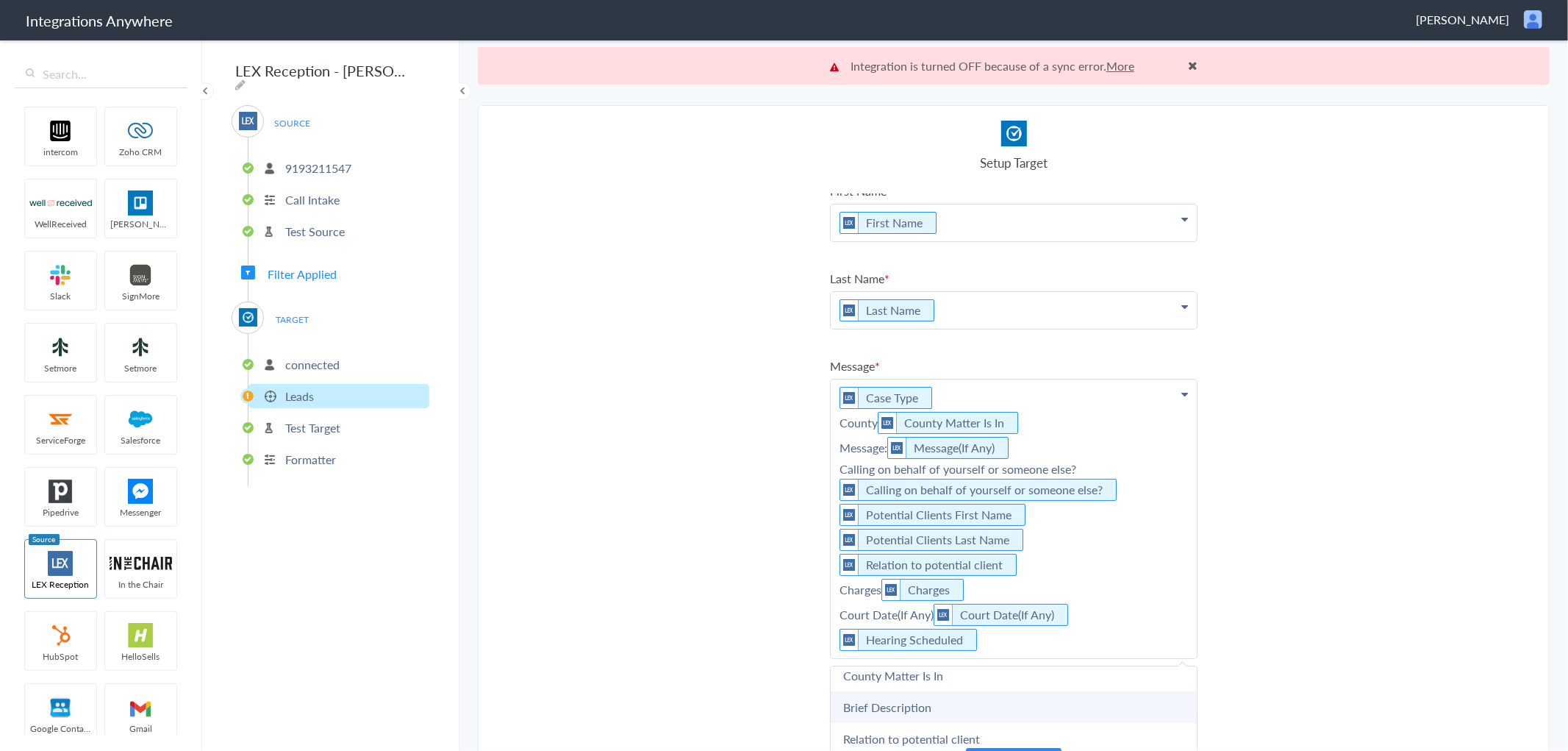 click on "Brief Description" at bounding box center (0, 0) 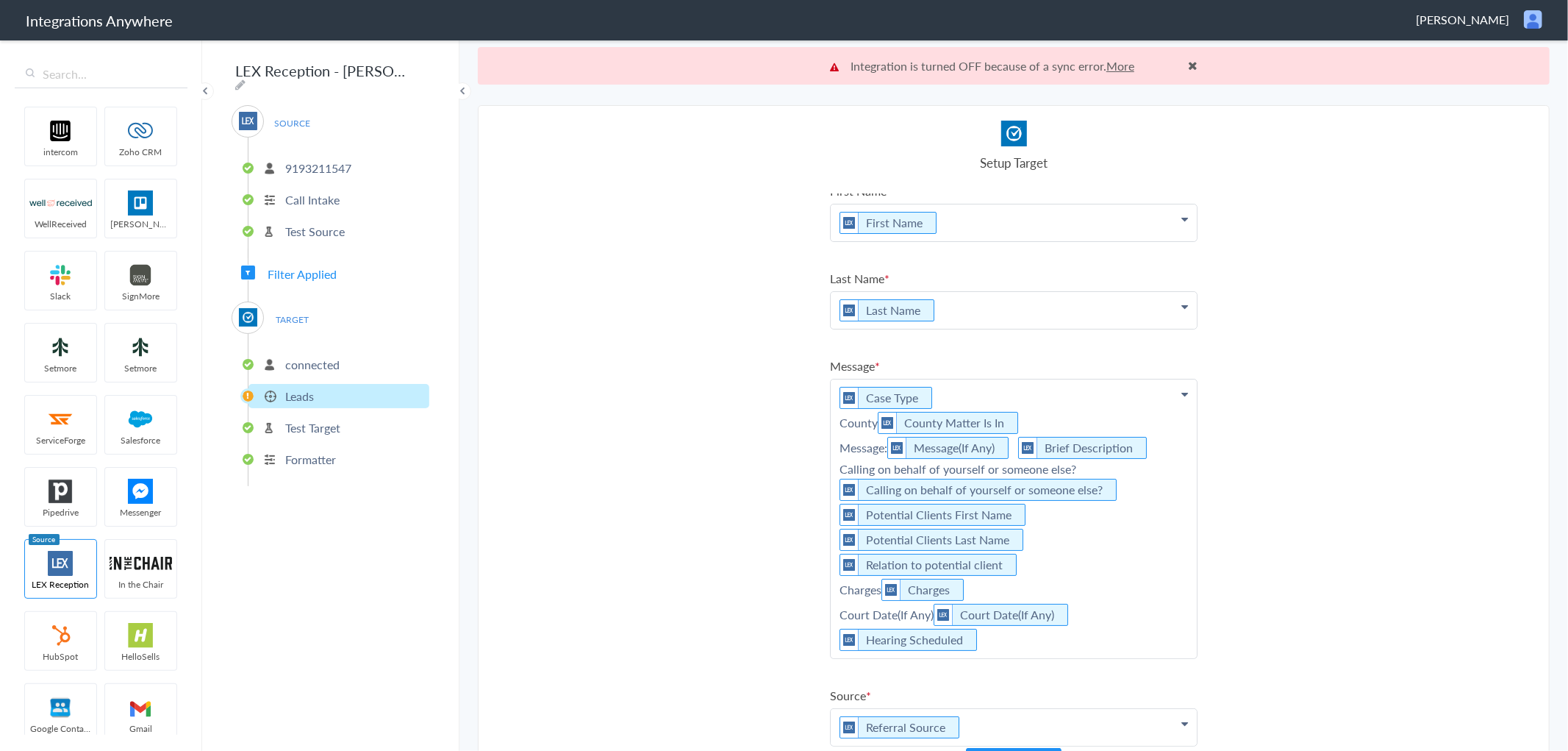 click on "Select  Account 9193211547       Rename   Delete   (6 days ago) + connect Continue Setup Source Call Intake Triggers when a new Call is taken Continue Test Source Test Source Test Failed
Select  Account connected       Rename   Delete   (6 days ago) + connect Continue Setup Target Leads Create a new Lead Continue   First Name First Name   First Name   Last Name   Email   Phone   Potential Clients First Name   Case Name/Number   Potential Clients Last Name   Date stamp   Message   Case Type   County Matter Is In   Brief Description   Relation to potential client   Call End Time   Charges   Connection Id   Caller ID   Staff ID   Hearing Scheduled   Type of Case   Call Closing Note   Why not transferred to Debbie Stone?   Call Start Time   Account ID   Court Date(If Any)   Was the call transferred to Debbie Stone?   HistoryId   Why not transferred to Olga Segura?   Sales/Solicitation   Other County   Current Day / Time   Was the call transferred to Olga Segura?   accountNumber" at bounding box center [1014, 446] 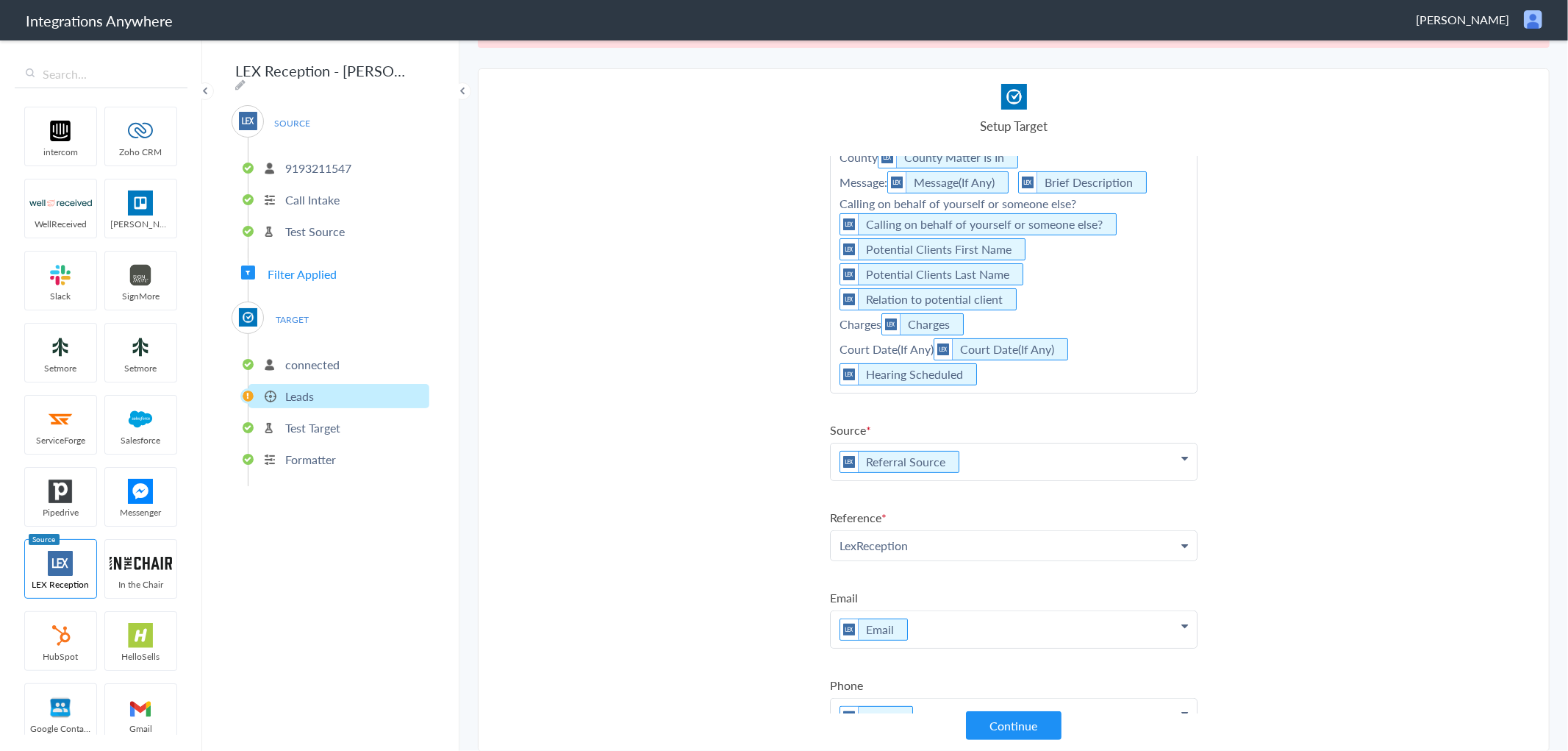 scroll, scrollTop: 280, scrollLeft: 0, axis: vertical 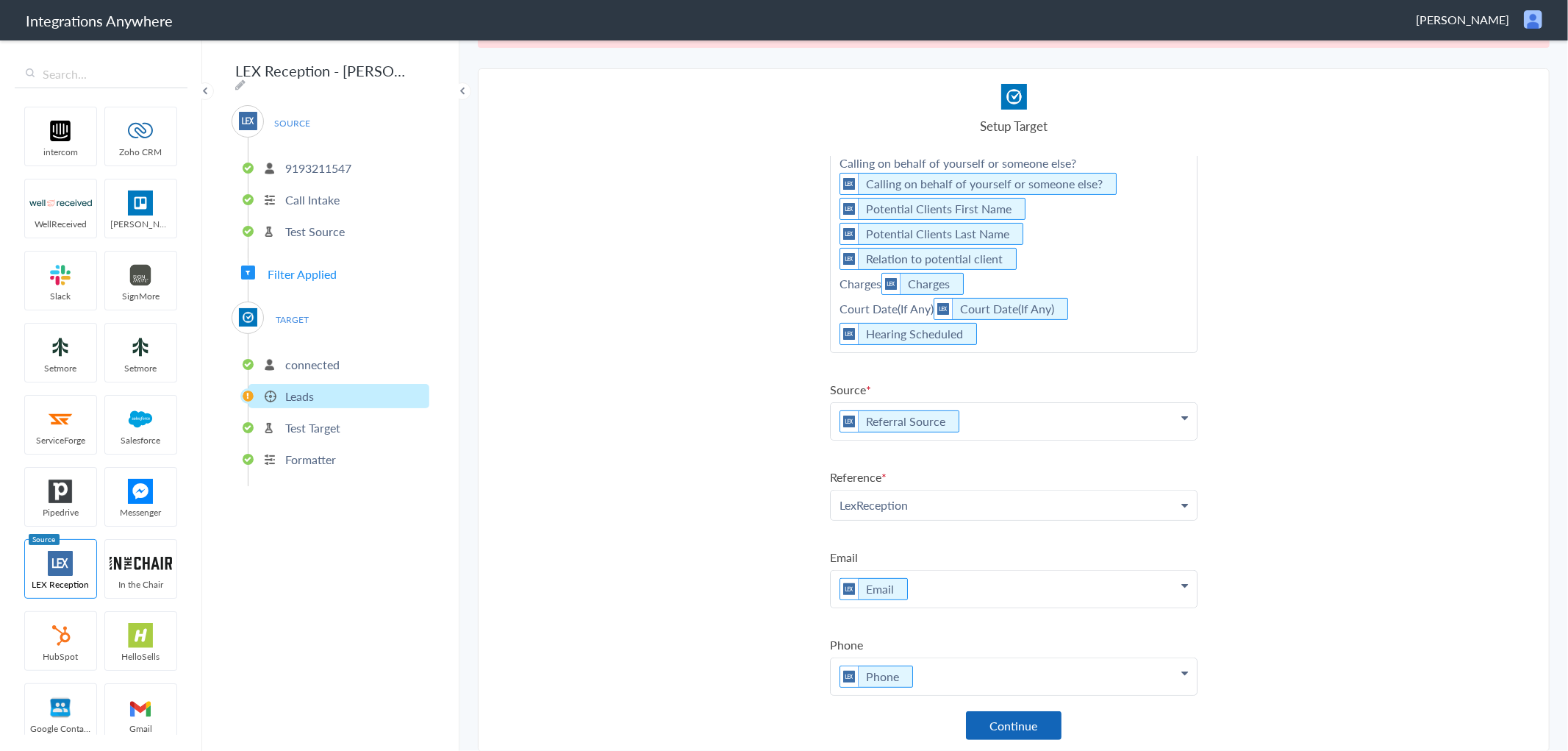 click on "Continue" at bounding box center [1014, 725] 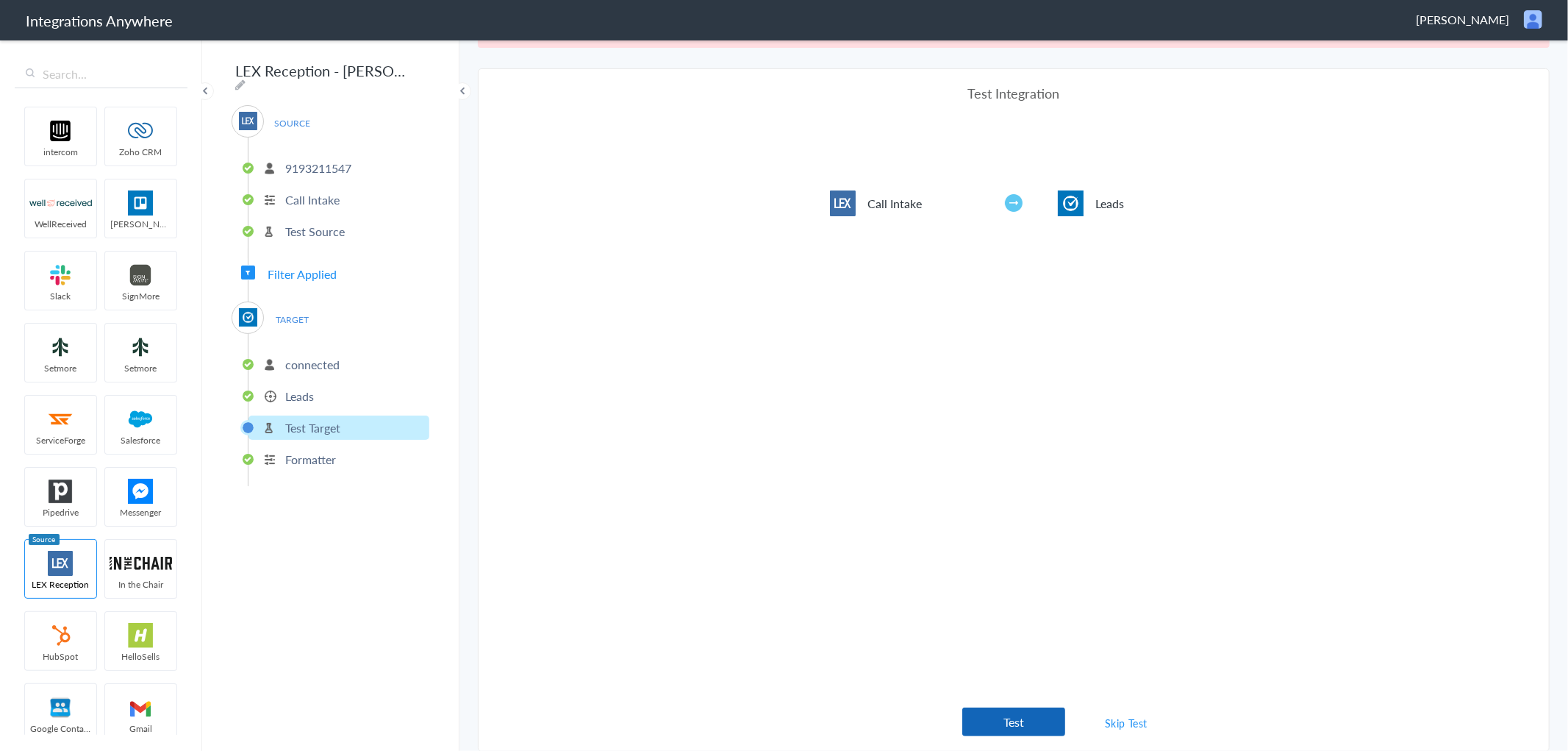click on "Test" at bounding box center [1014, 722] 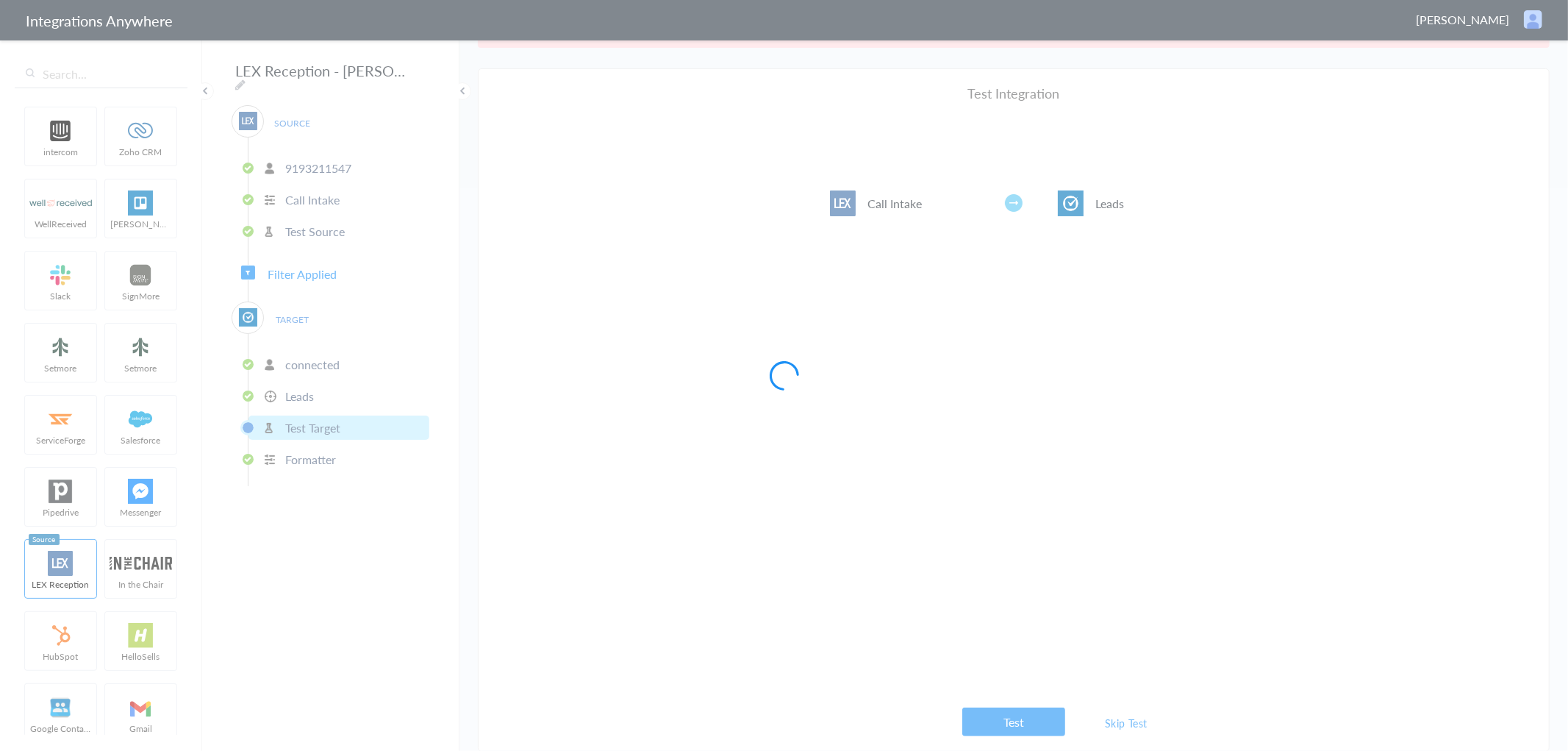 scroll, scrollTop: 0, scrollLeft: 0, axis: both 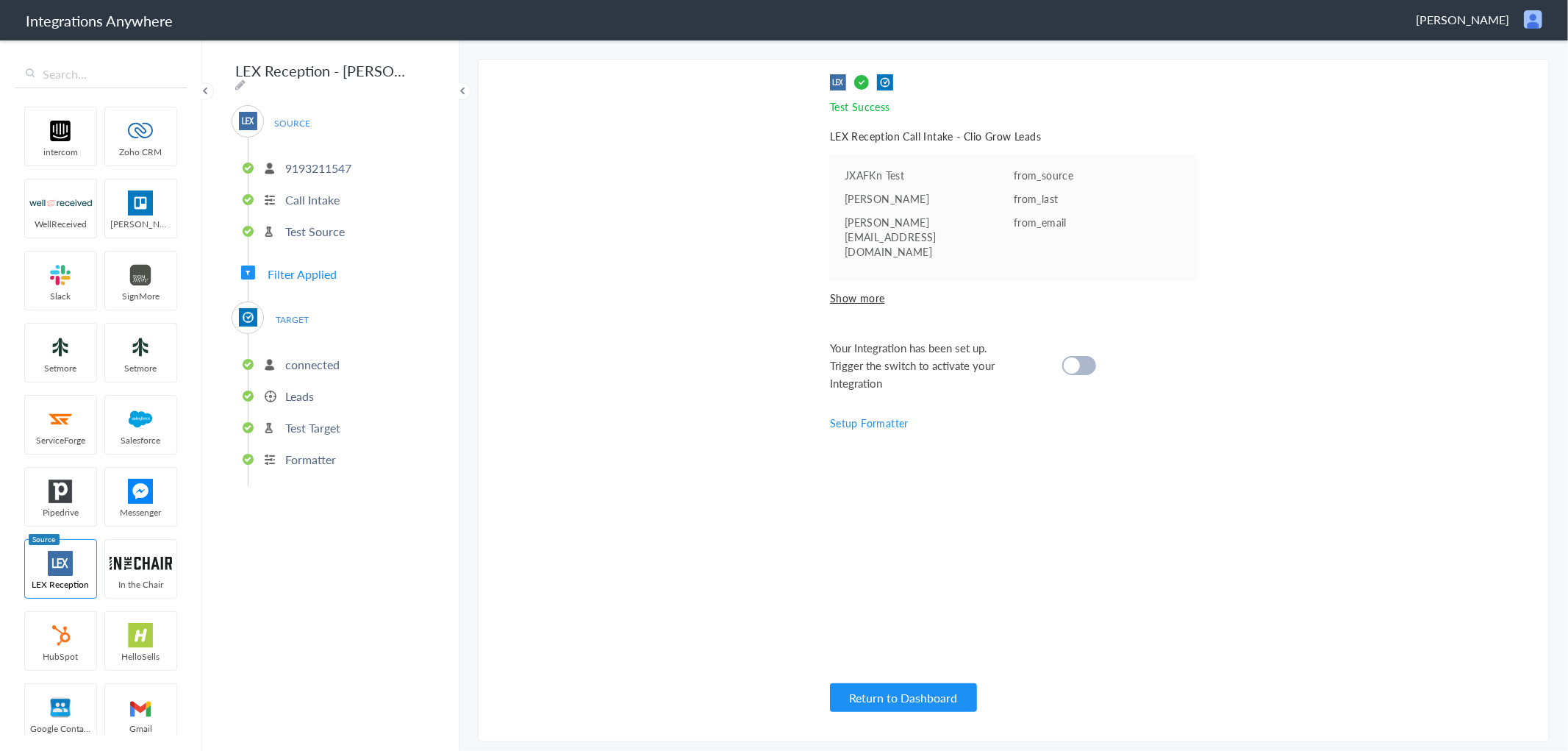drag, startPoint x: 1081, startPoint y: 336, endPoint x: 1312, endPoint y: 410, distance: 242.56339 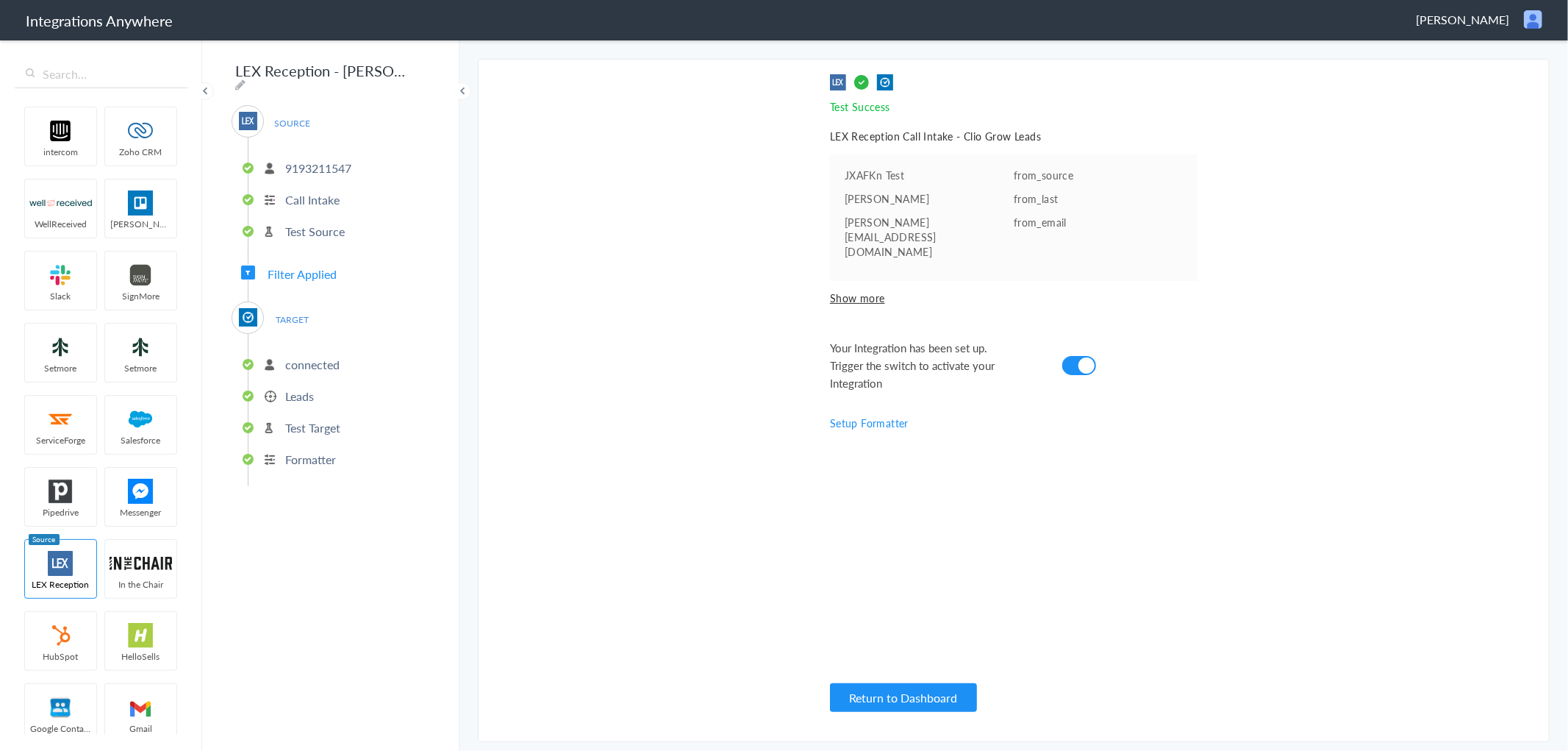 click on "Filter
Applied" at bounding box center [302, 274] 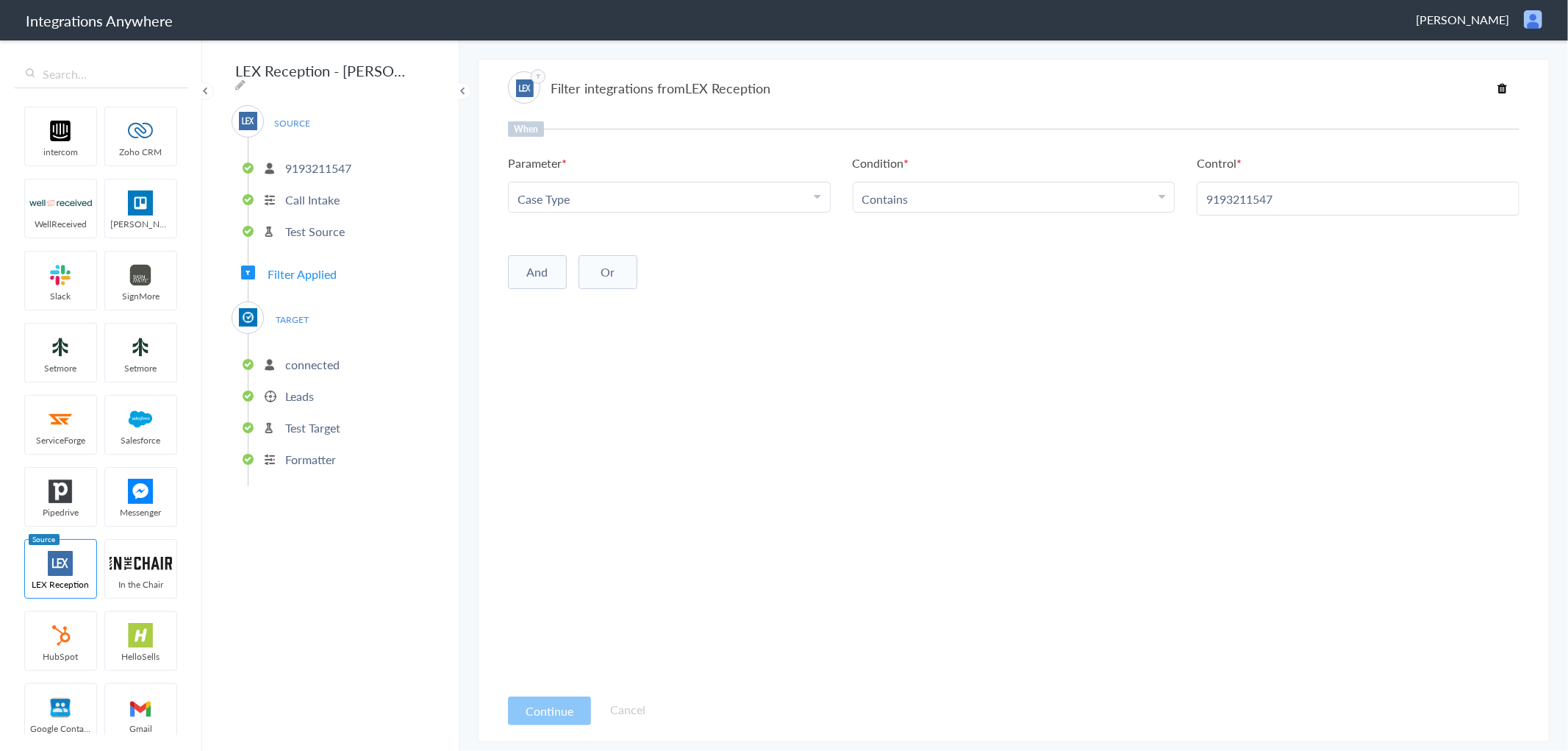 click on "Case Type" at bounding box center [666, 199] 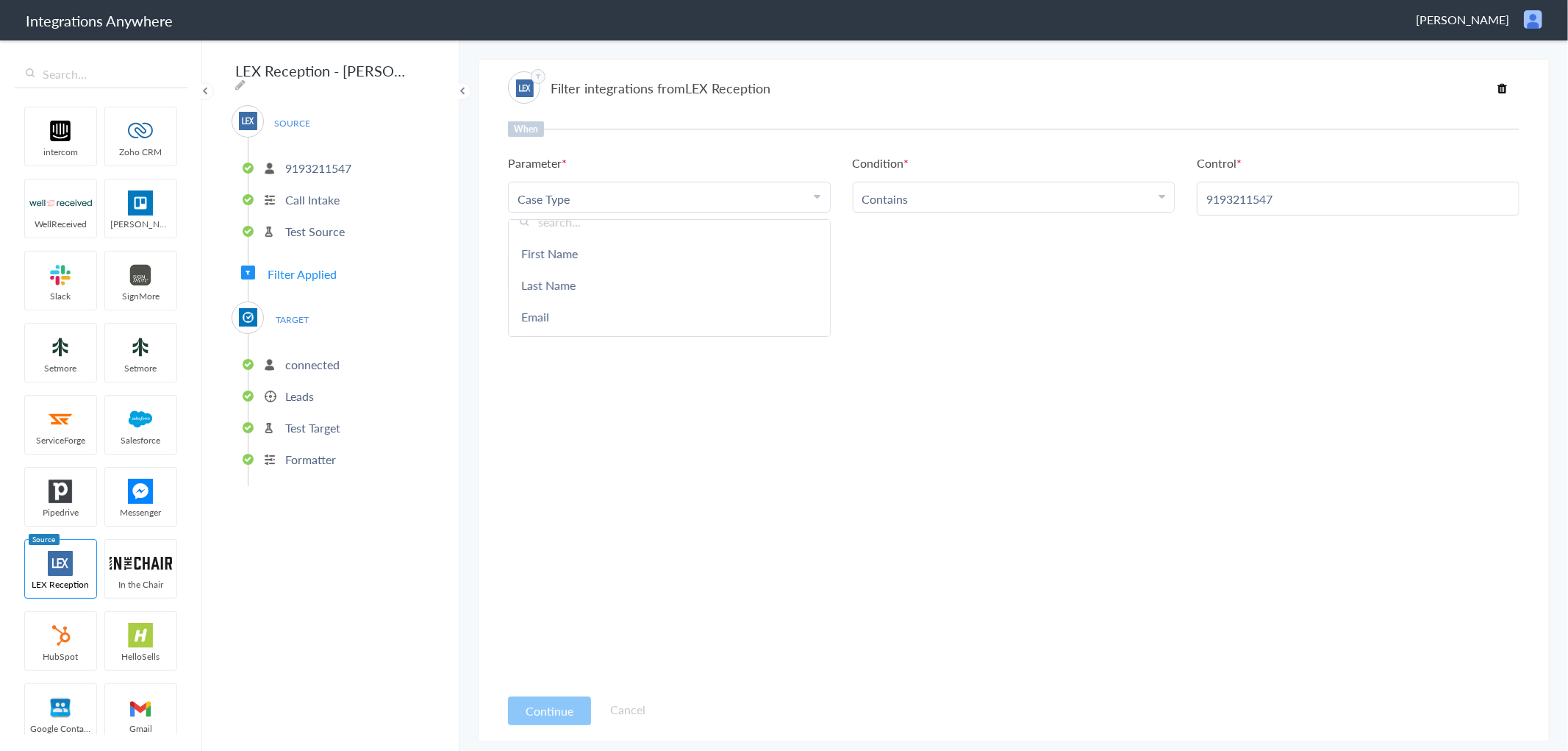 scroll, scrollTop: 0, scrollLeft: 0, axis: both 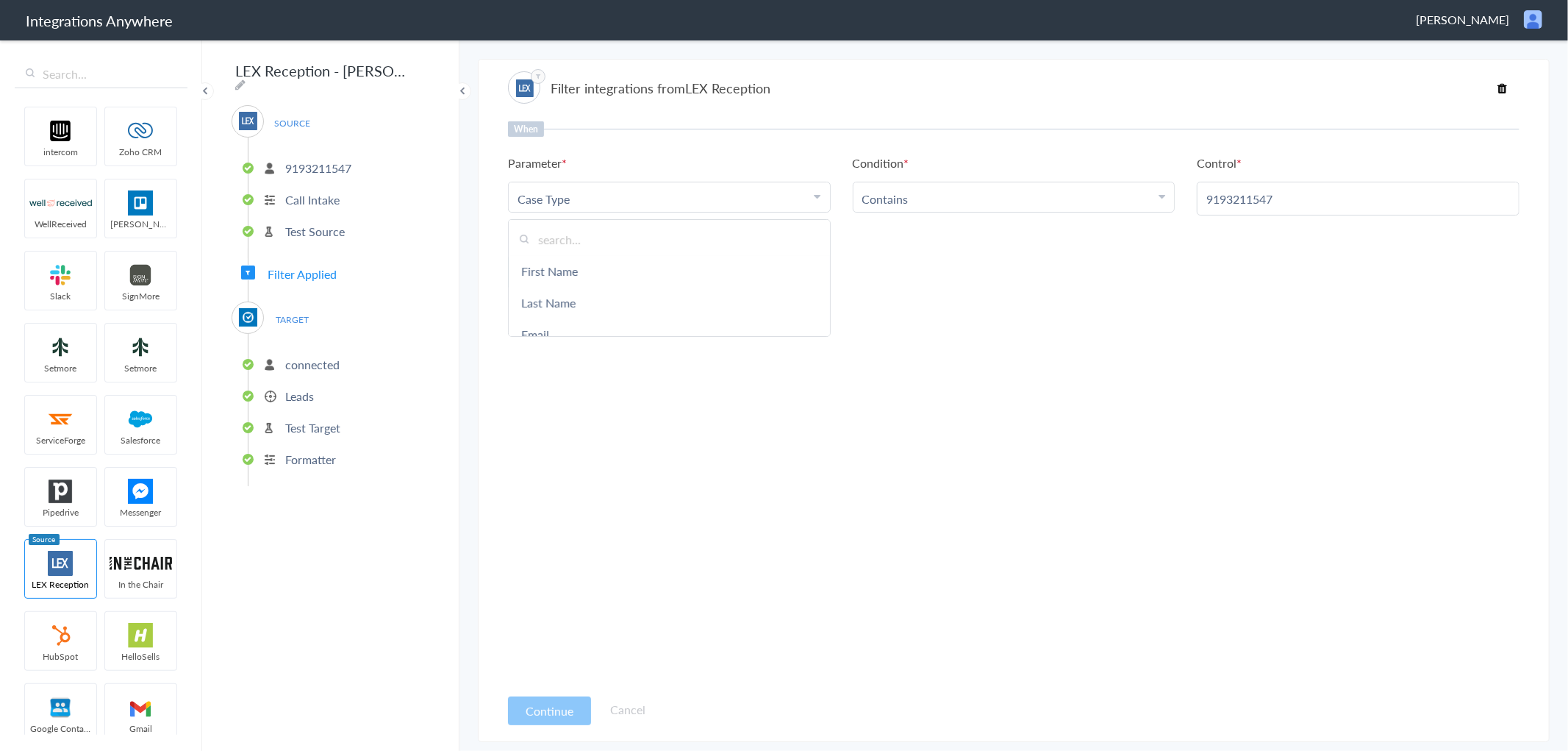 click at bounding box center [669, 239] 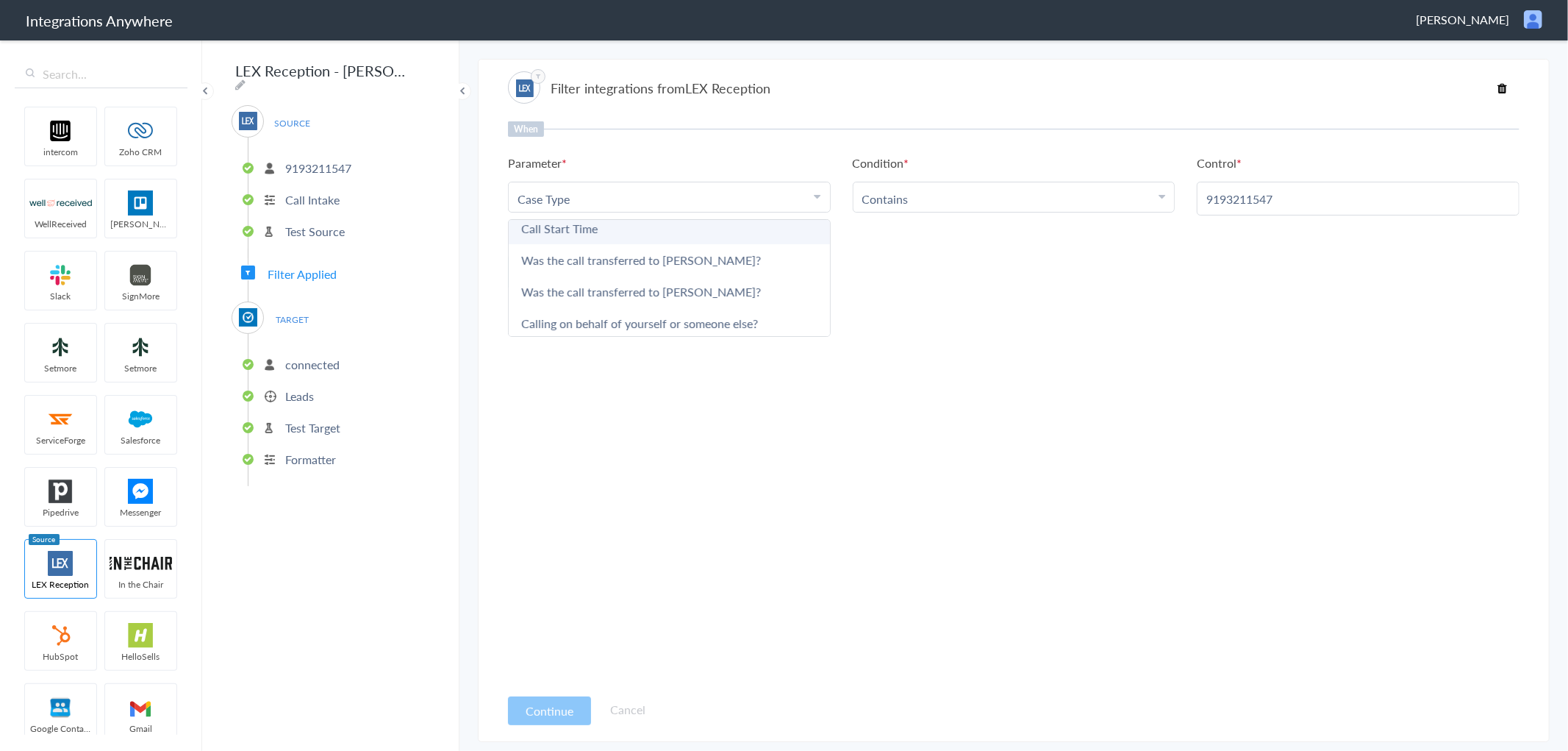 scroll, scrollTop: 163, scrollLeft: 0, axis: vertical 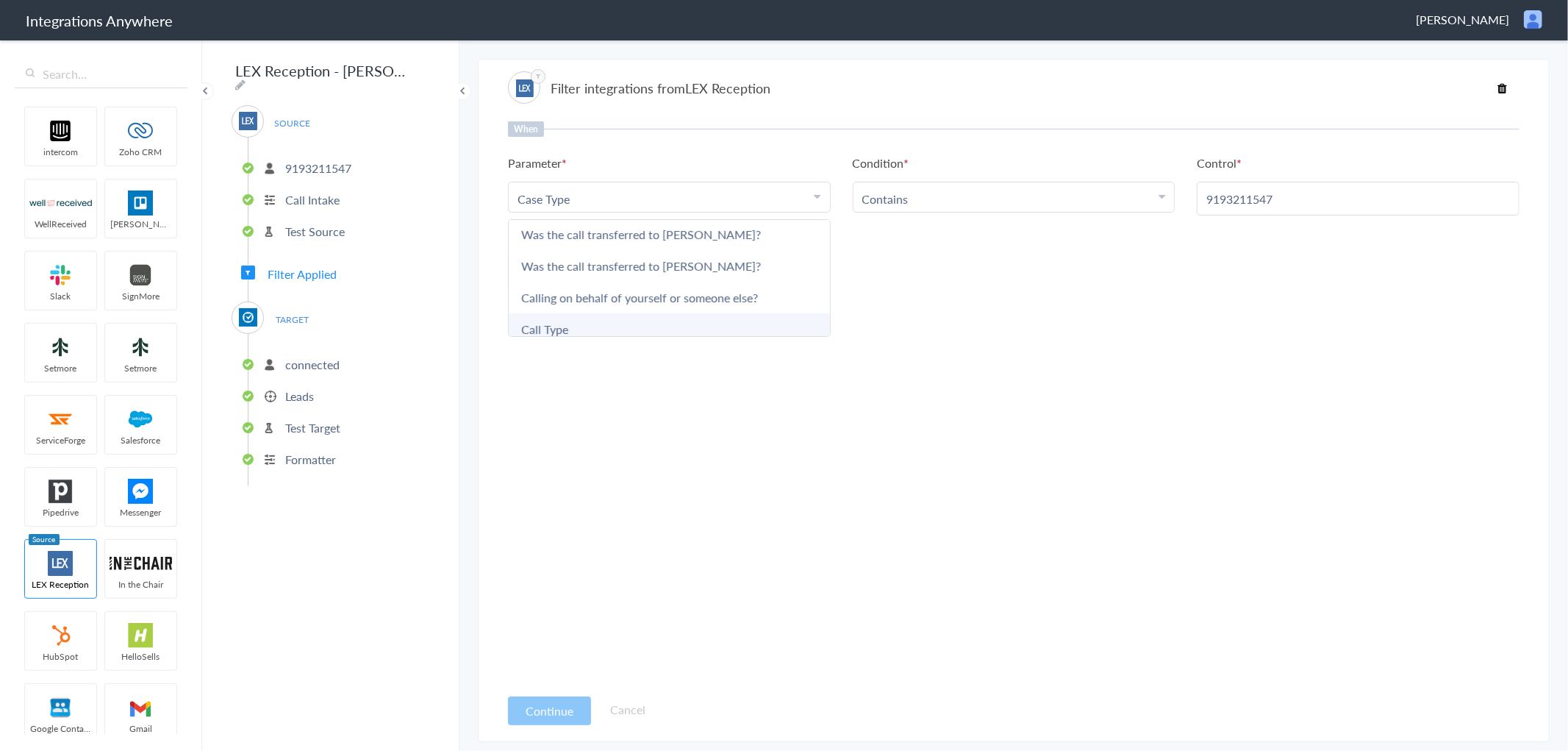 type on "call" 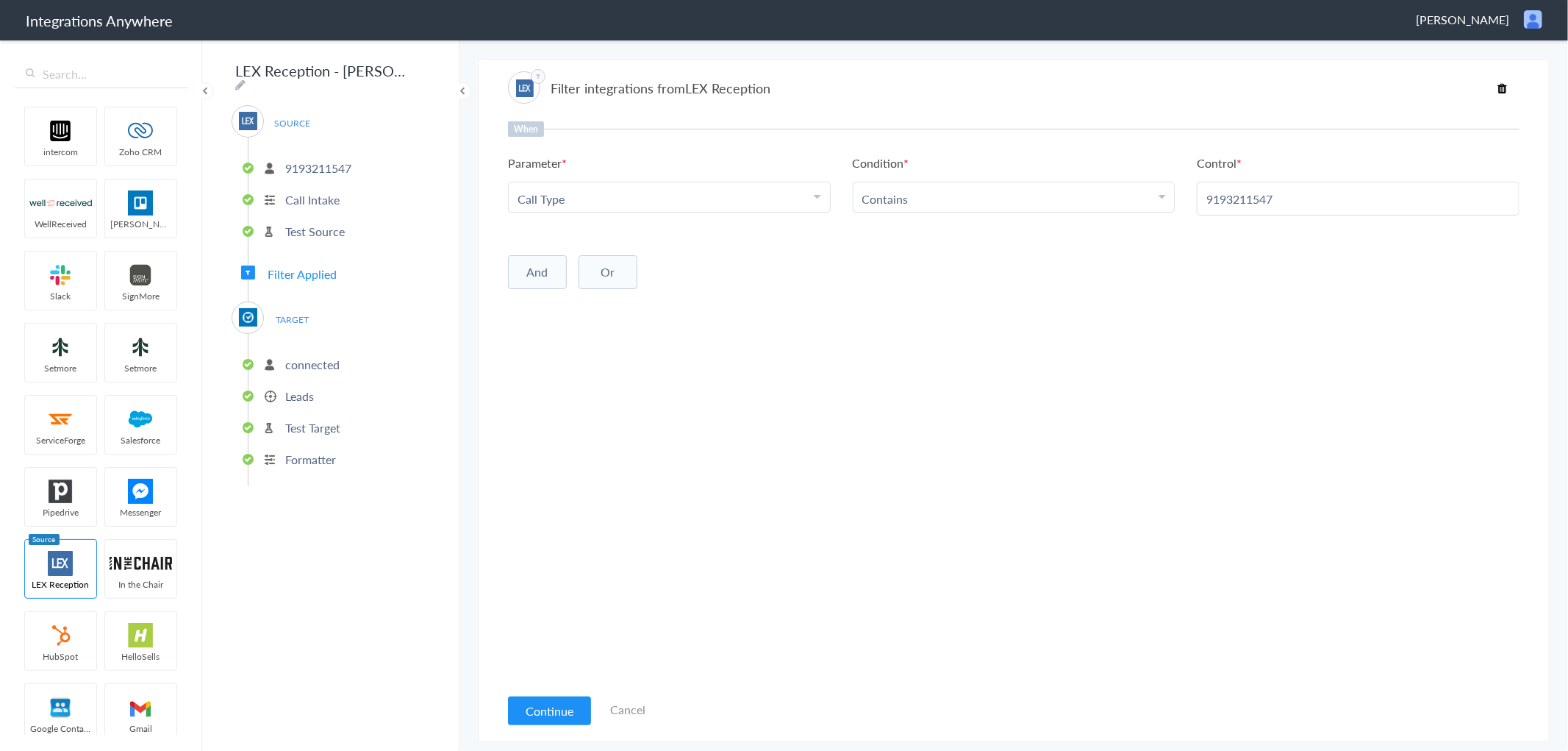 click on "9193211547" at bounding box center [1358, 199] 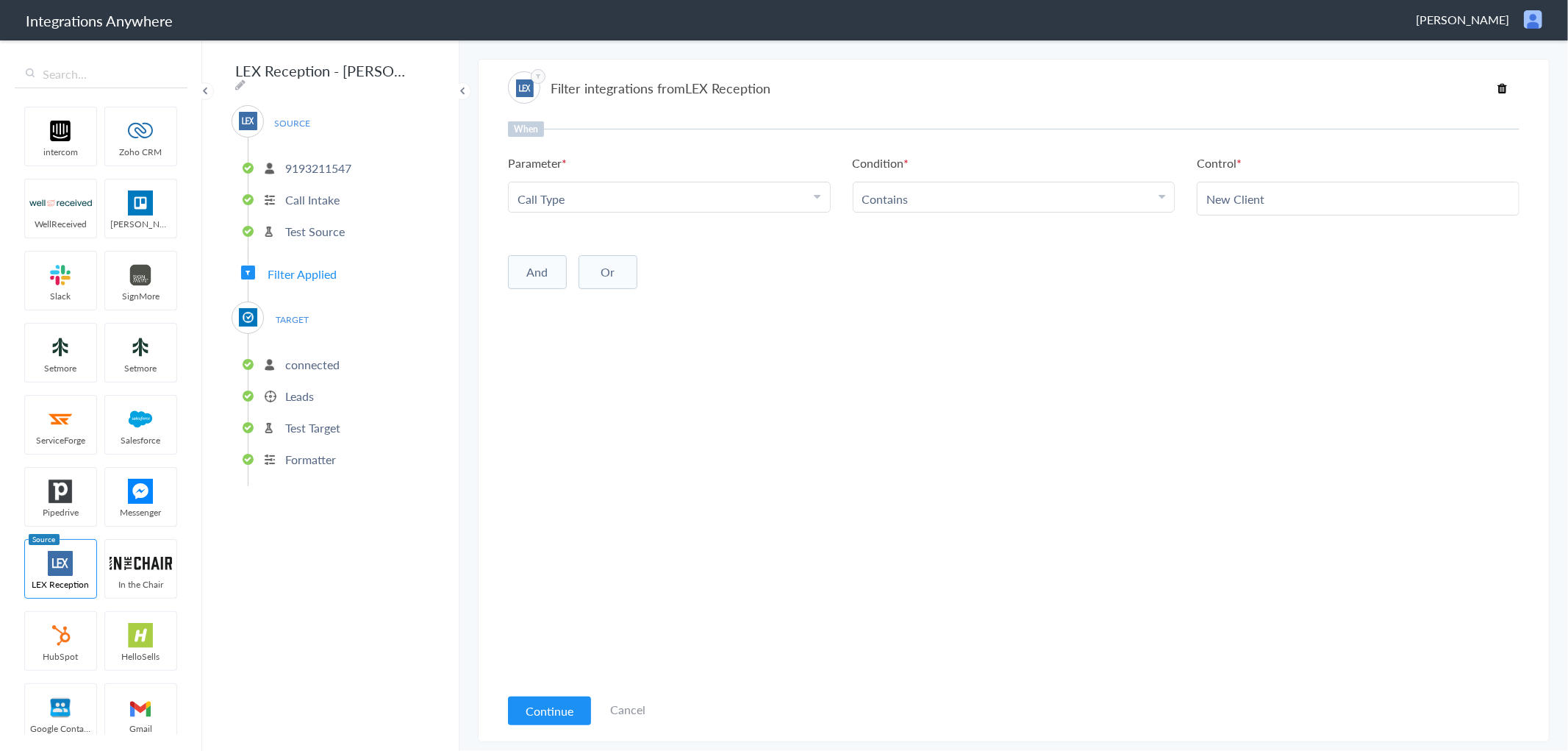 type on "New Client" 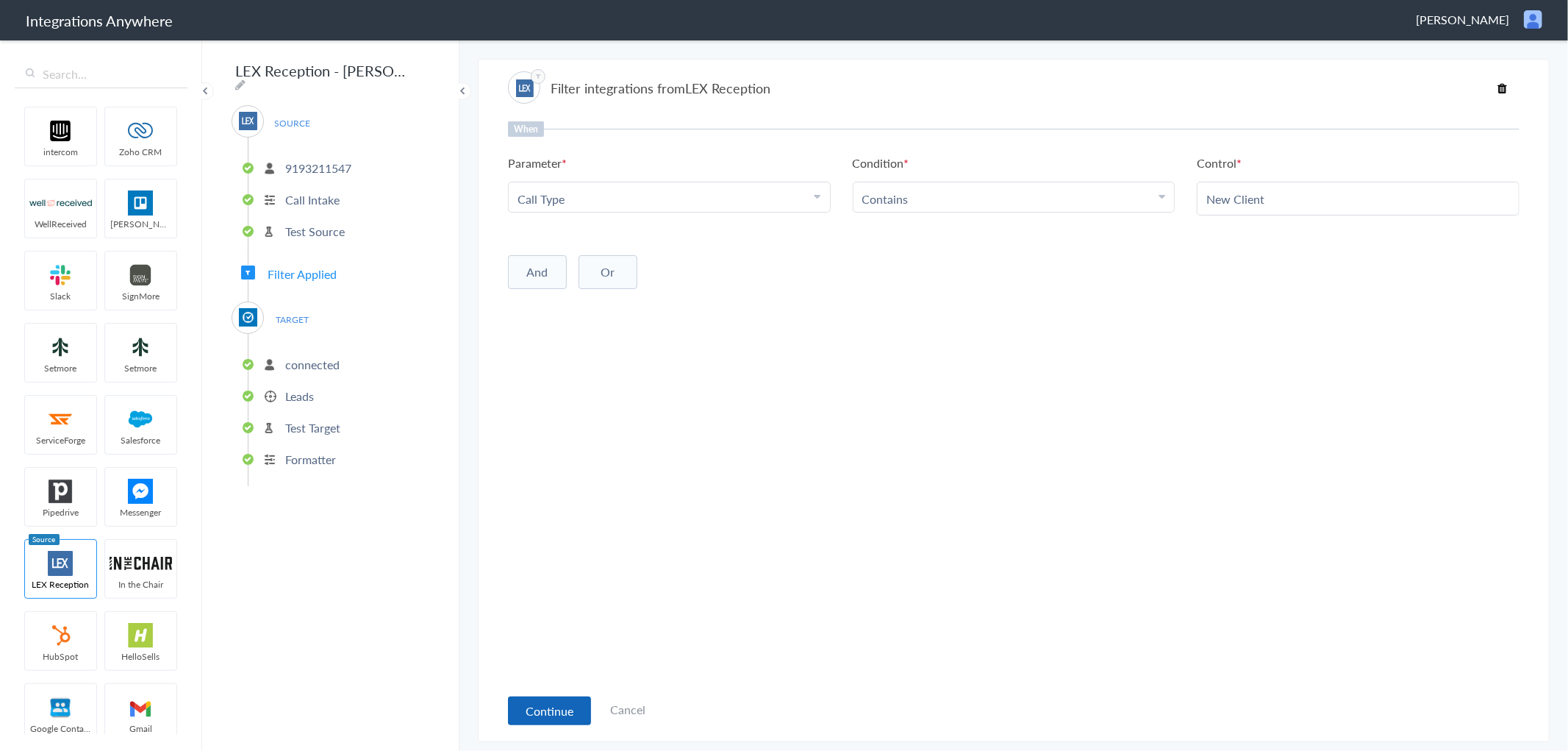 click on "Continue" at bounding box center [549, 711] 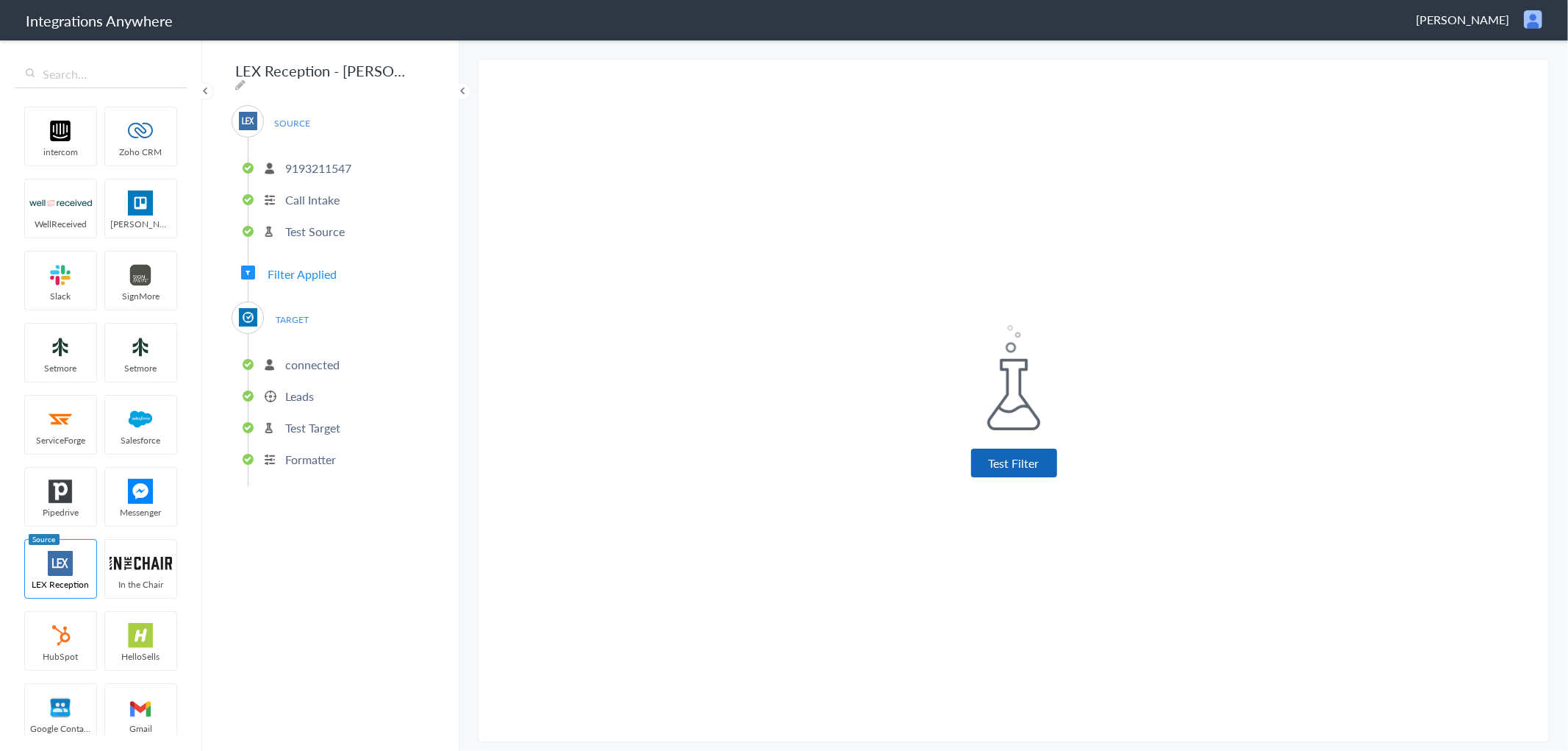 click on "Test Filter" at bounding box center [1014, 463] 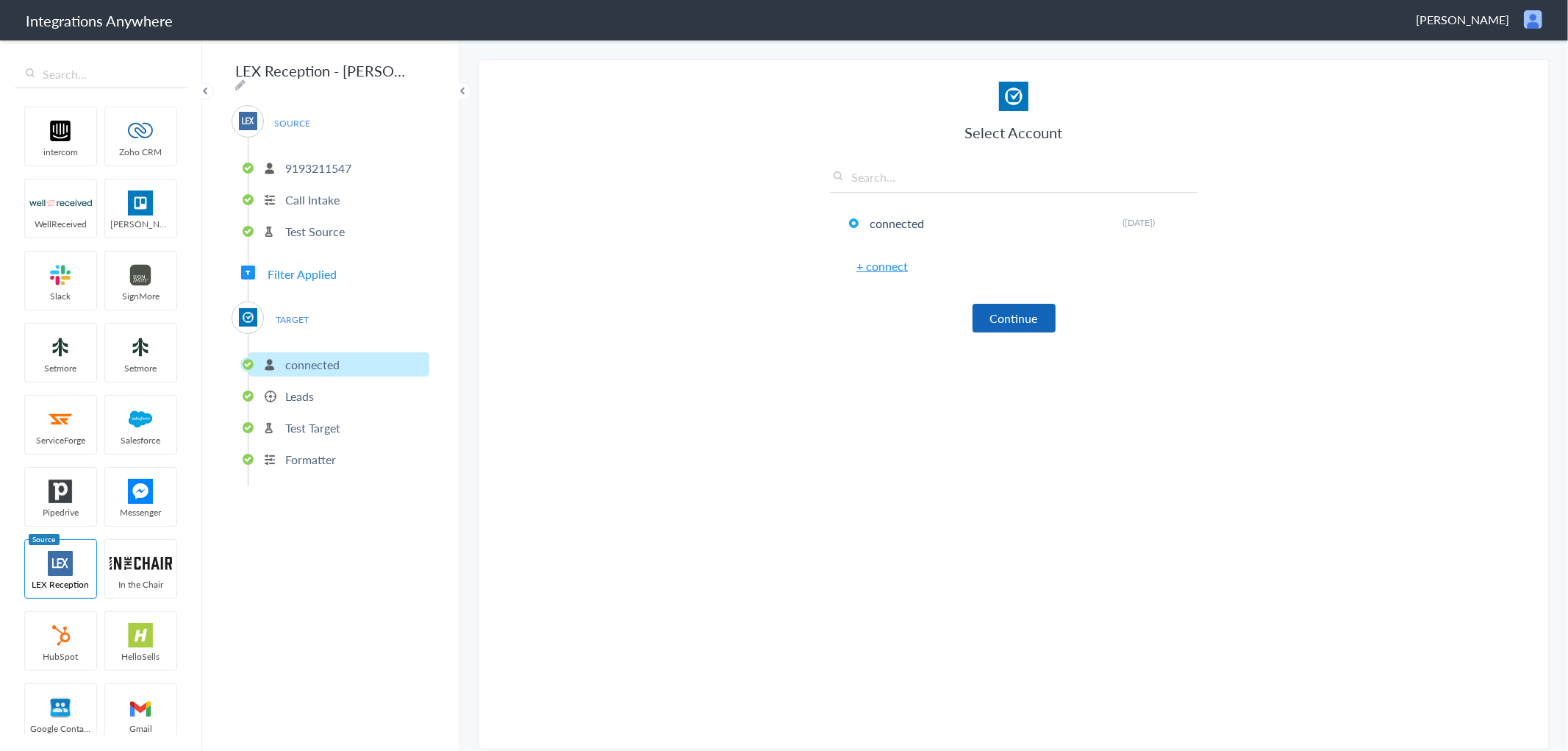 click on "Continue" at bounding box center (1014, 318) 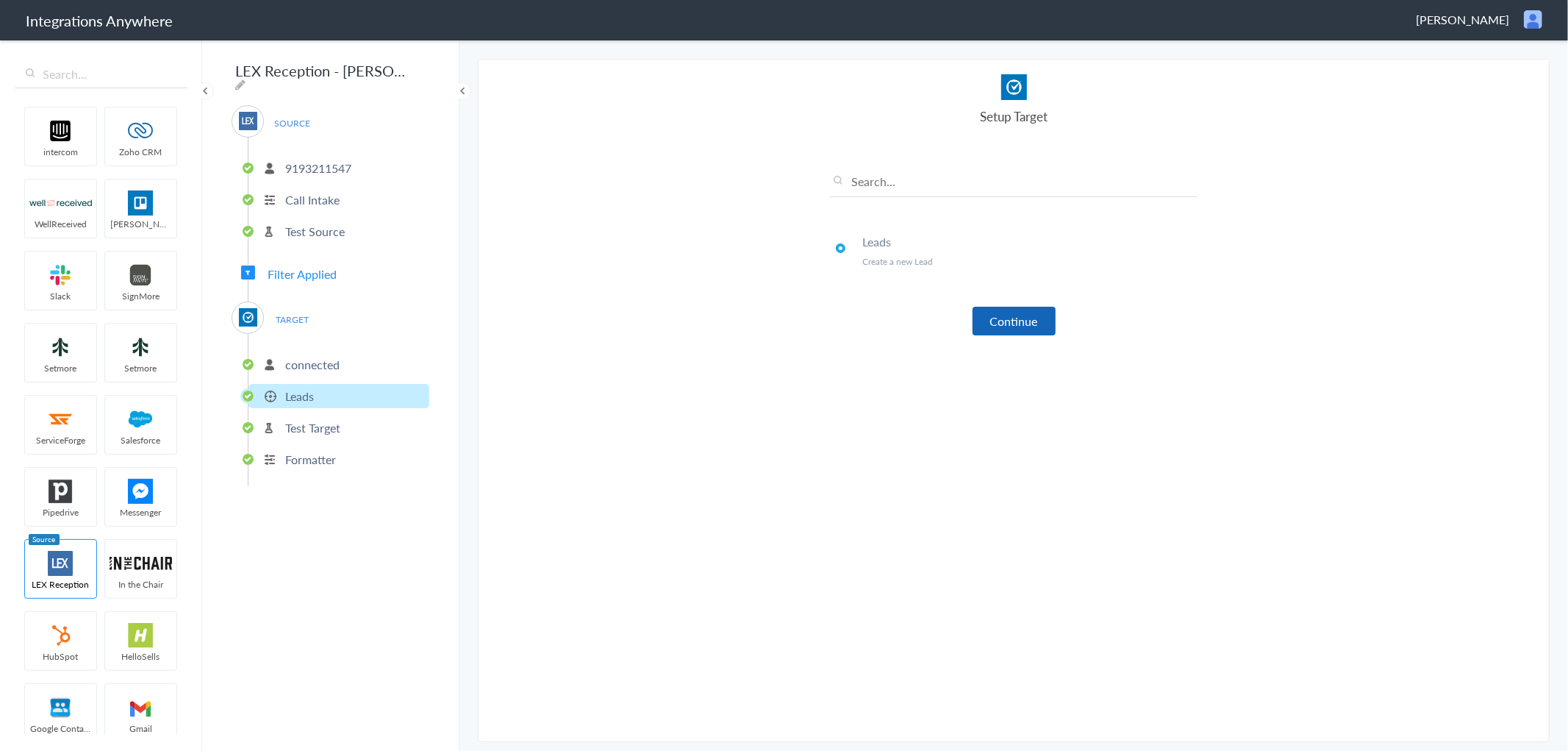 click on "Continue" at bounding box center [1014, 321] 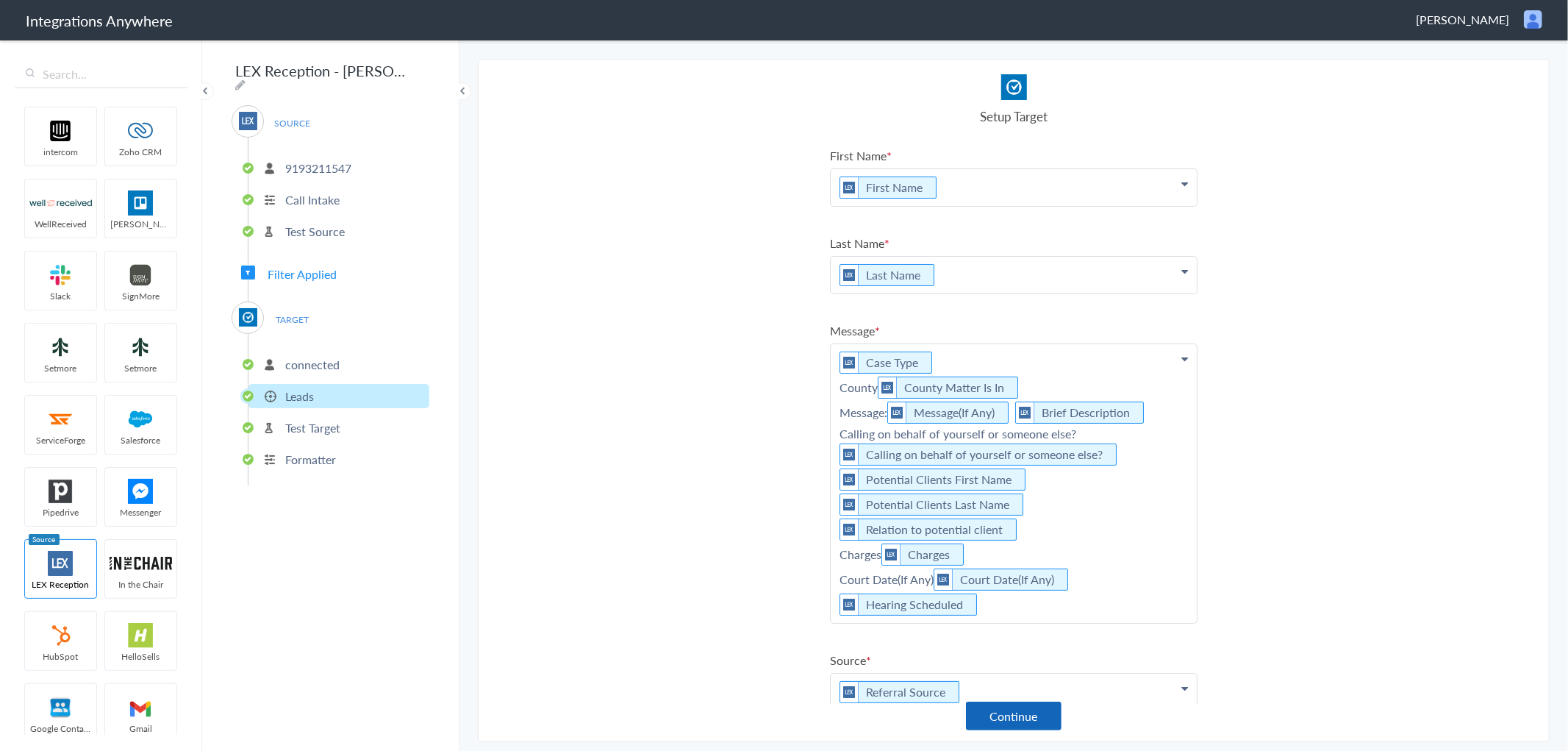 click on "Continue" at bounding box center (1014, 716) 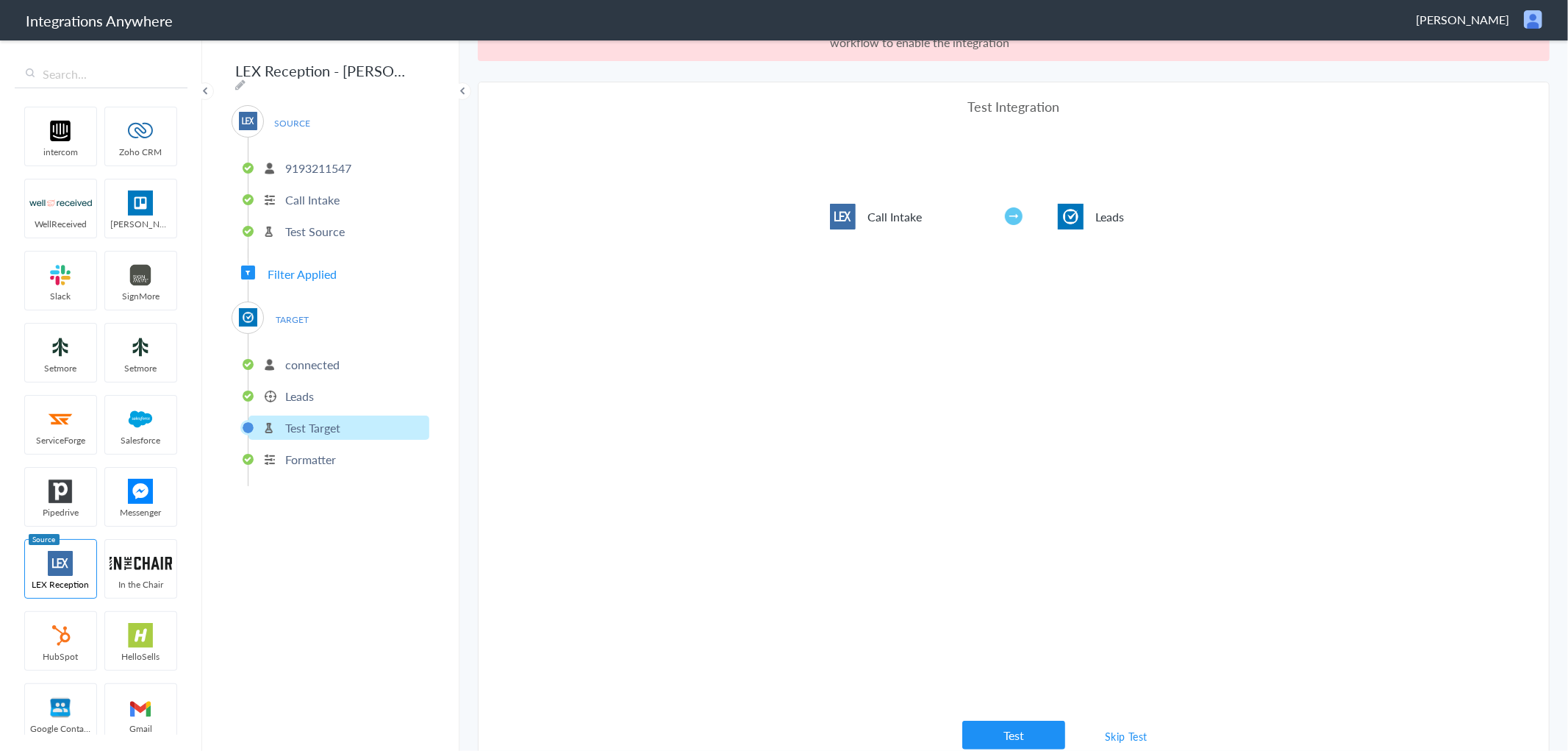 scroll, scrollTop: 53, scrollLeft: 0, axis: vertical 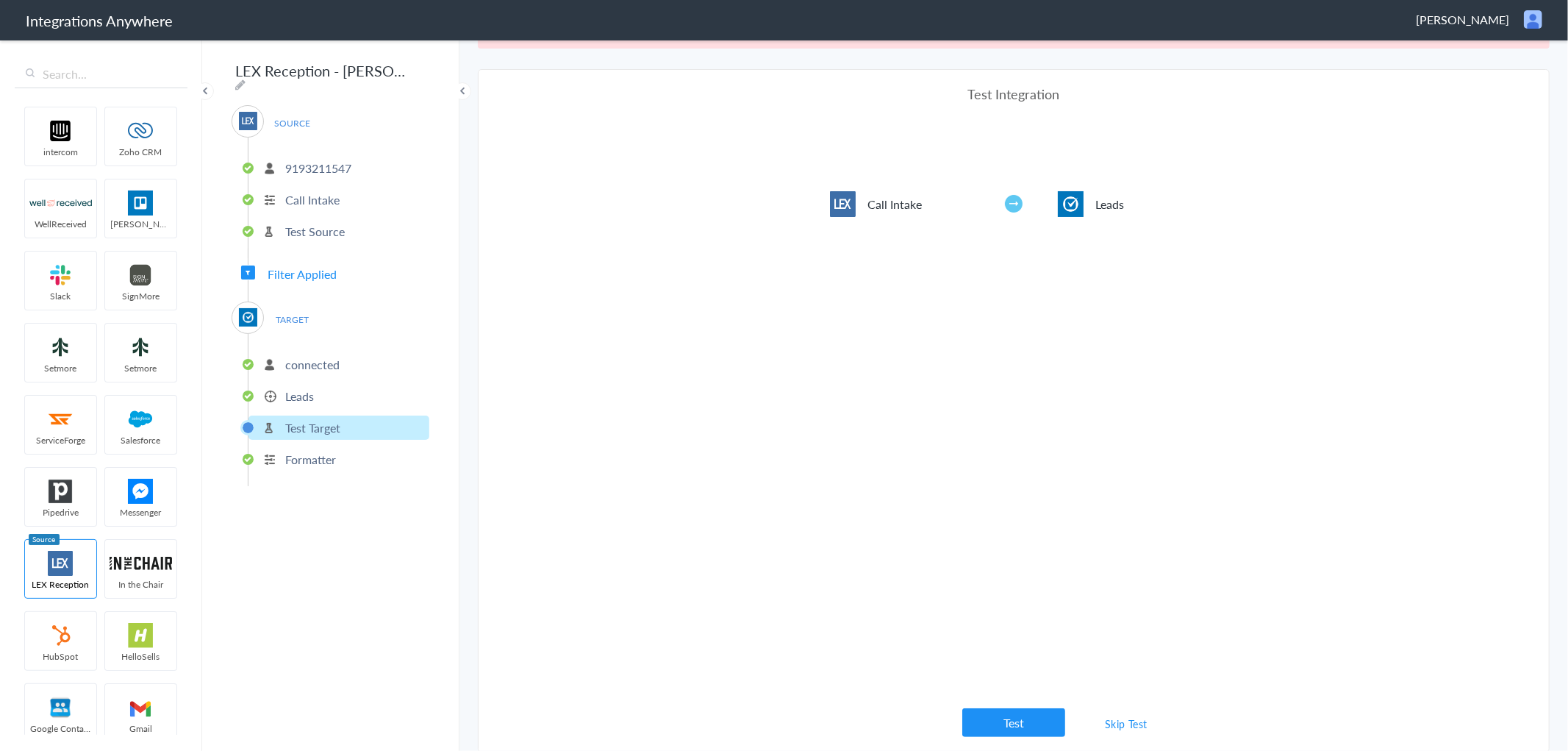 click on "Skip Test" at bounding box center [1126, 724] 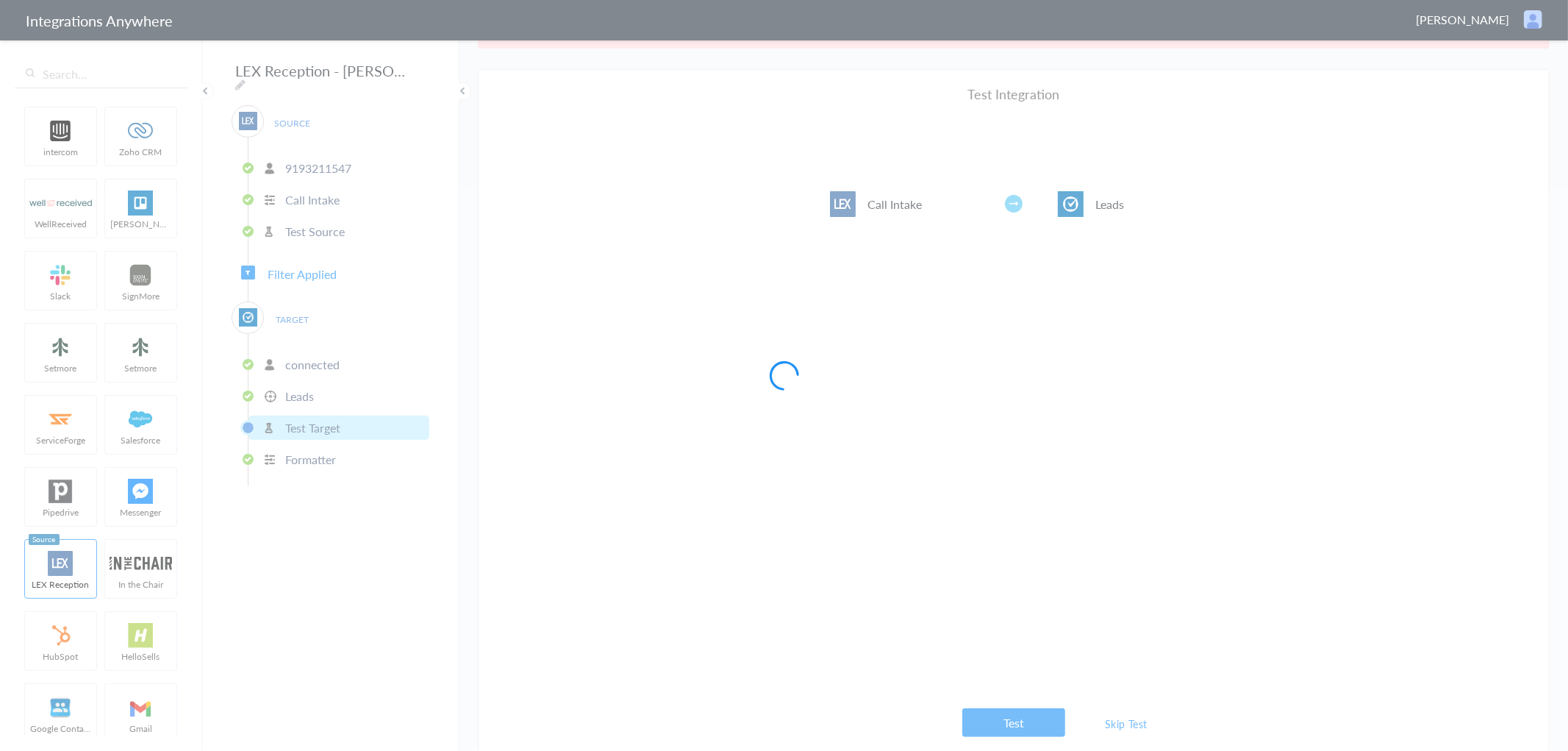 scroll, scrollTop: 0, scrollLeft: 0, axis: both 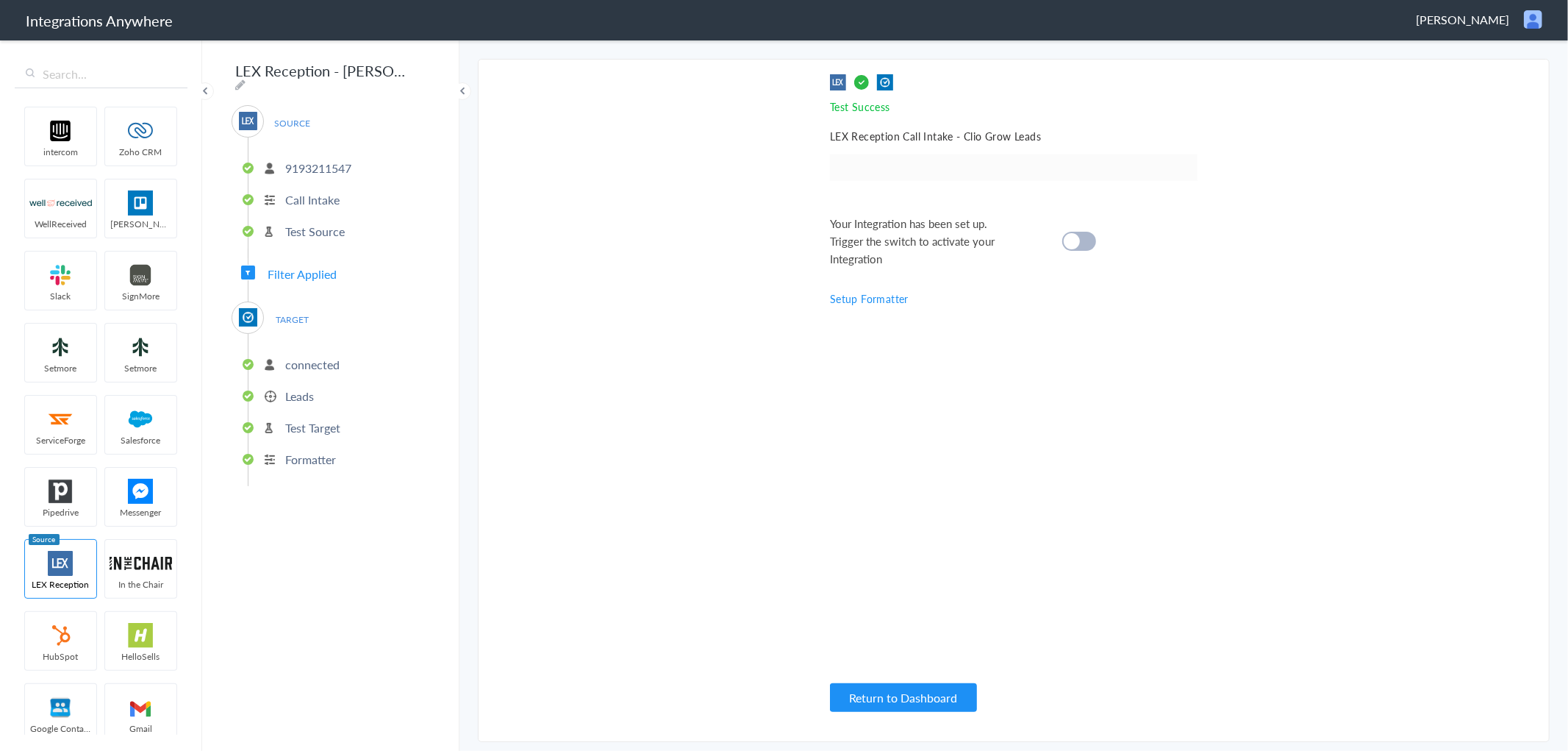 click at bounding box center [1072, 241] 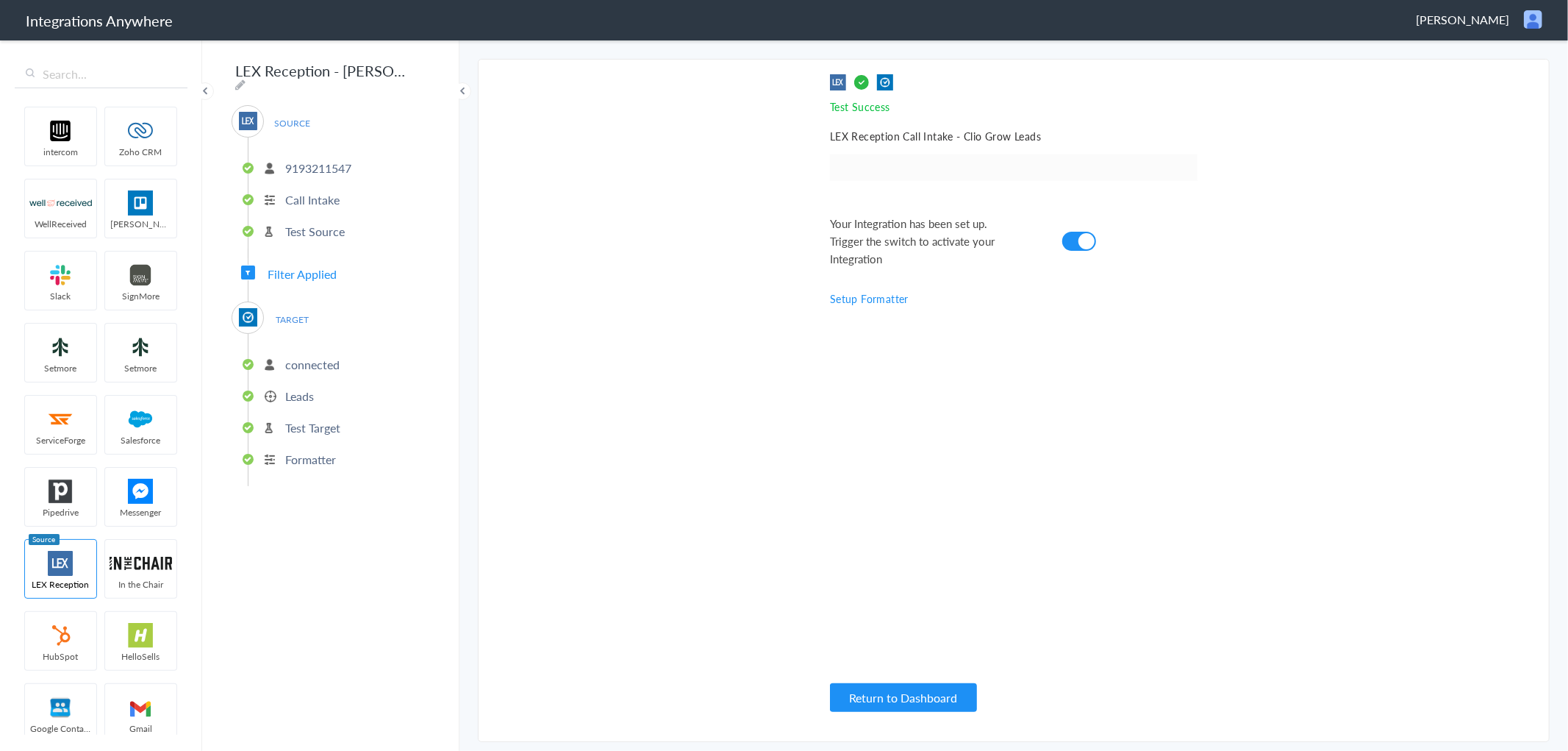 click on "Leads" at bounding box center [299, 396] 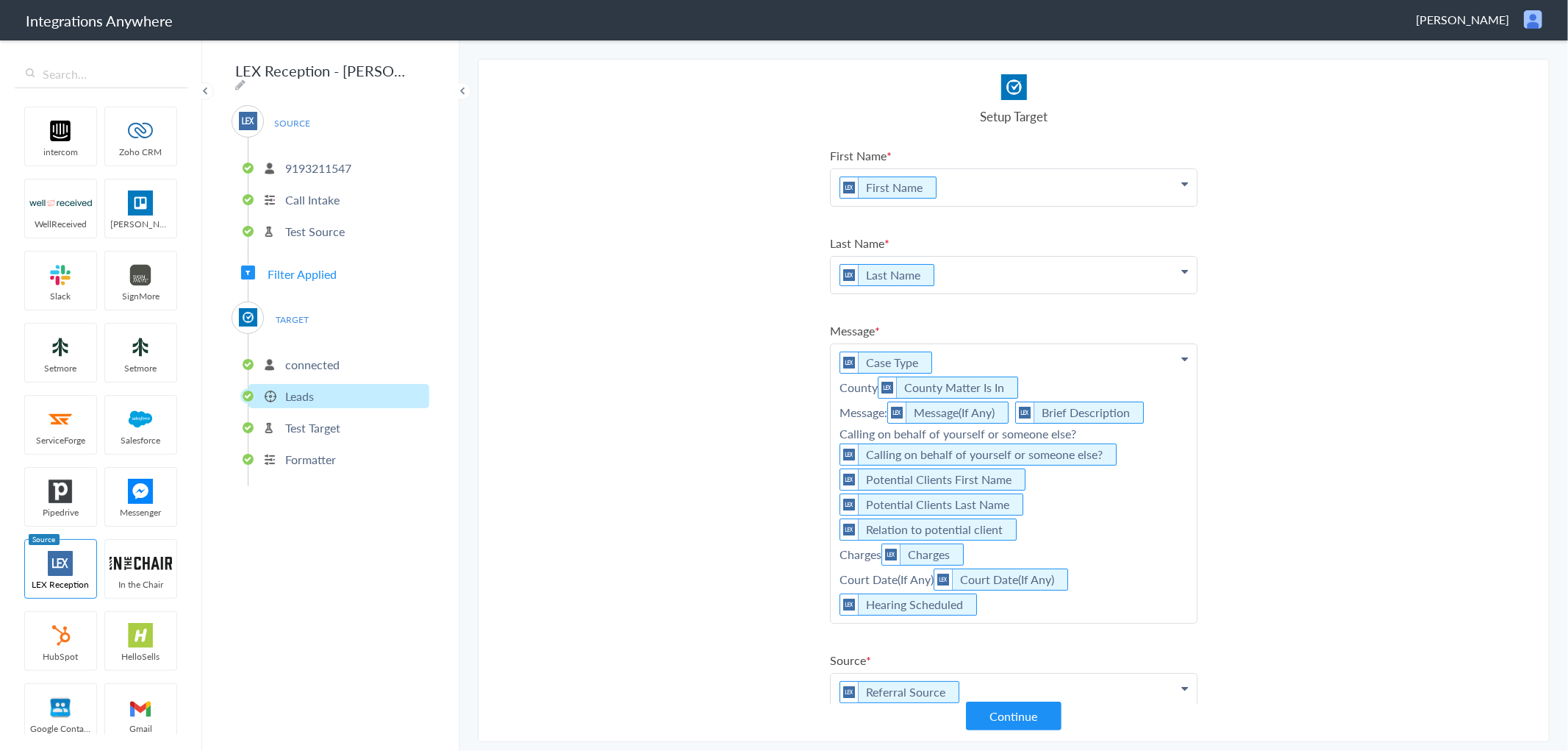 drag, startPoint x: 617, startPoint y: 453, endPoint x: 604, endPoint y: 453, distance: 13 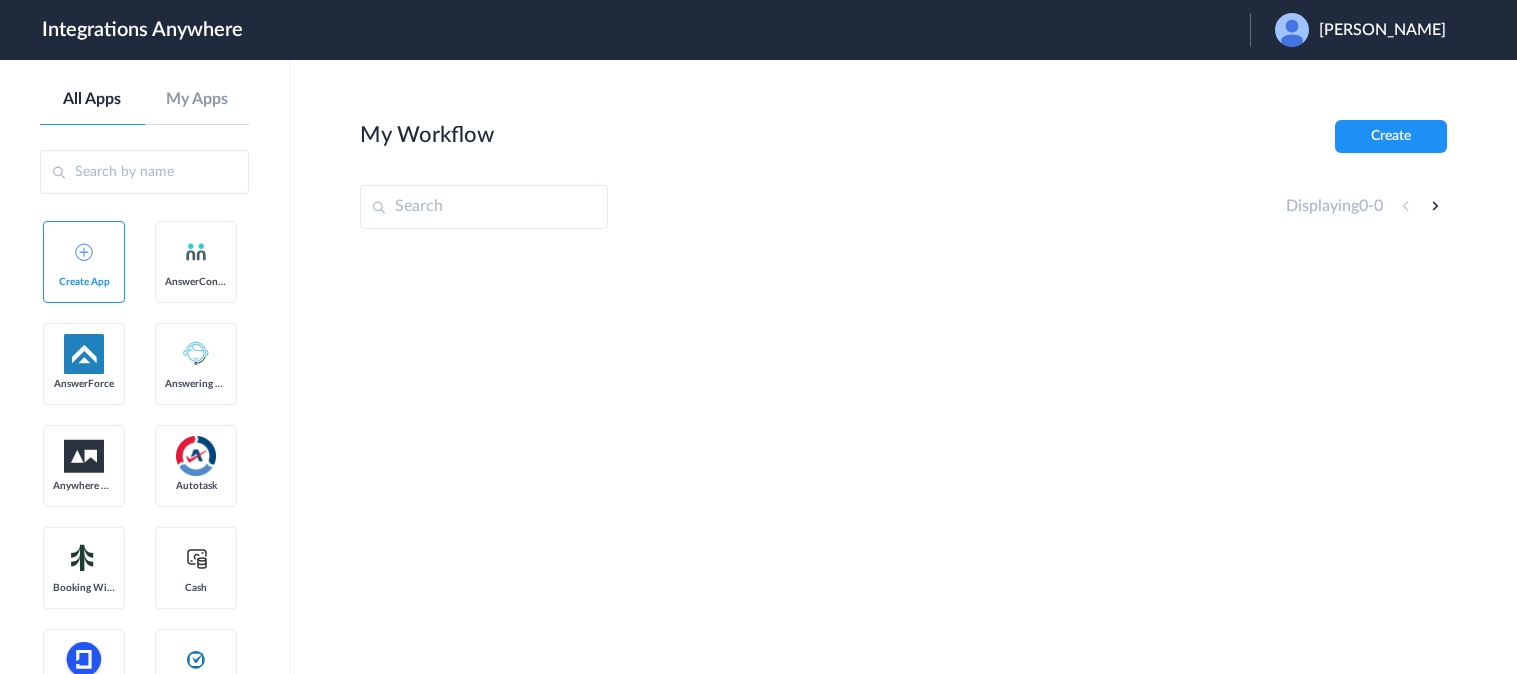 scroll, scrollTop: 0, scrollLeft: 0, axis: both 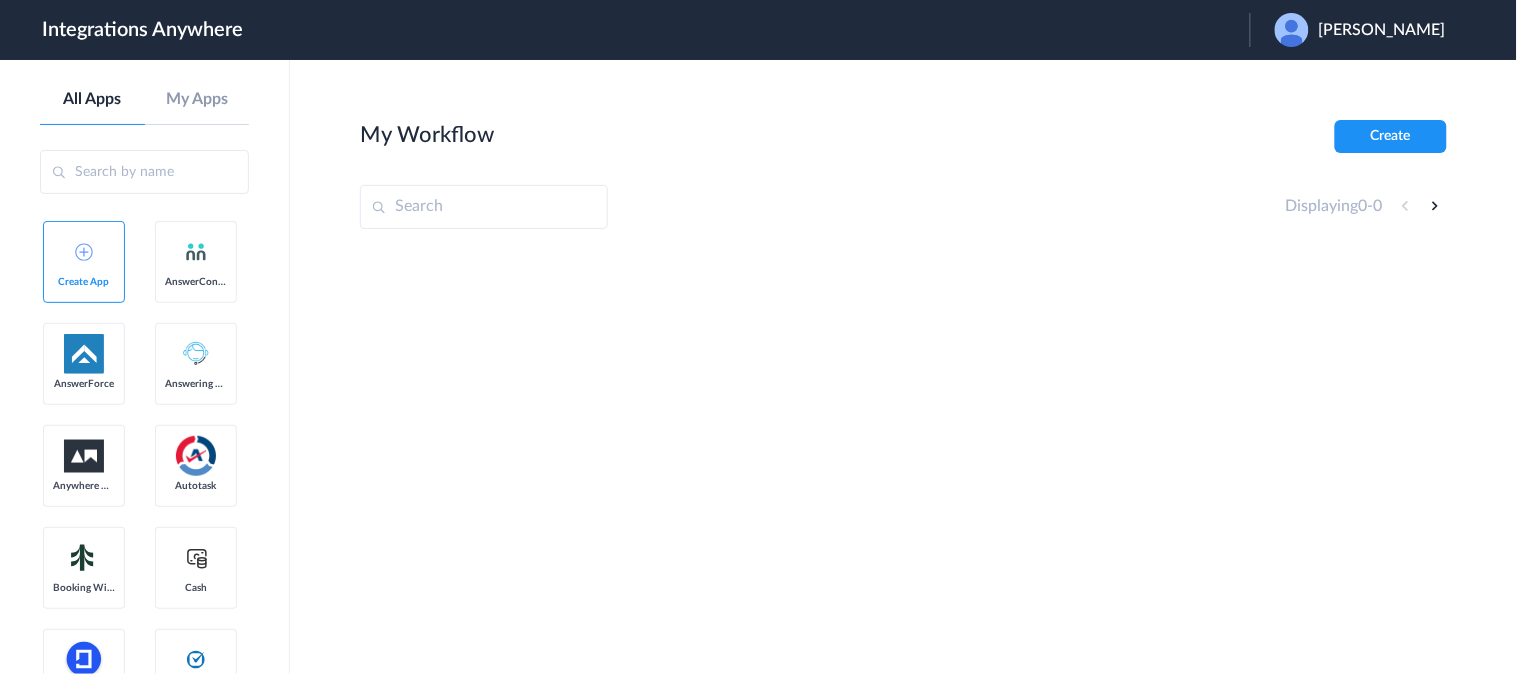 click on "Anthony C. Williams" at bounding box center [1370, 30] 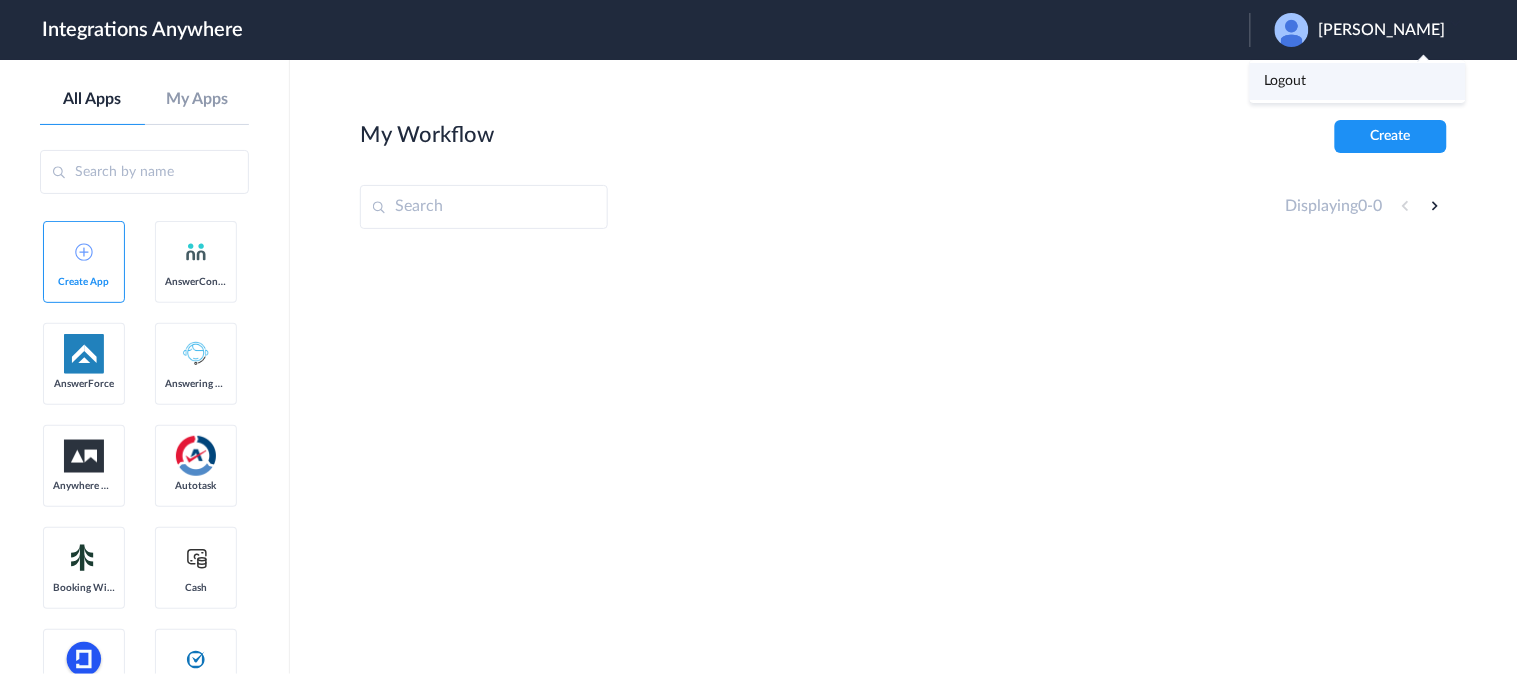 click on "Logout" at bounding box center (1358, 81) 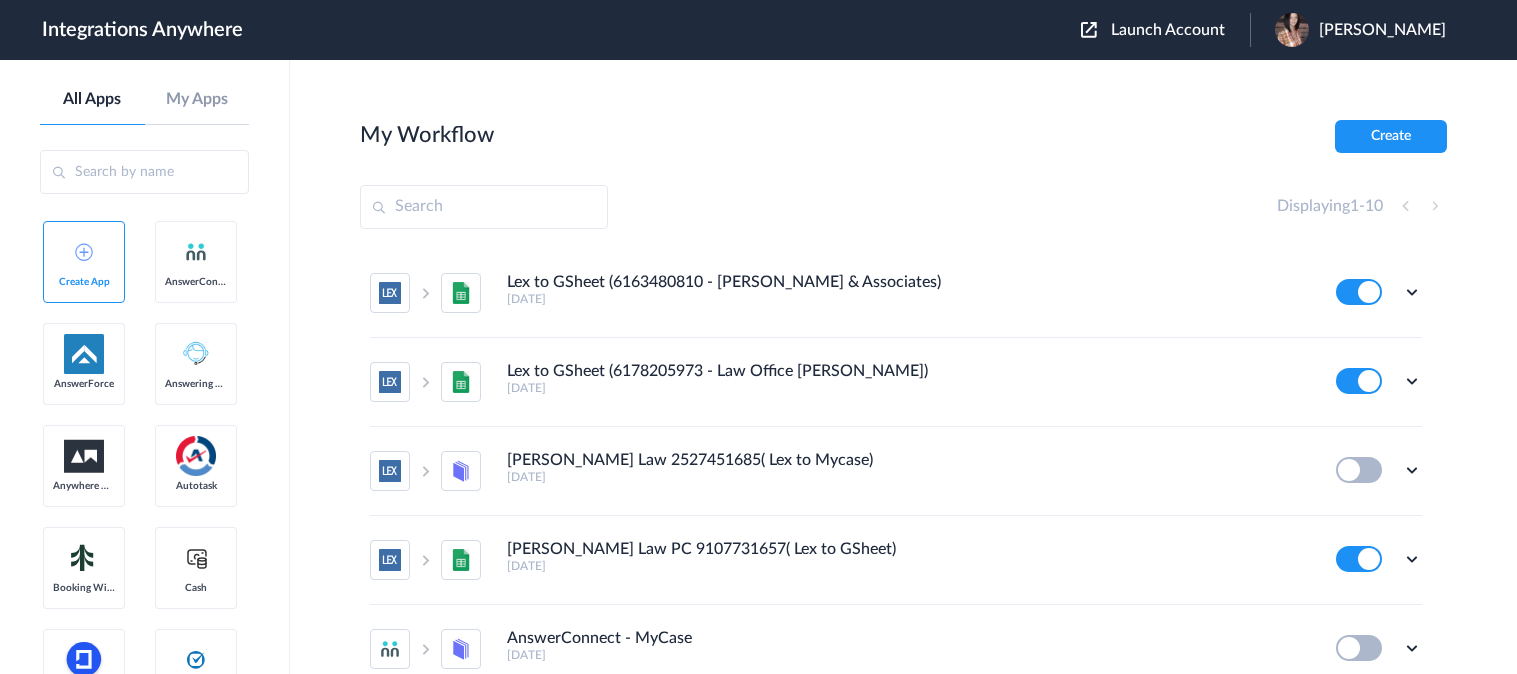 scroll, scrollTop: 0, scrollLeft: 0, axis: both 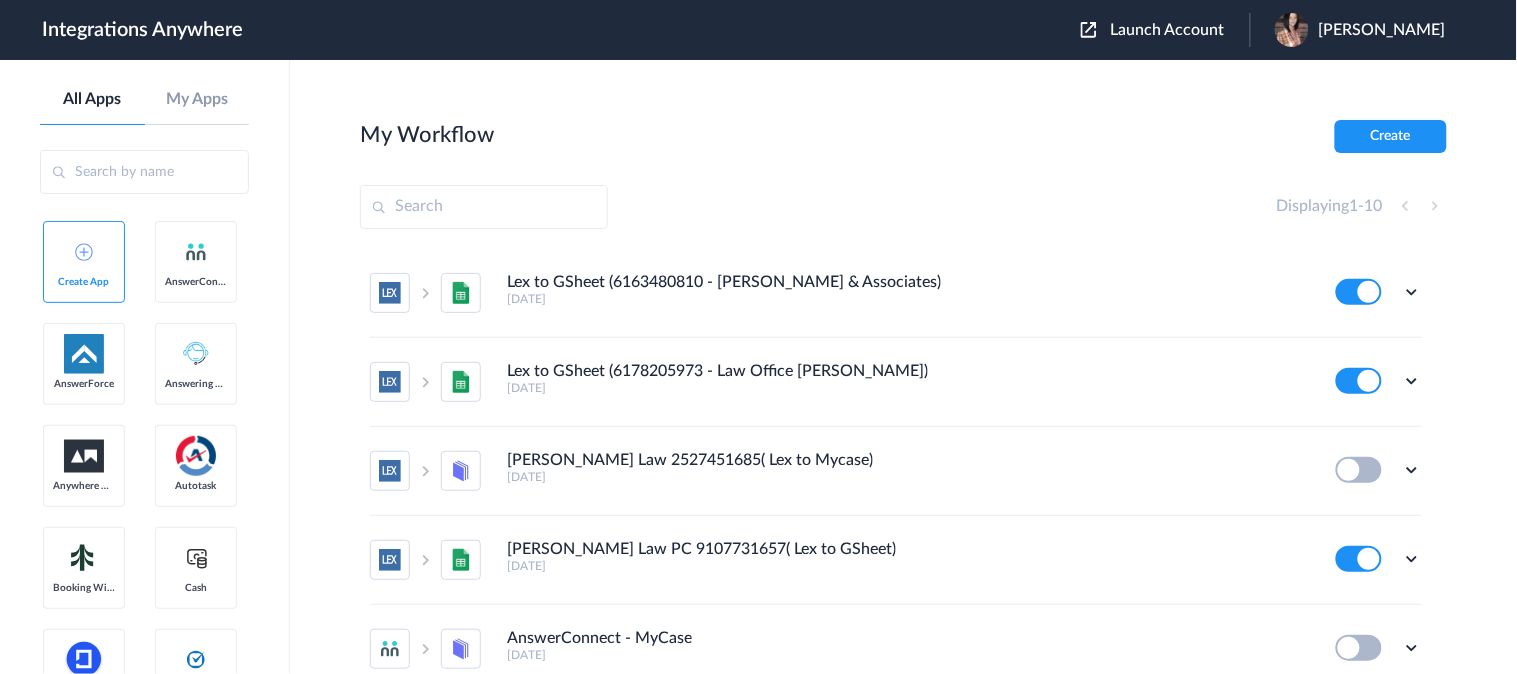click on "Launch Account" at bounding box center [1168, 30] 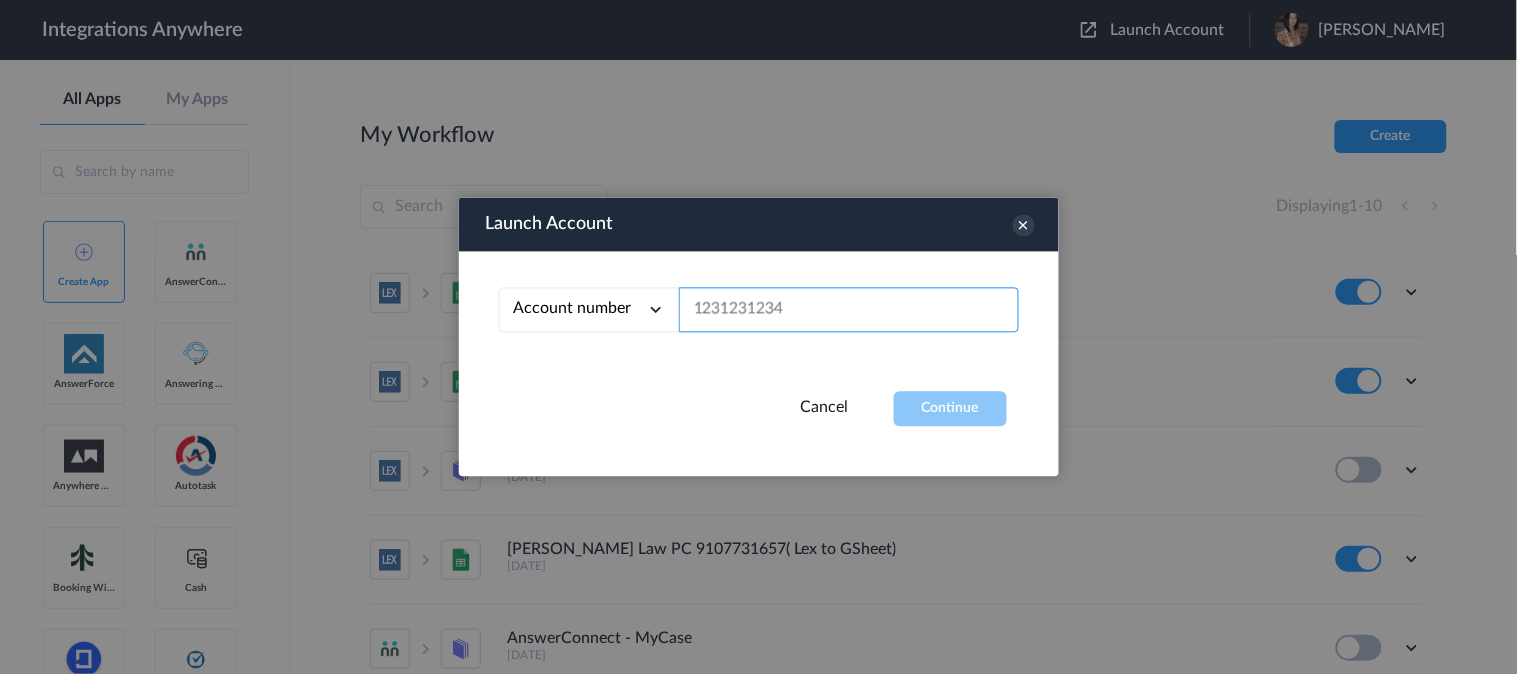 click at bounding box center (849, 310) 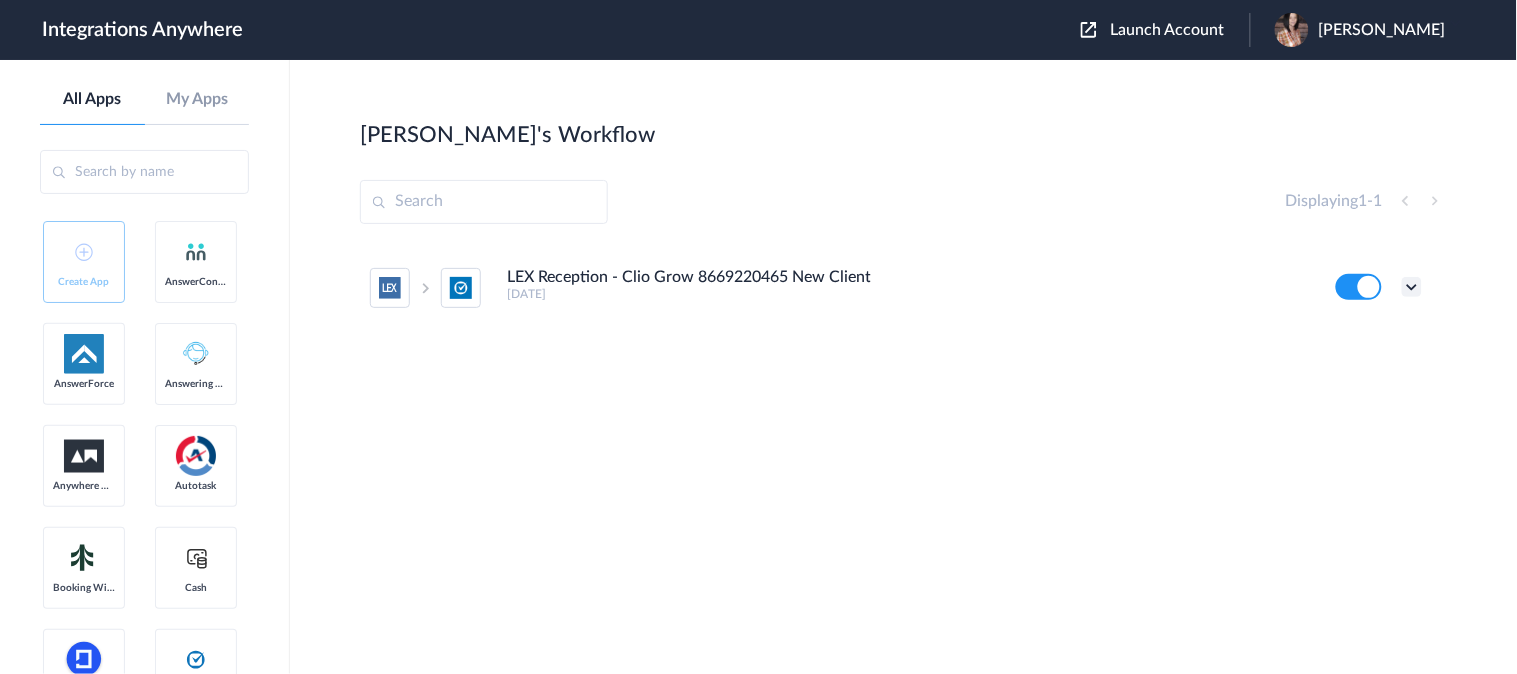 click at bounding box center (1412, 287) 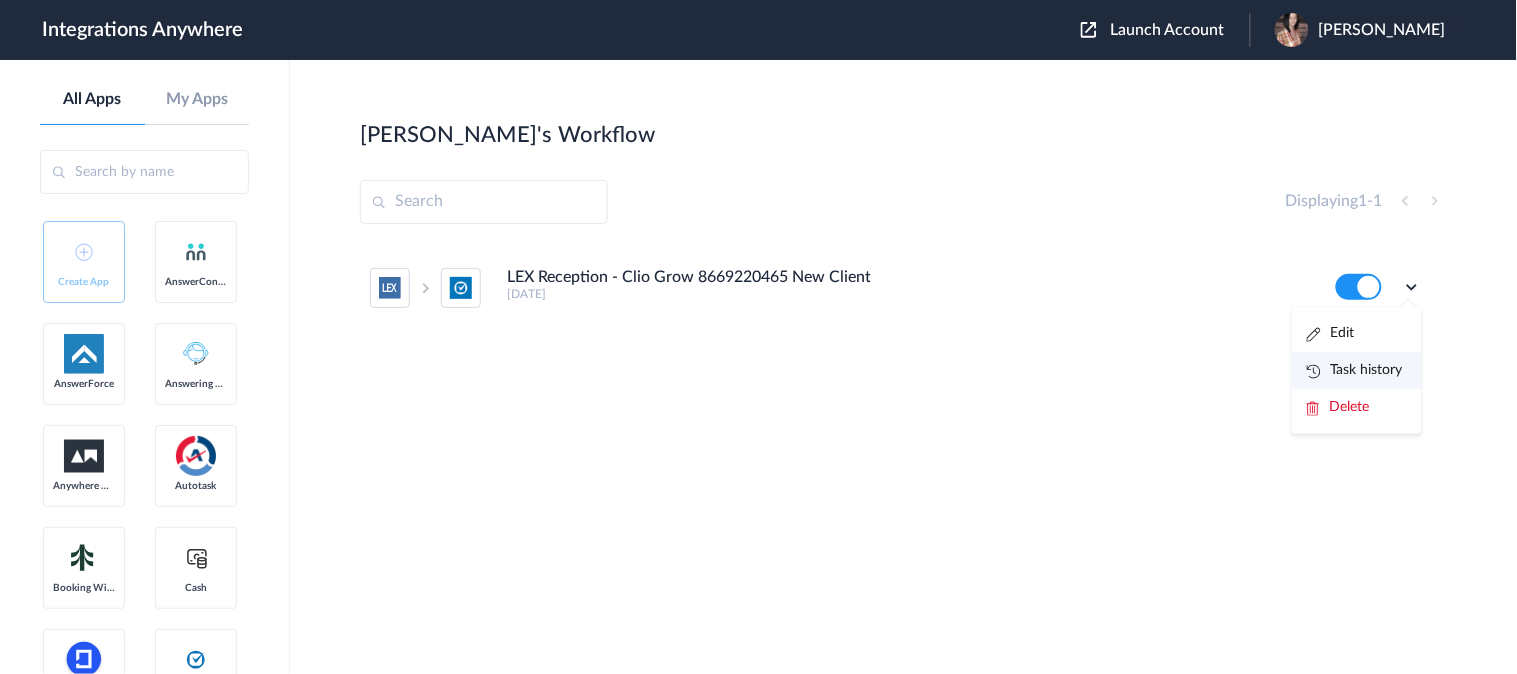 click on "Task history" at bounding box center (1355, 370) 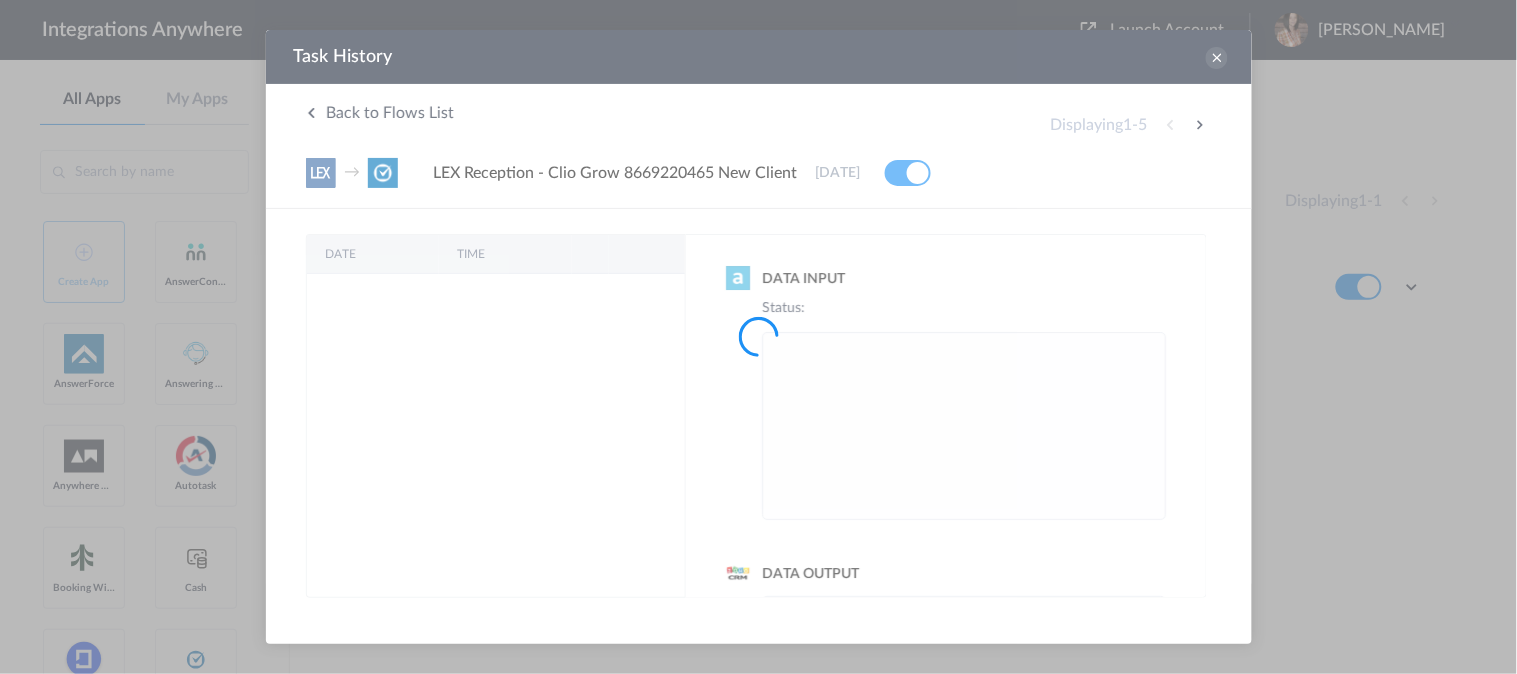 scroll, scrollTop: 0, scrollLeft: 0, axis: both 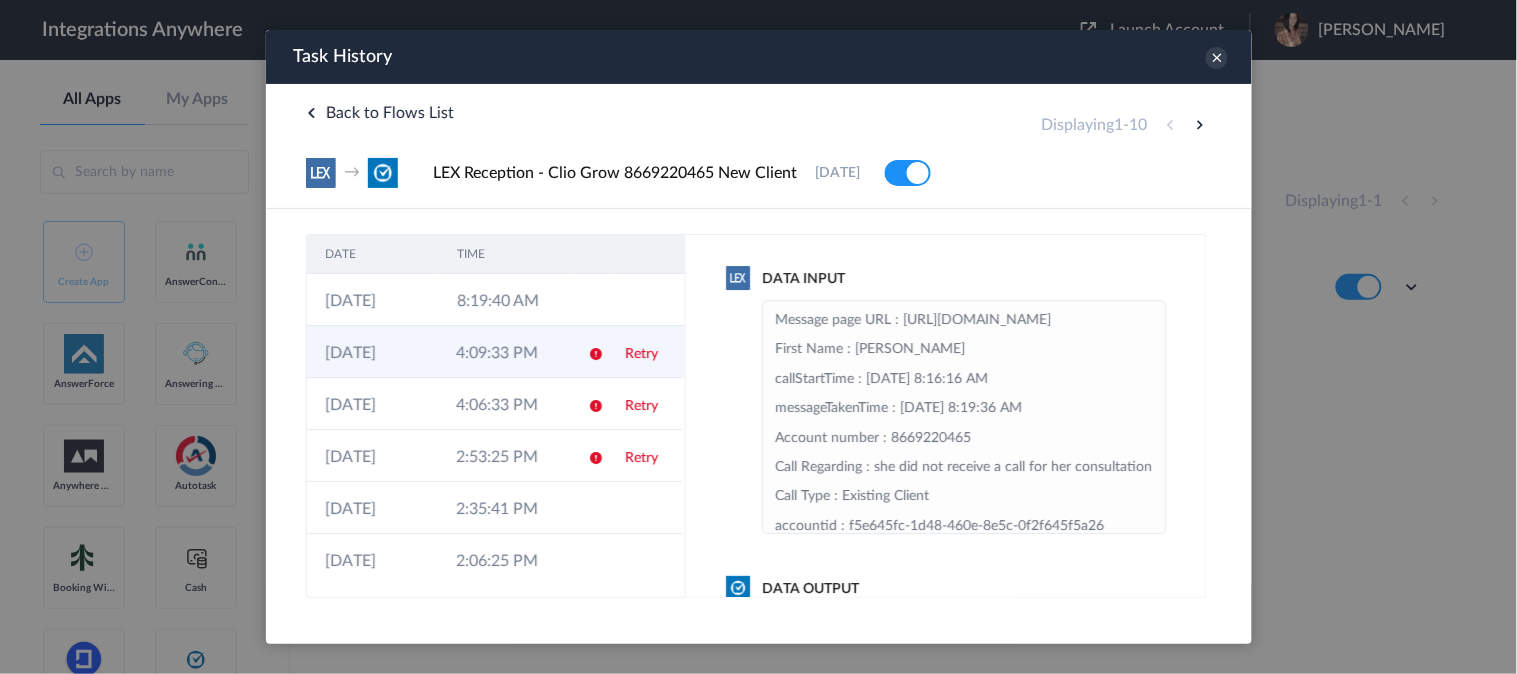 click on "4:09:33 PM" at bounding box center (502, 351) 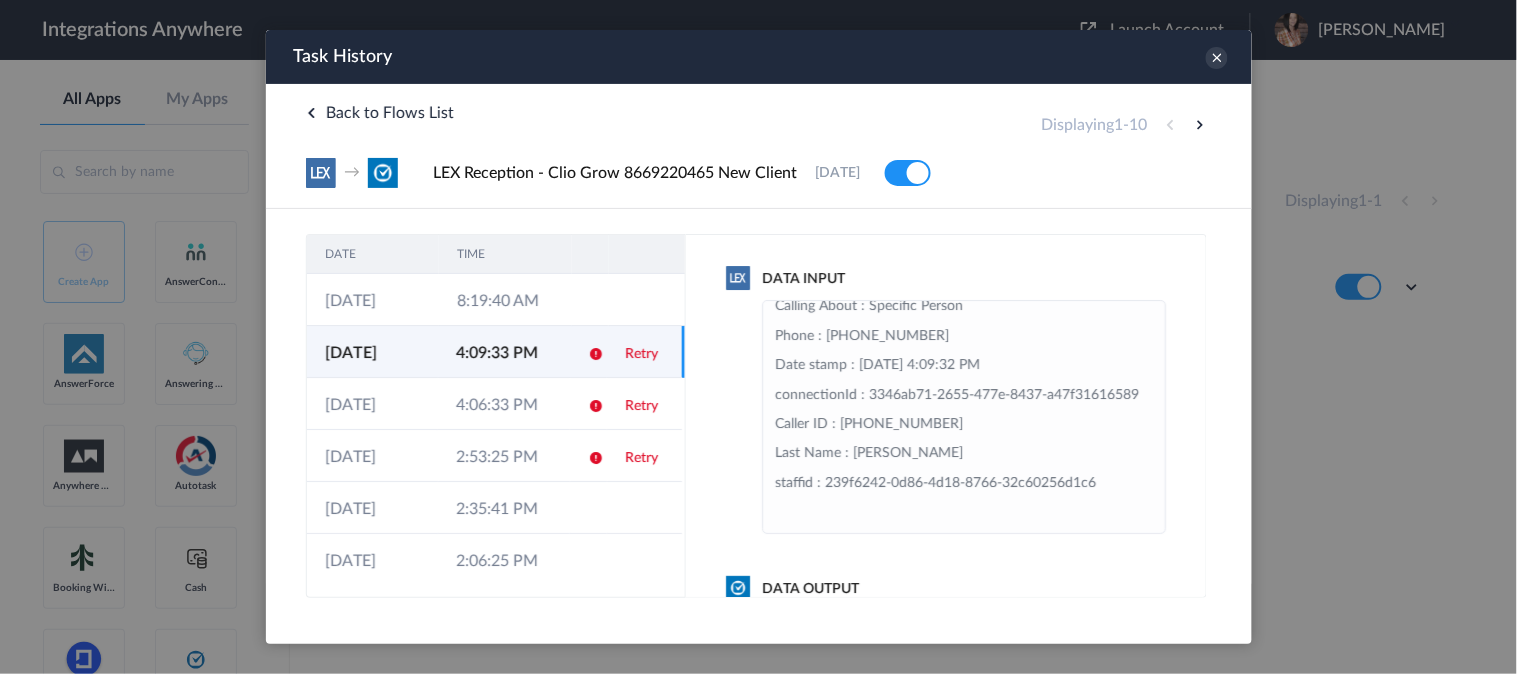 scroll, scrollTop: 616, scrollLeft: 0, axis: vertical 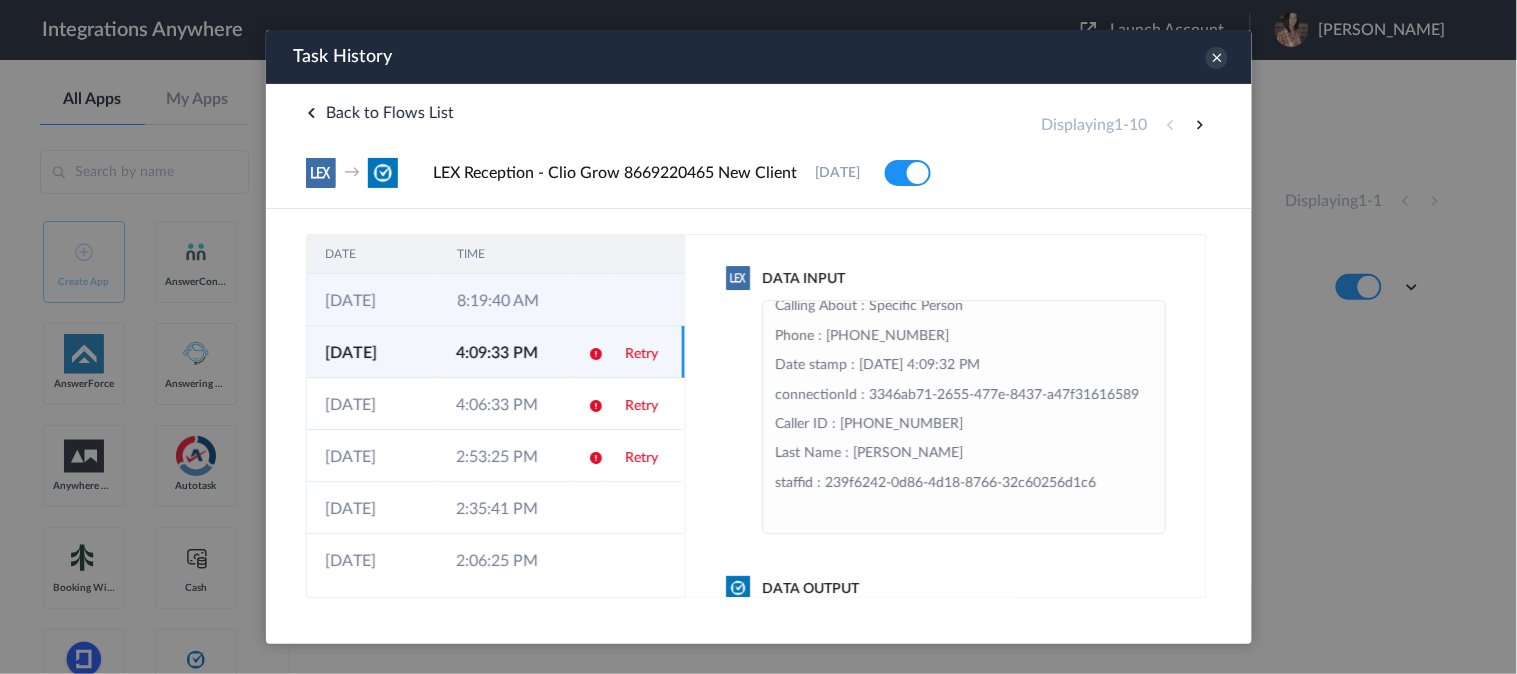 click on "8:19:40 AM" at bounding box center [504, 299] 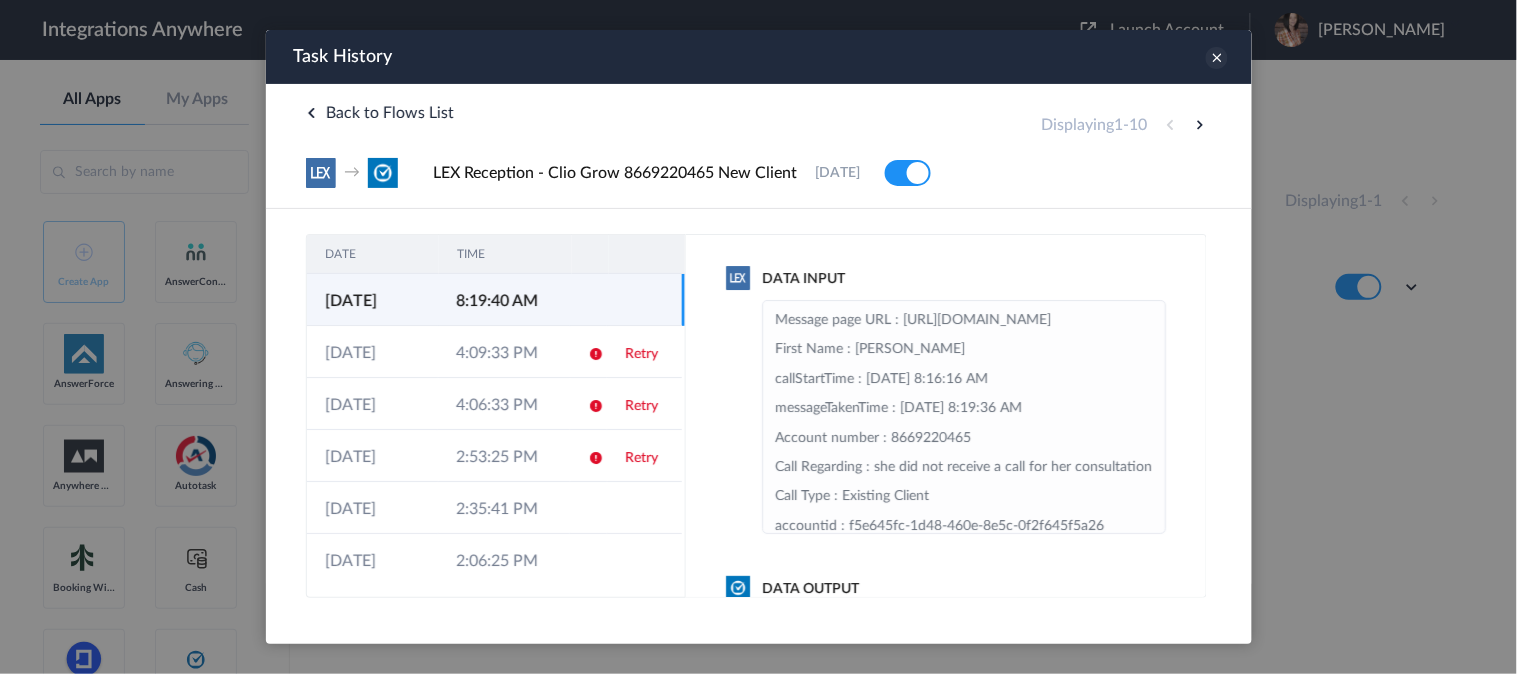 click at bounding box center [1216, 57] 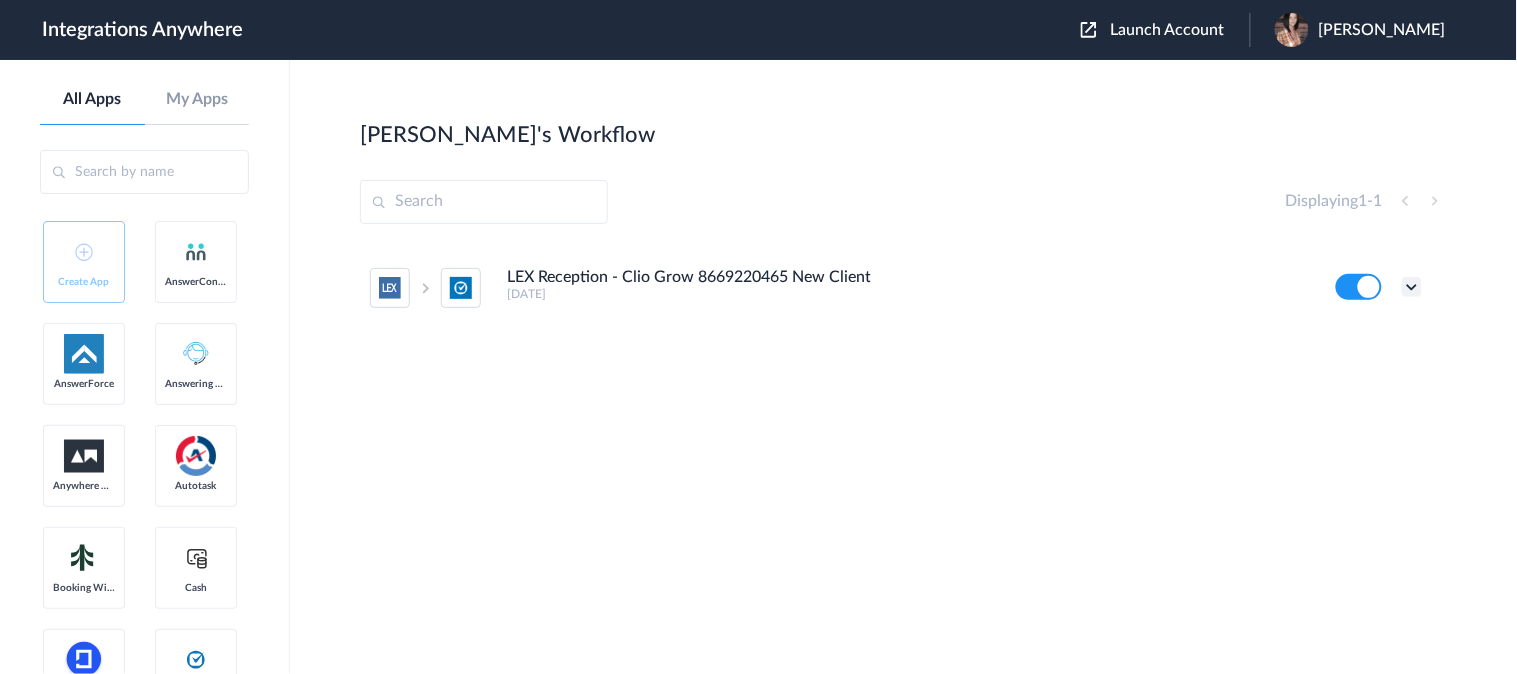 click at bounding box center (1412, 287) 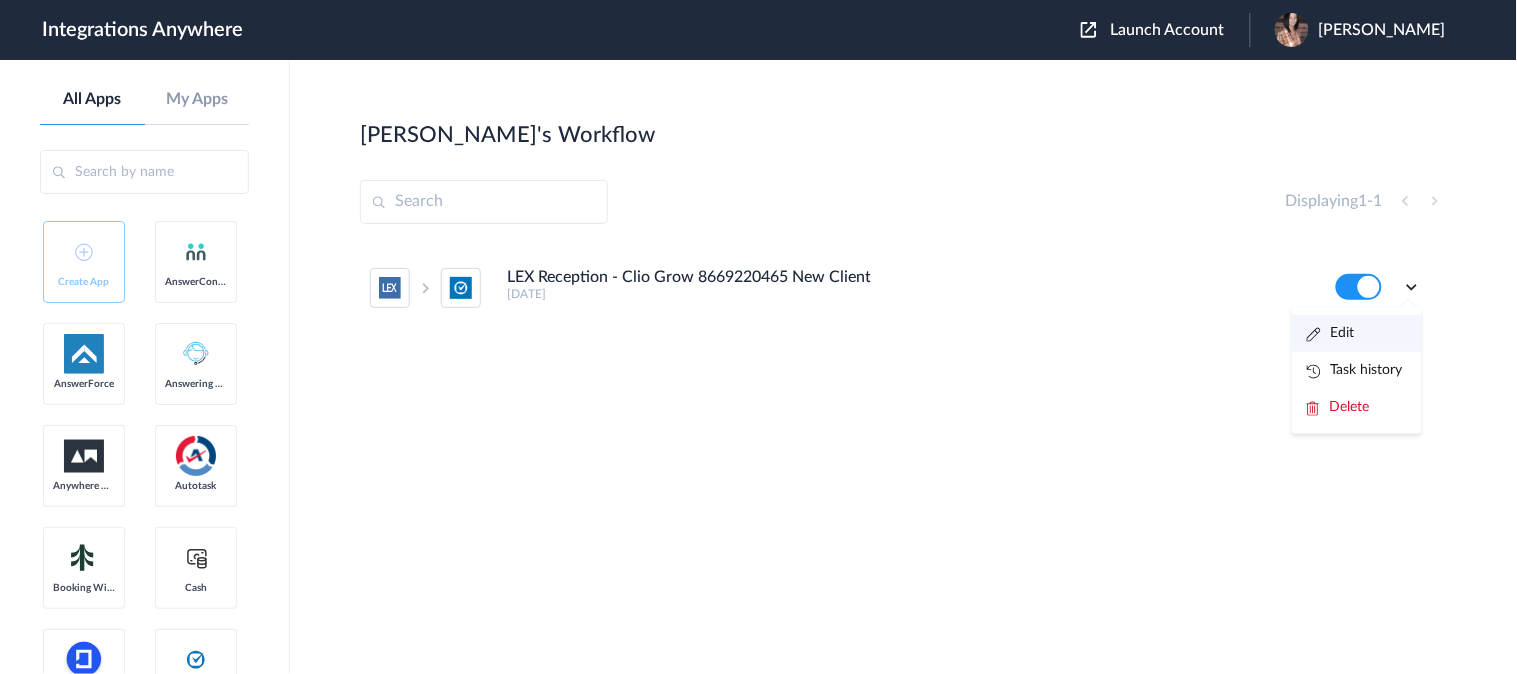 click on "Edit" at bounding box center [1357, 333] 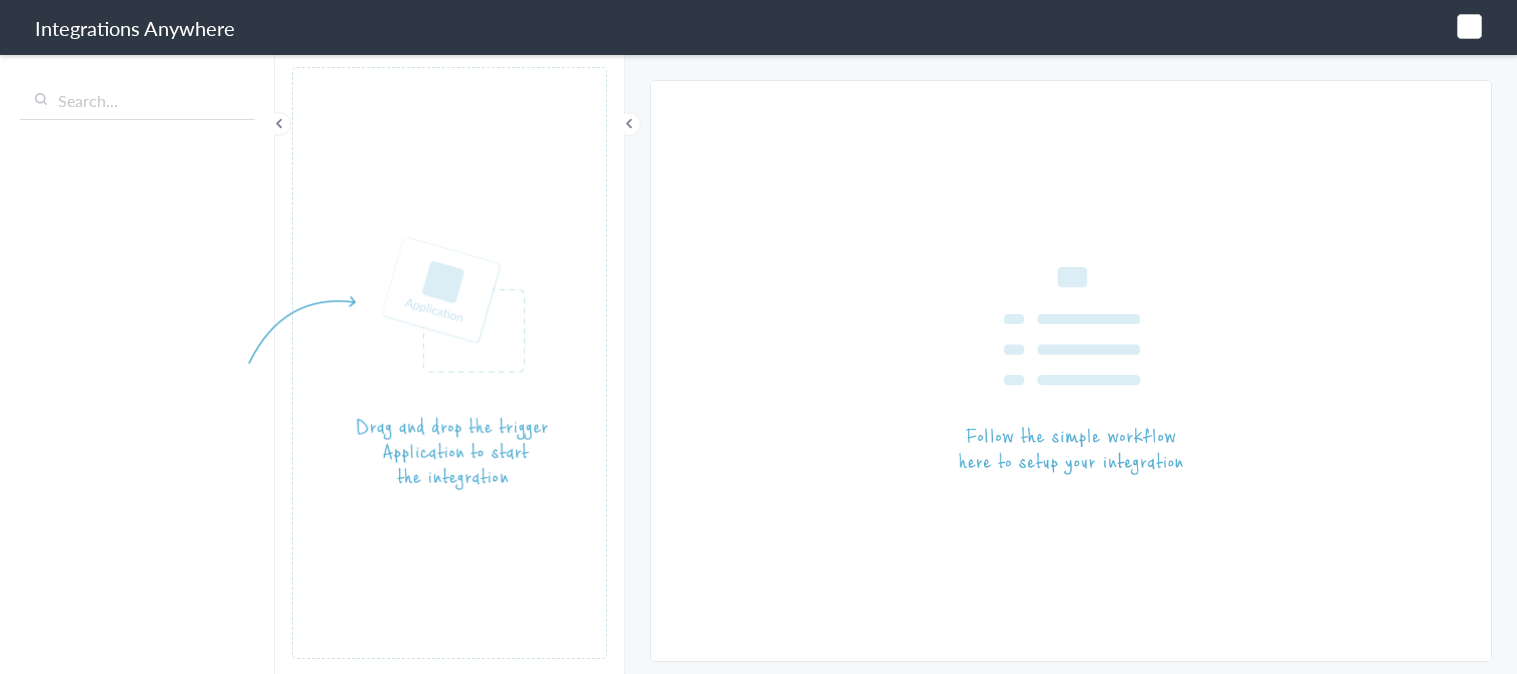 scroll, scrollTop: 0, scrollLeft: 0, axis: both 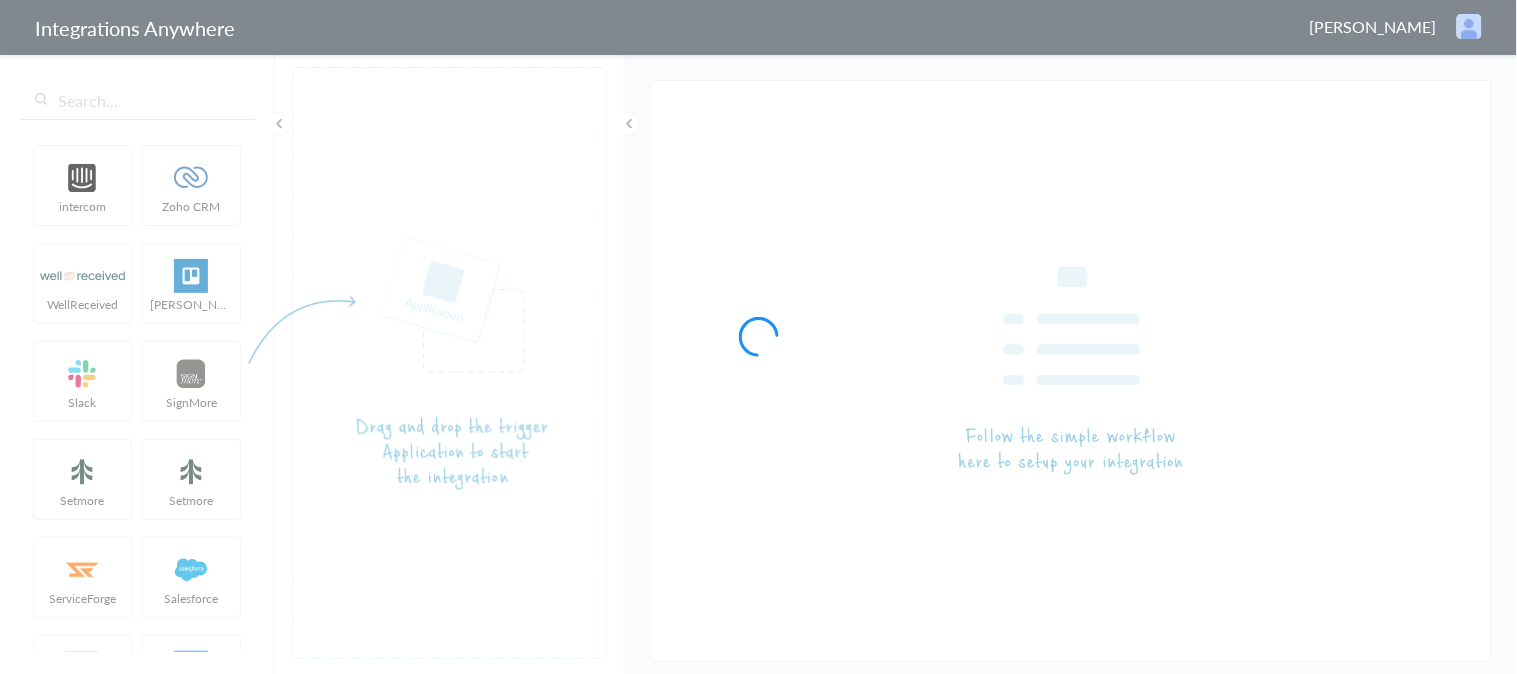 type on "LEX Reception - Clio Grow 8669220465 New Client" 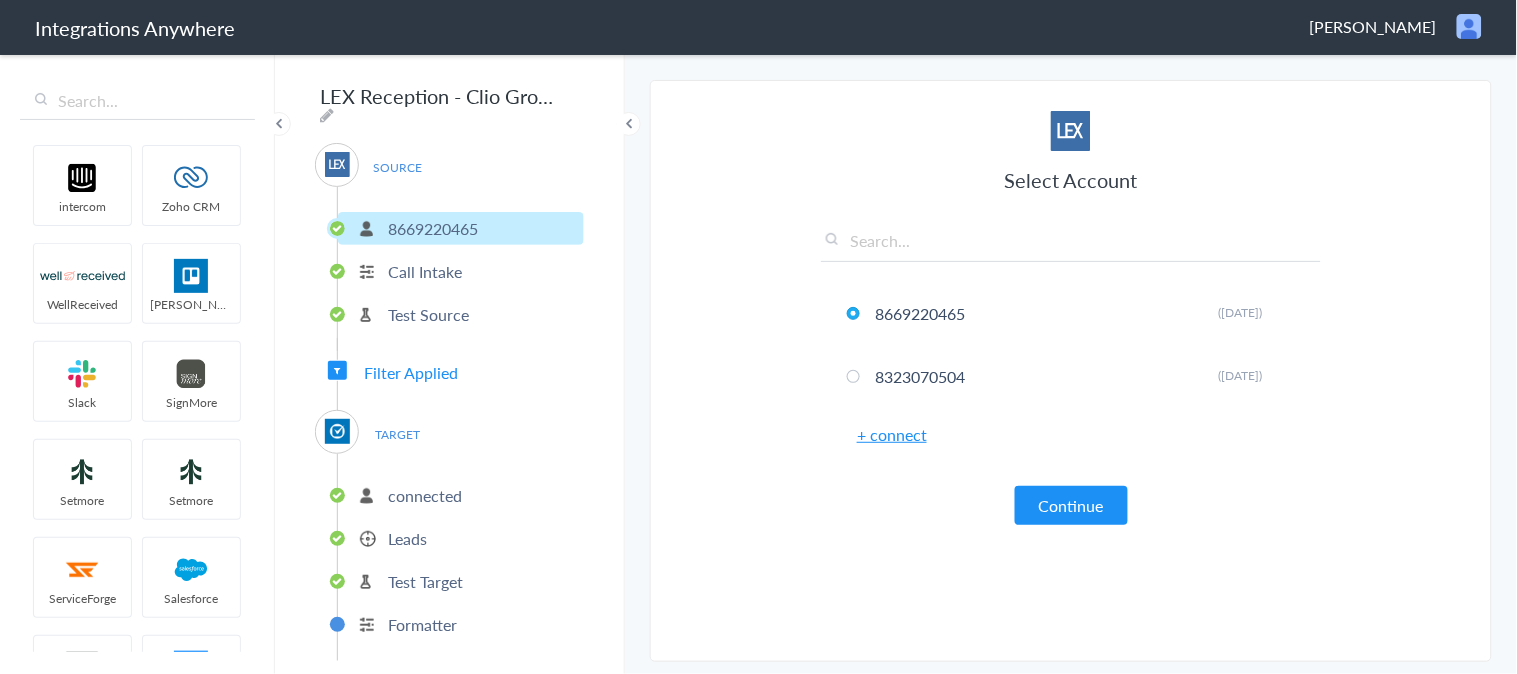 click on "Filter
Applied" at bounding box center [411, 372] 